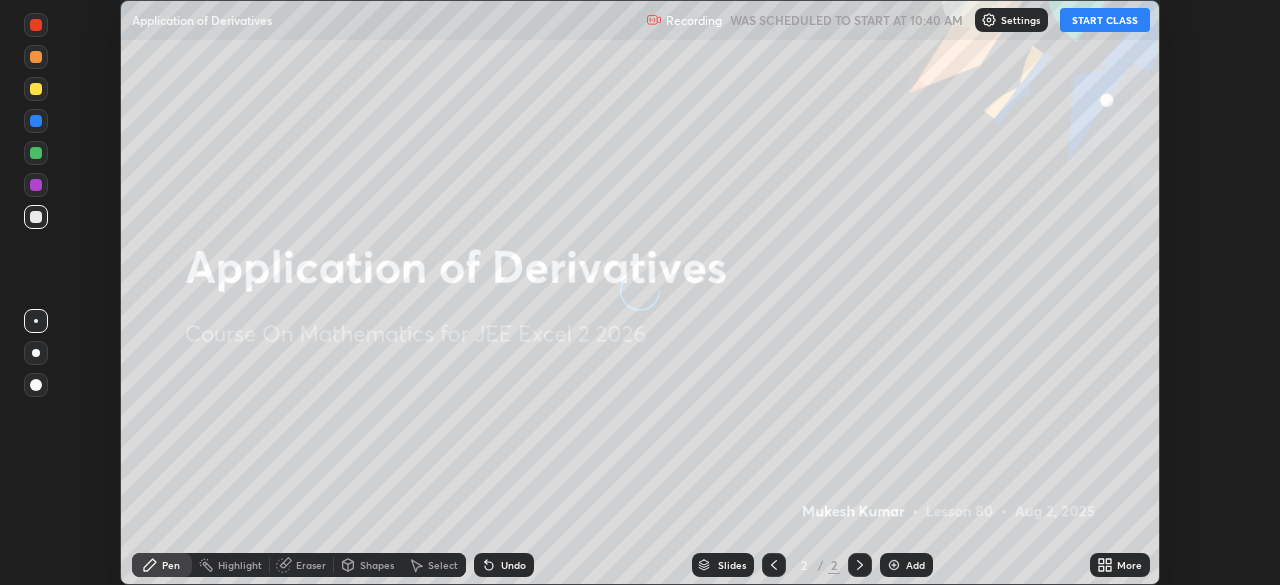scroll, scrollTop: 0, scrollLeft: 0, axis: both 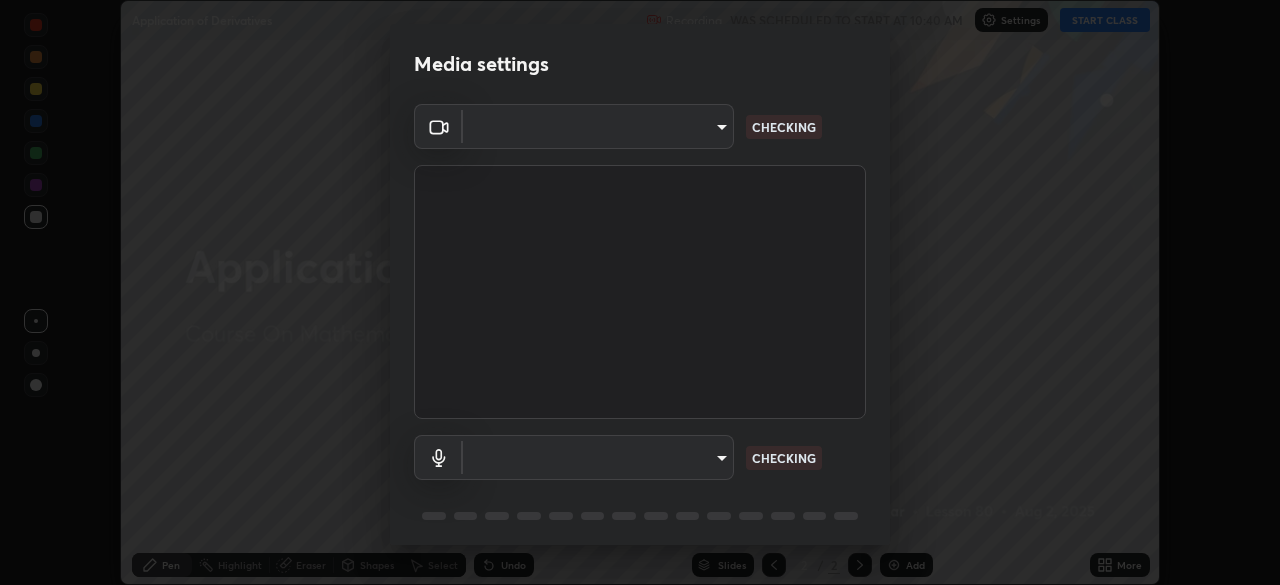 type on "39caa65dc23426385aa383ad0d0a4b68c28ae26f4a71cd21c25f84911154f6e3" 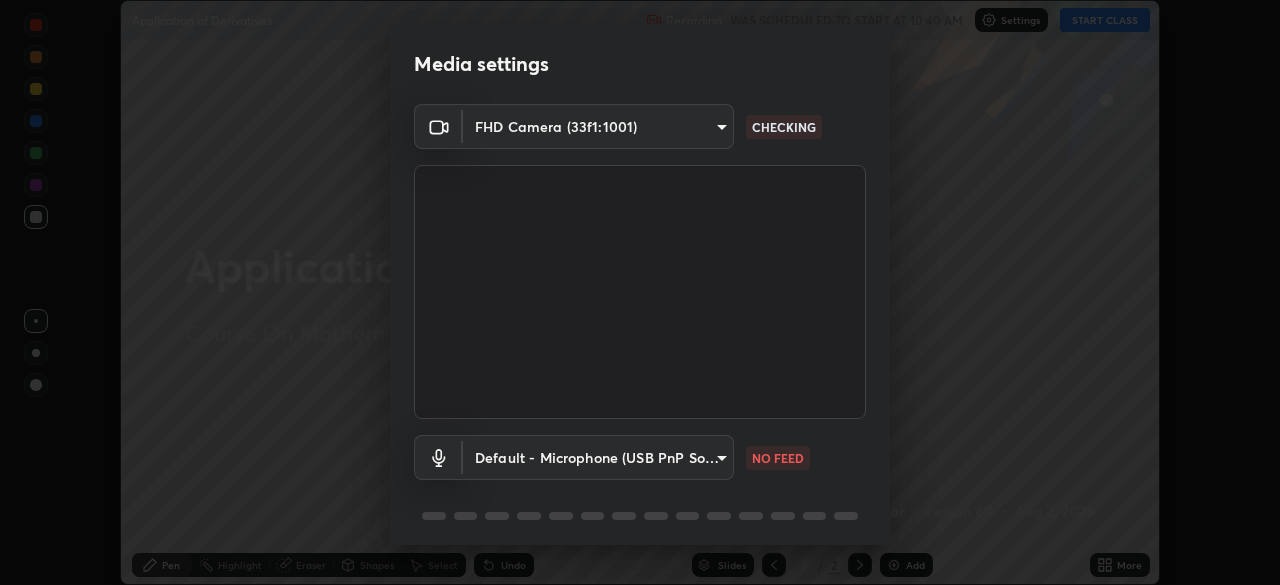 click on "Erase all Application of Derivatives Recording WAS SCHEDULED TO START AT  10:40 AM Settings START CLASS Setting up your live class Application of Derivatives • L80 of Course On Mathematics for JEE Excel 2 2026 [FIRST] [LAST] Pen Highlight Eraser Shapes Select Undo Slides 2 / 2 Add More No doubts shared Encourage your learners to ask a doubt for better clarity Report an issue Reason for reporting Buffering Chat not working Audio - Video sync issue Educator video quality low ​ Attach an image Report Media settings FHD Camera (33f1:1001) 39caa65dc23426385aa383ad0d0a4b68c28ae26f4a71cd21c25f84911154f6e3 CHECKING Default - Microphone (USB PnP Sound Device) default NO FEED 1 / 5 Next" at bounding box center (640, 292) 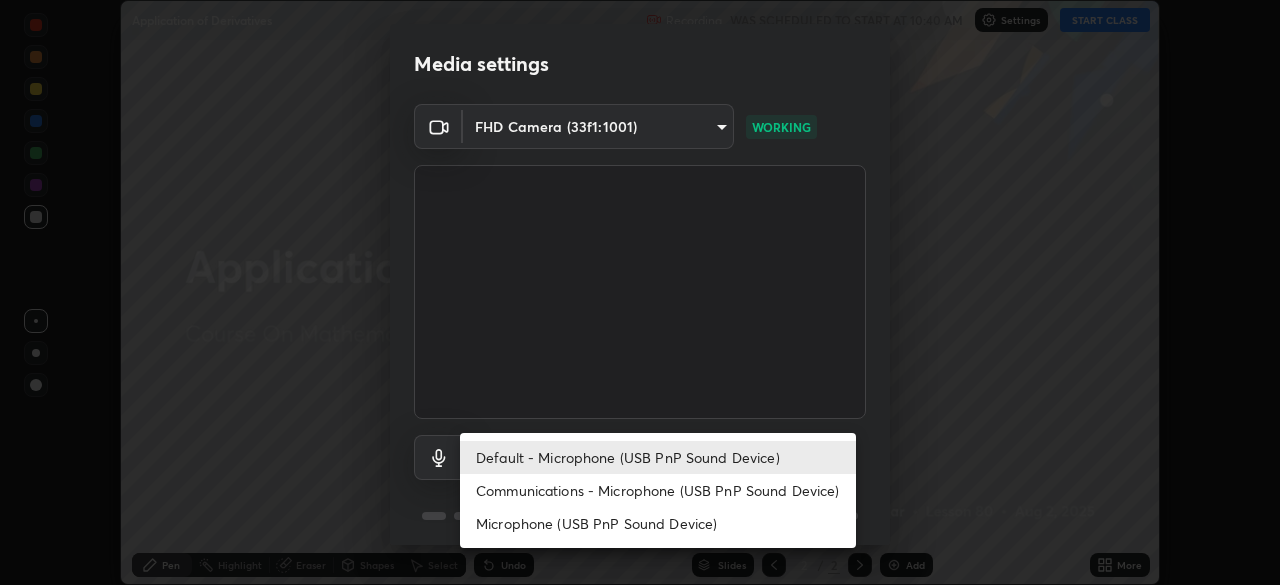 click on "Communications - Microphone (USB PnP Sound Device)" at bounding box center (658, 490) 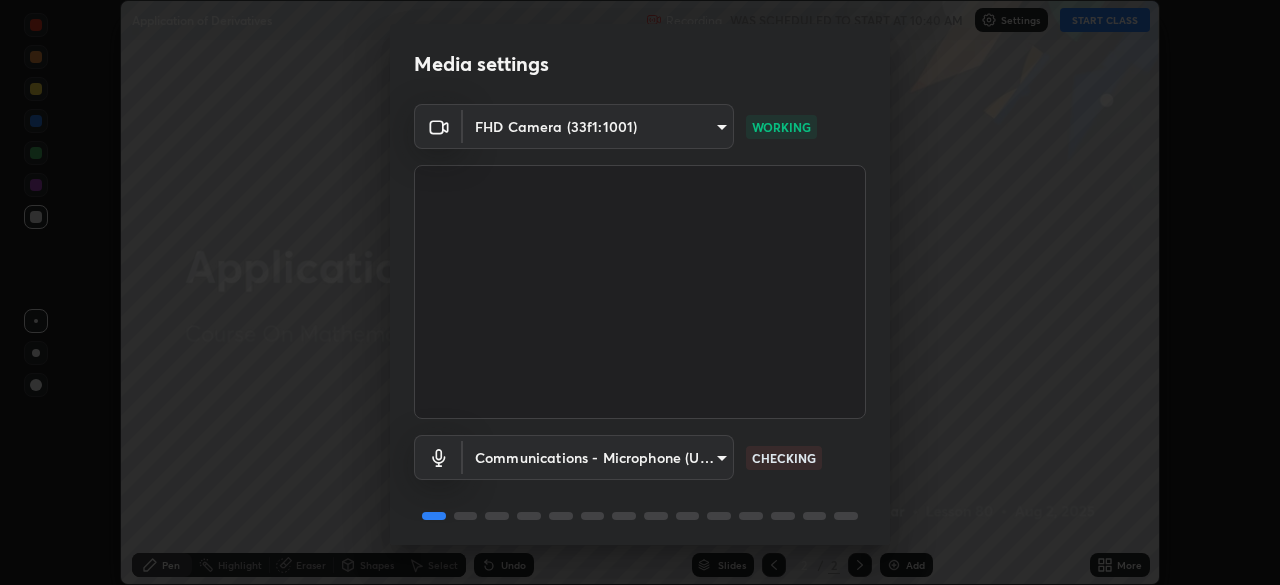 scroll, scrollTop: 71, scrollLeft: 0, axis: vertical 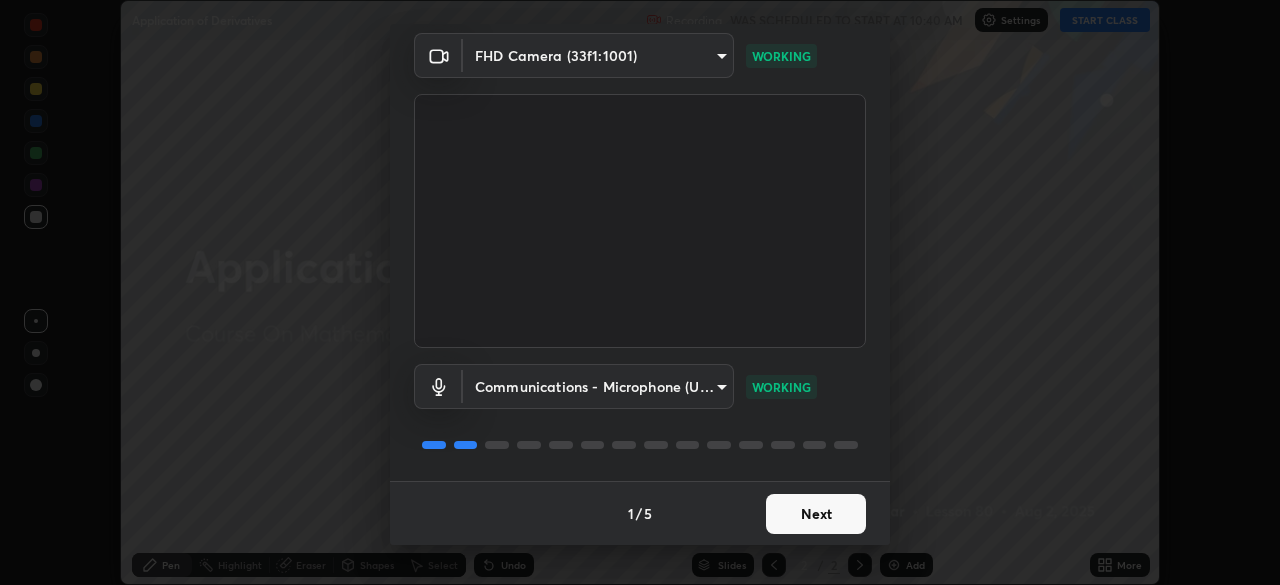 click on "Next" at bounding box center [816, 514] 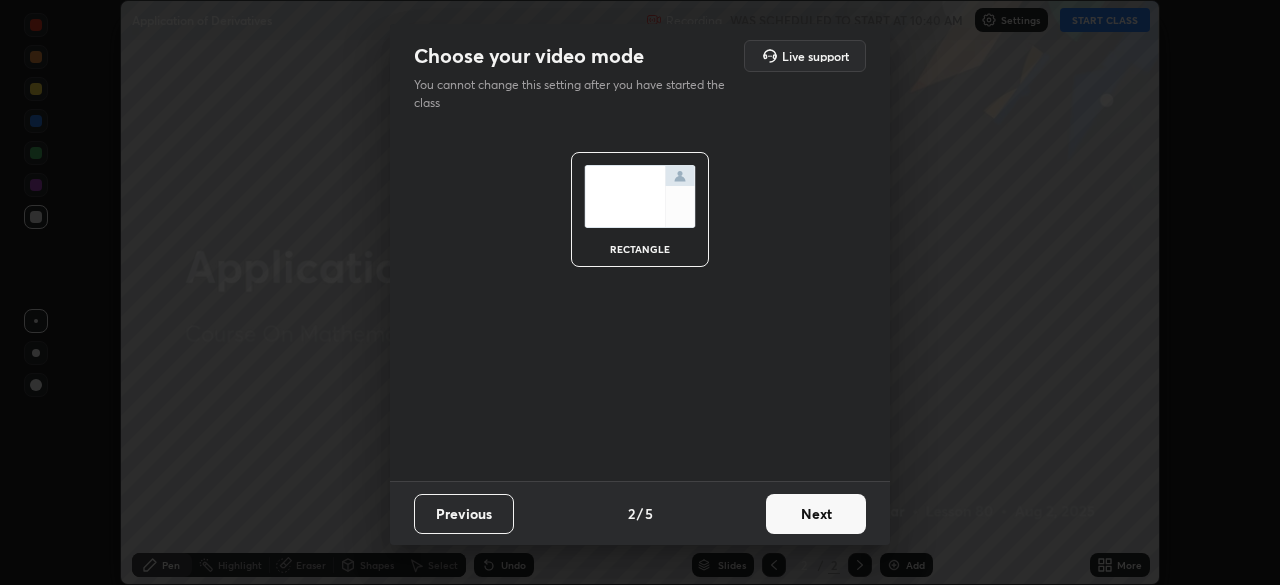 click on "Next" at bounding box center (816, 514) 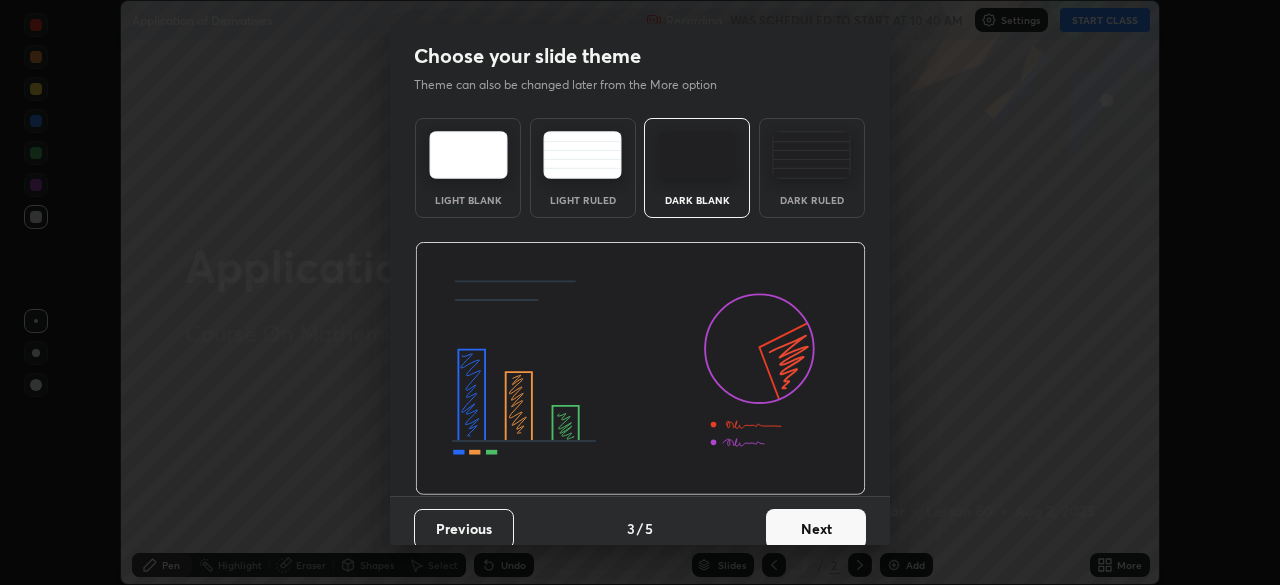 click on "Next" at bounding box center [816, 529] 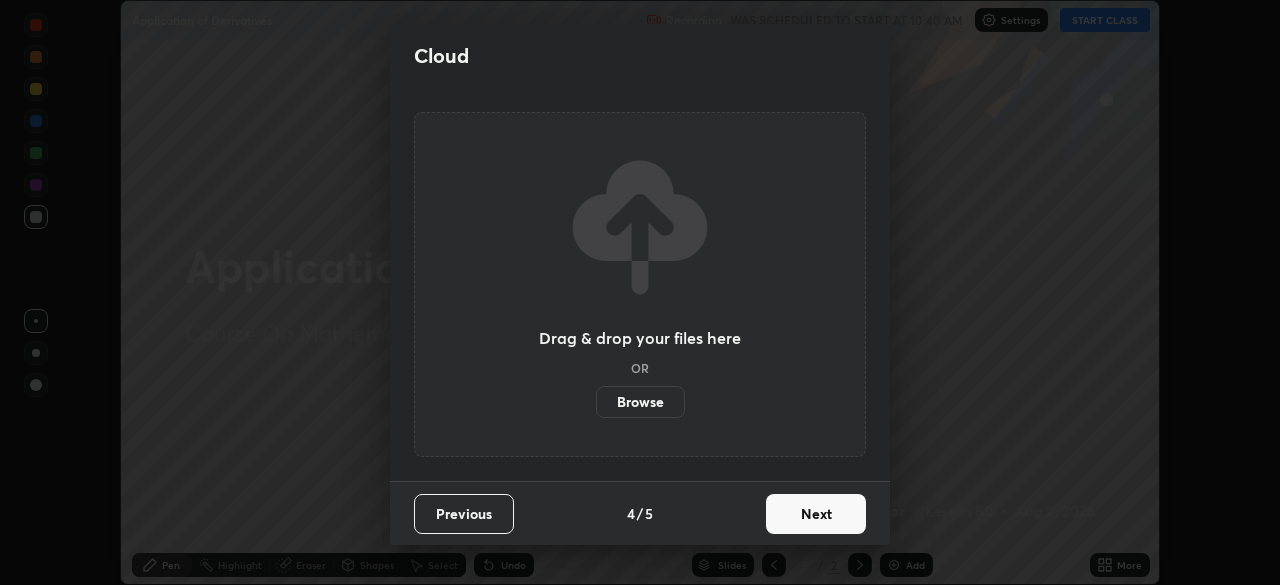click on "Next" at bounding box center (816, 514) 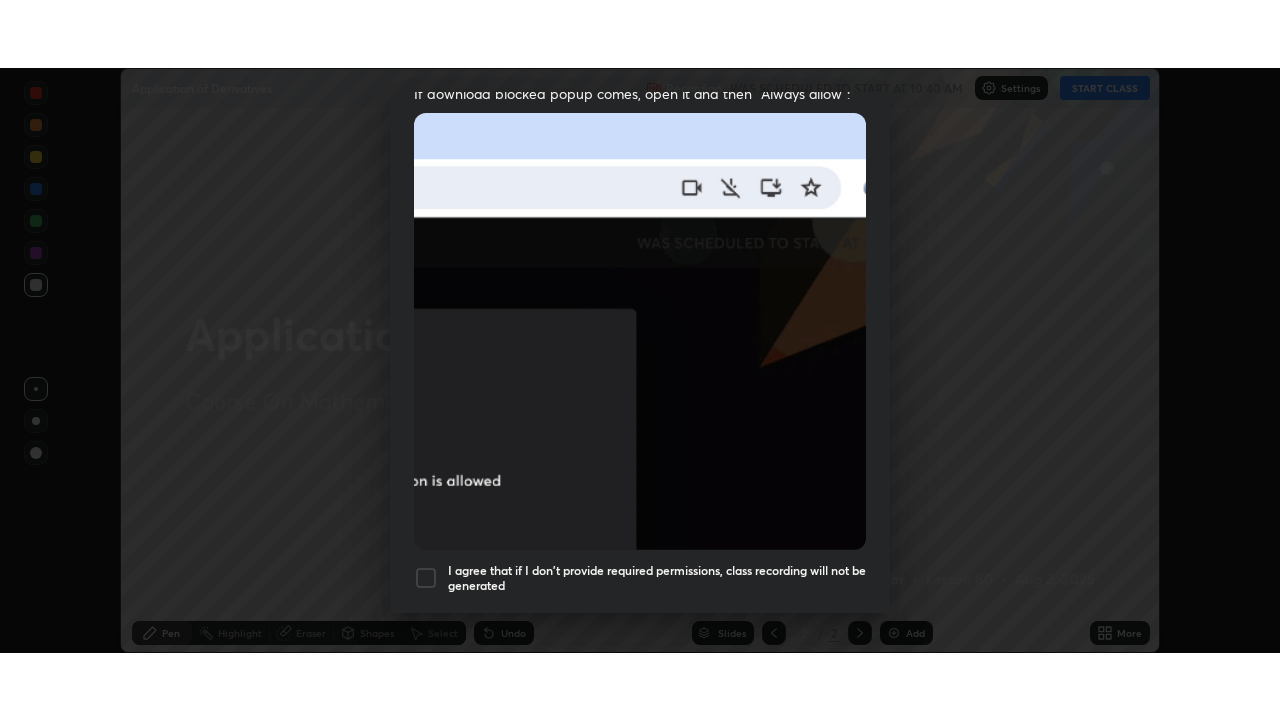scroll, scrollTop: 479, scrollLeft: 0, axis: vertical 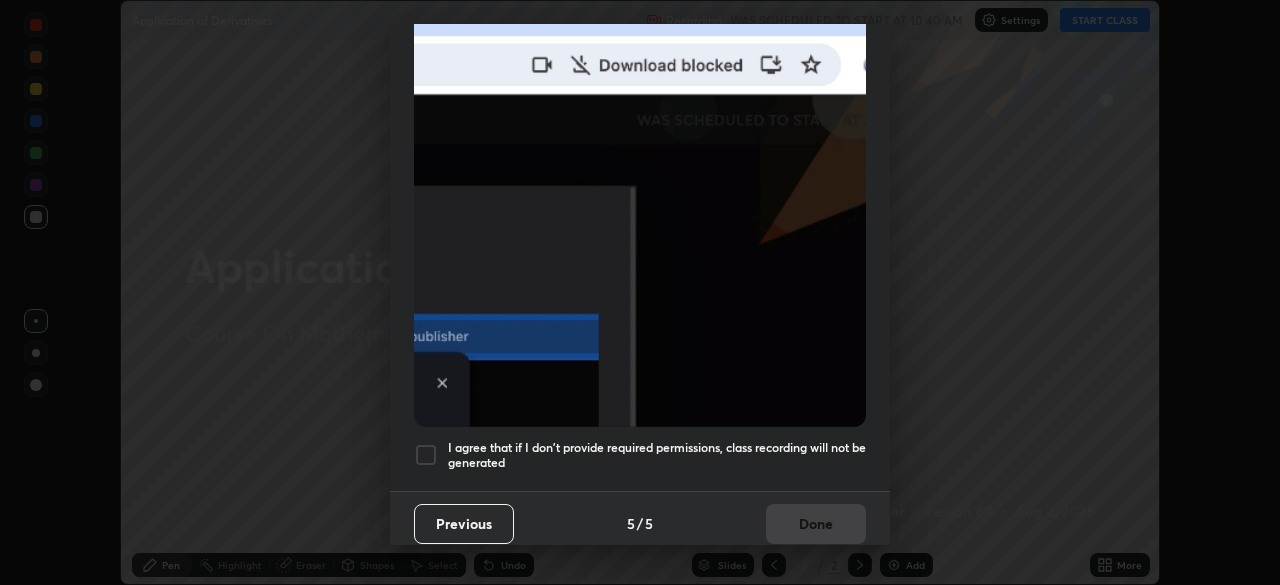 click at bounding box center (426, 455) 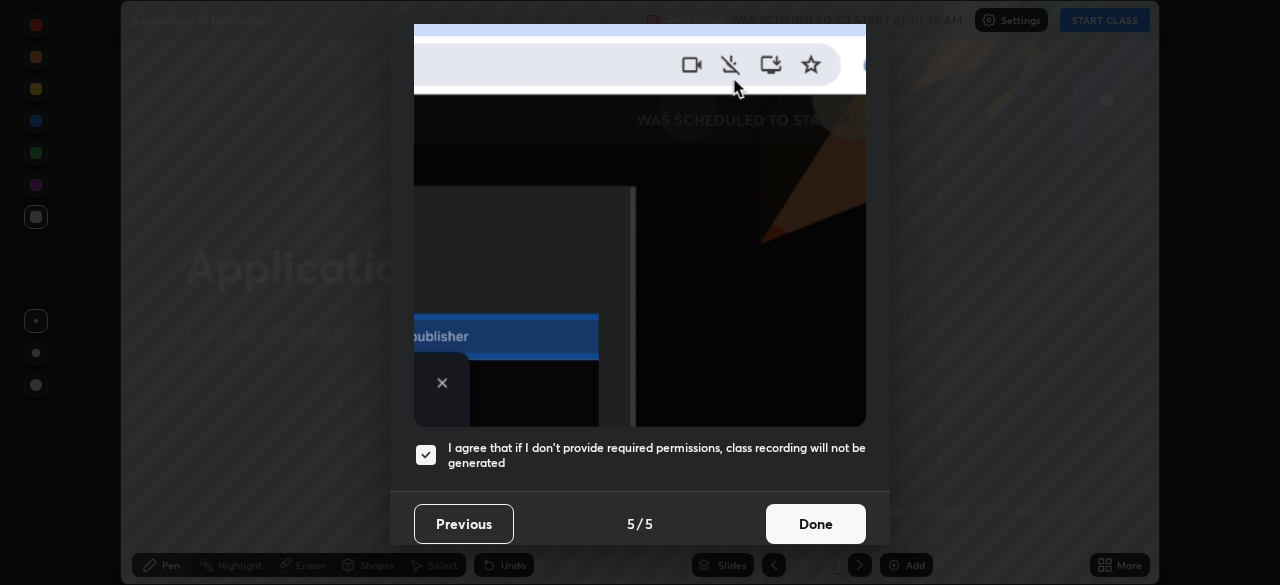 click on "Done" at bounding box center (816, 524) 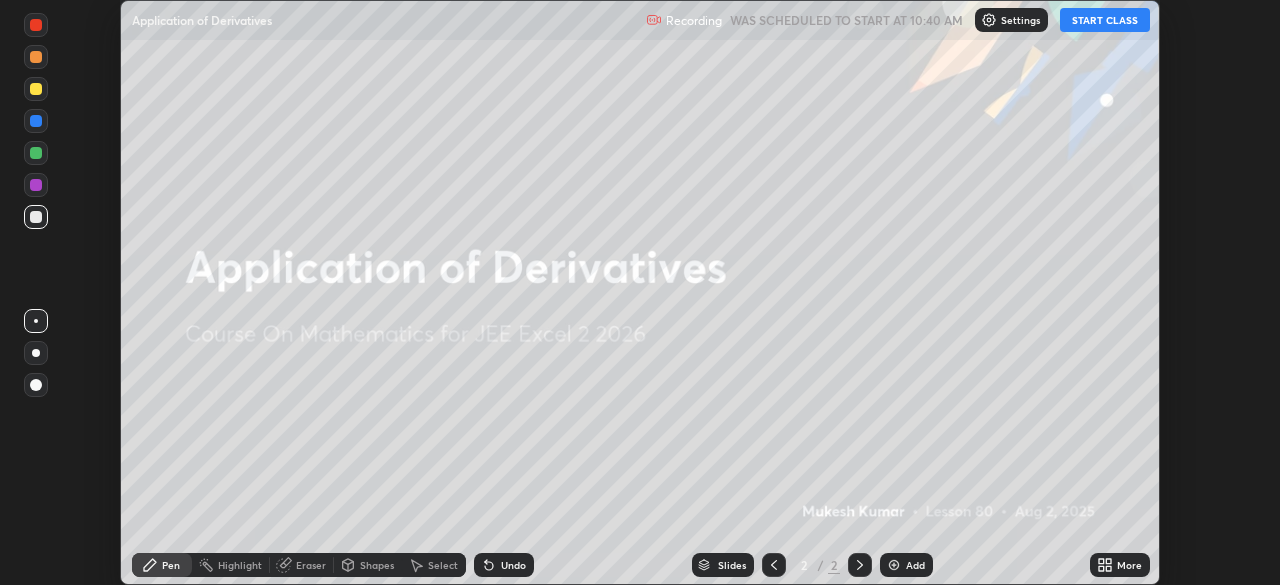 click on "START CLASS" at bounding box center [1105, 20] 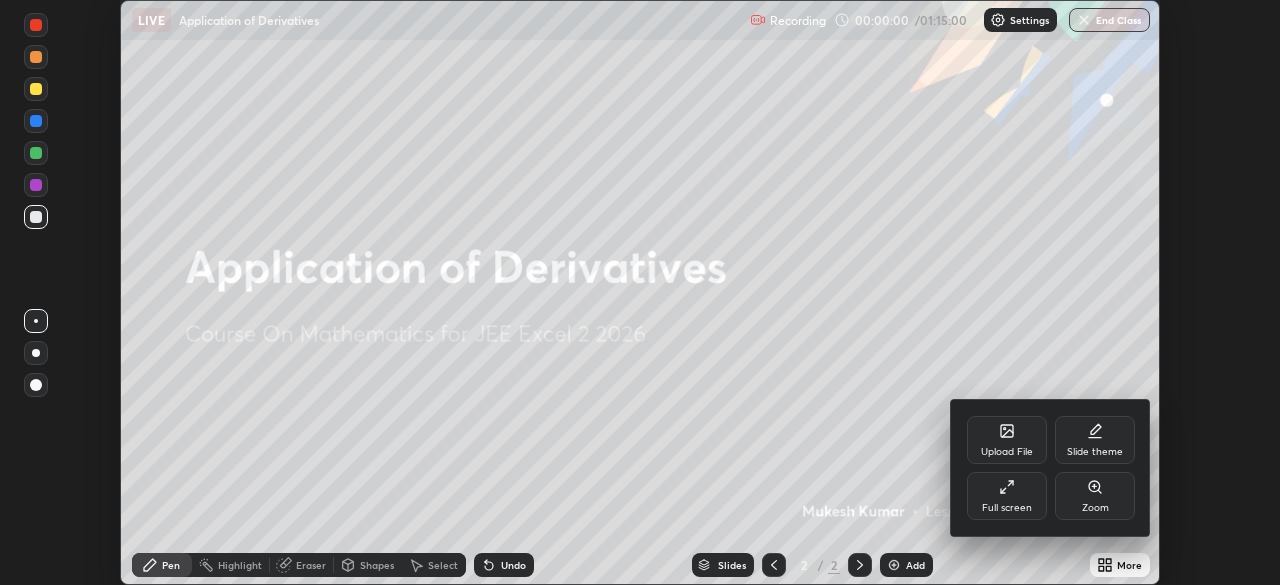 click on "Full screen" at bounding box center [1007, 508] 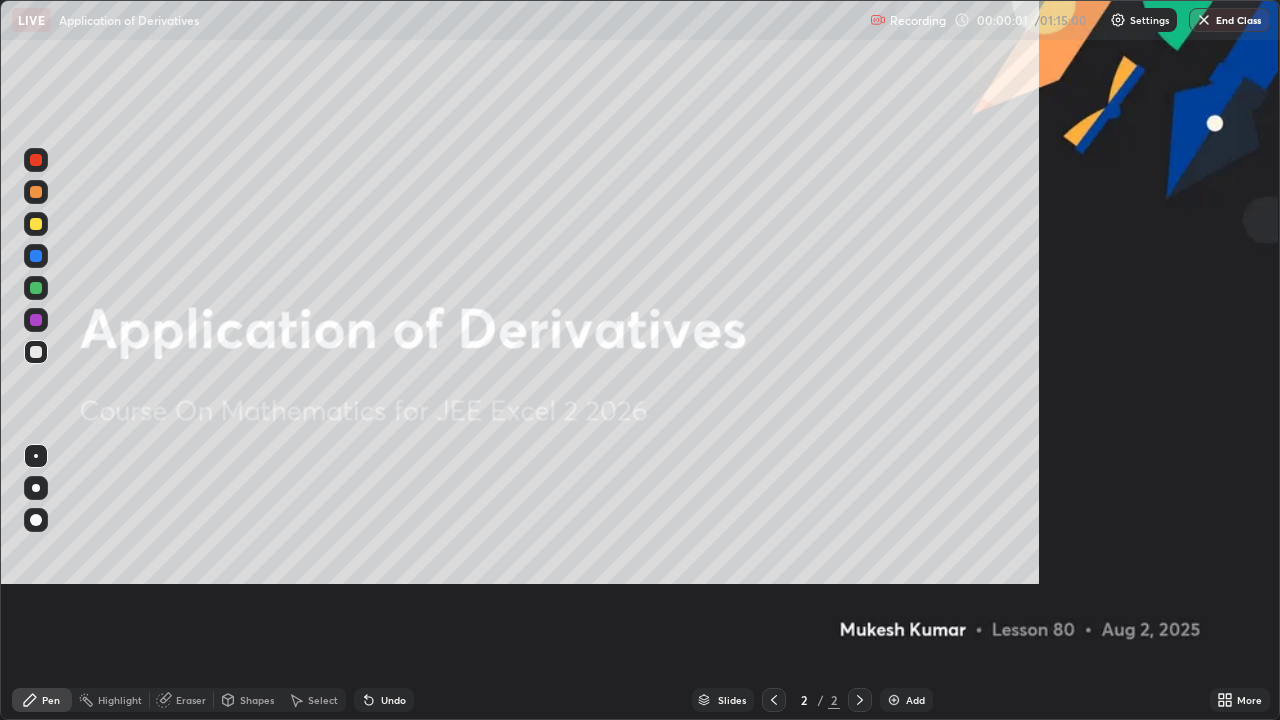 scroll, scrollTop: 99280, scrollLeft: 98720, axis: both 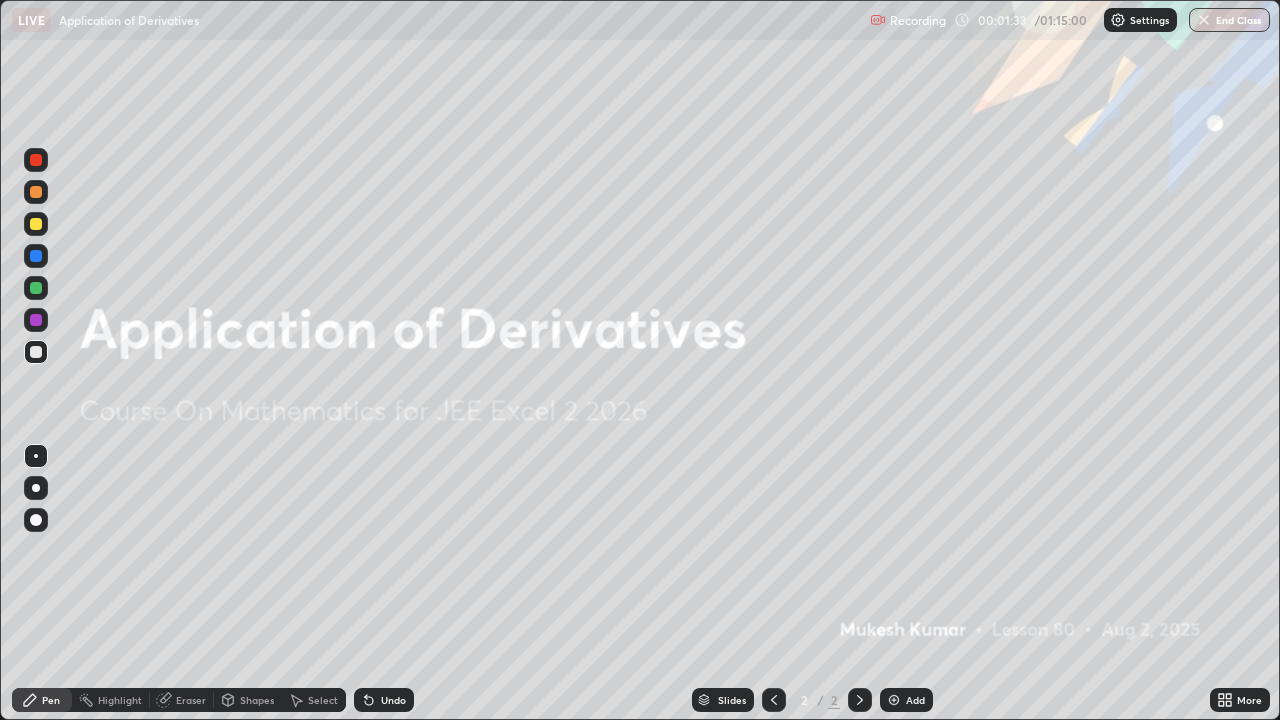 click on "Add" at bounding box center (915, 700) 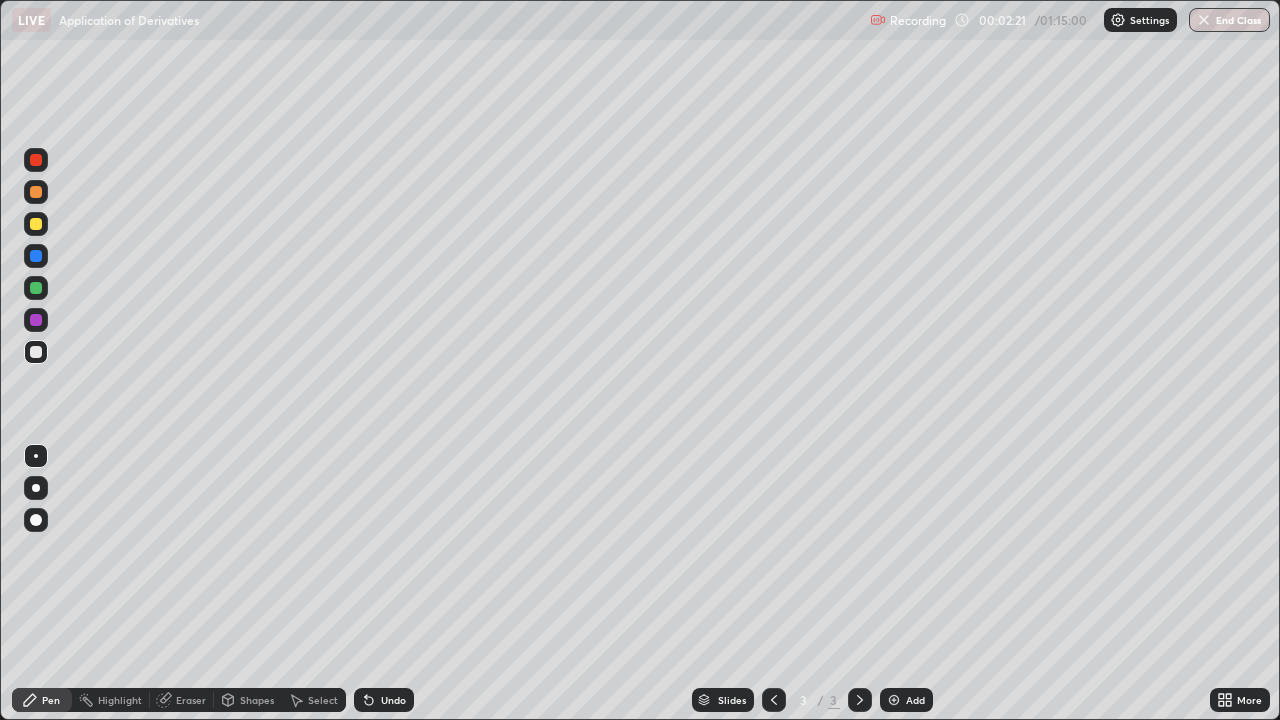 click at bounding box center (36, 224) 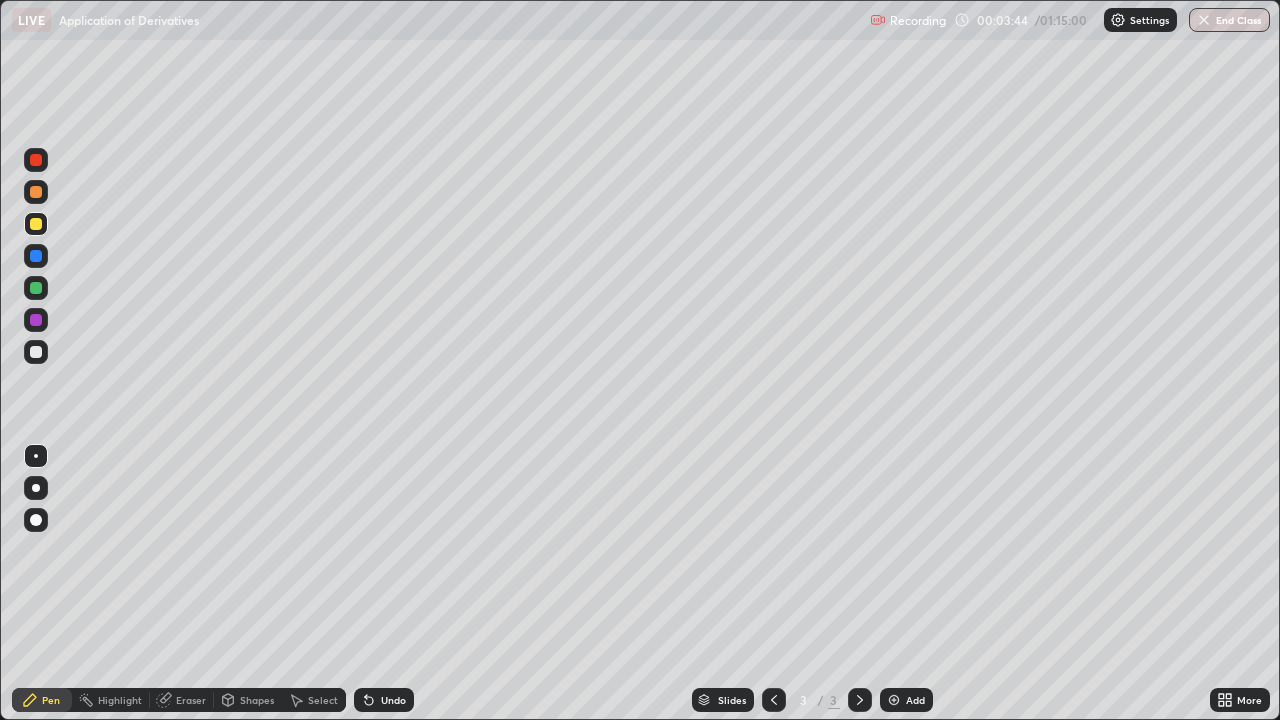 click at bounding box center [36, 352] 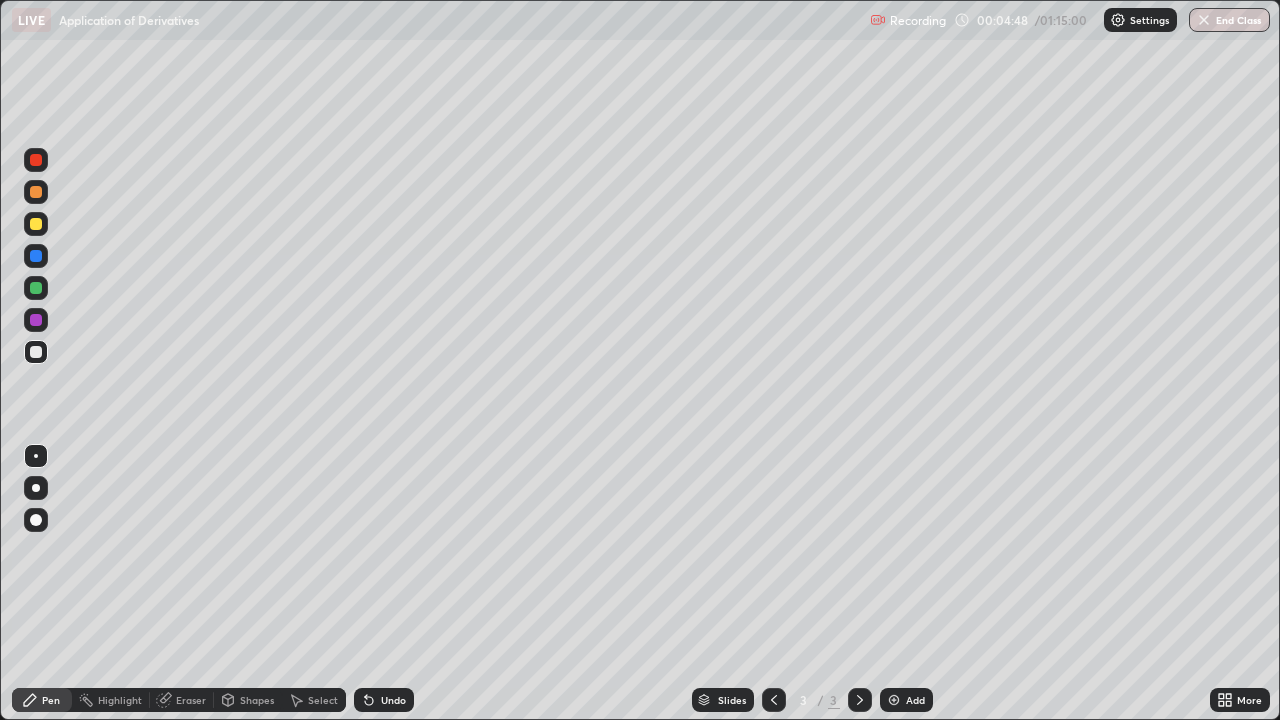 click on "Undo" at bounding box center (393, 700) 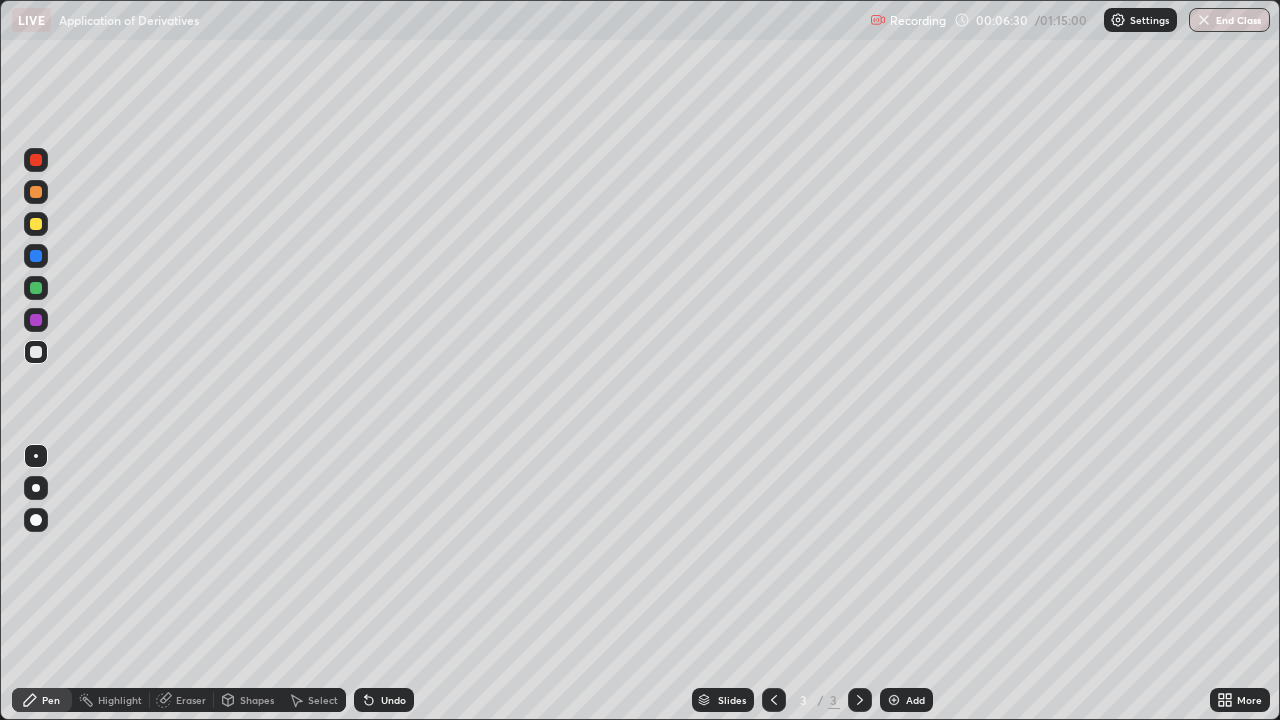 click on "Add" at bounding box center (906, 700) 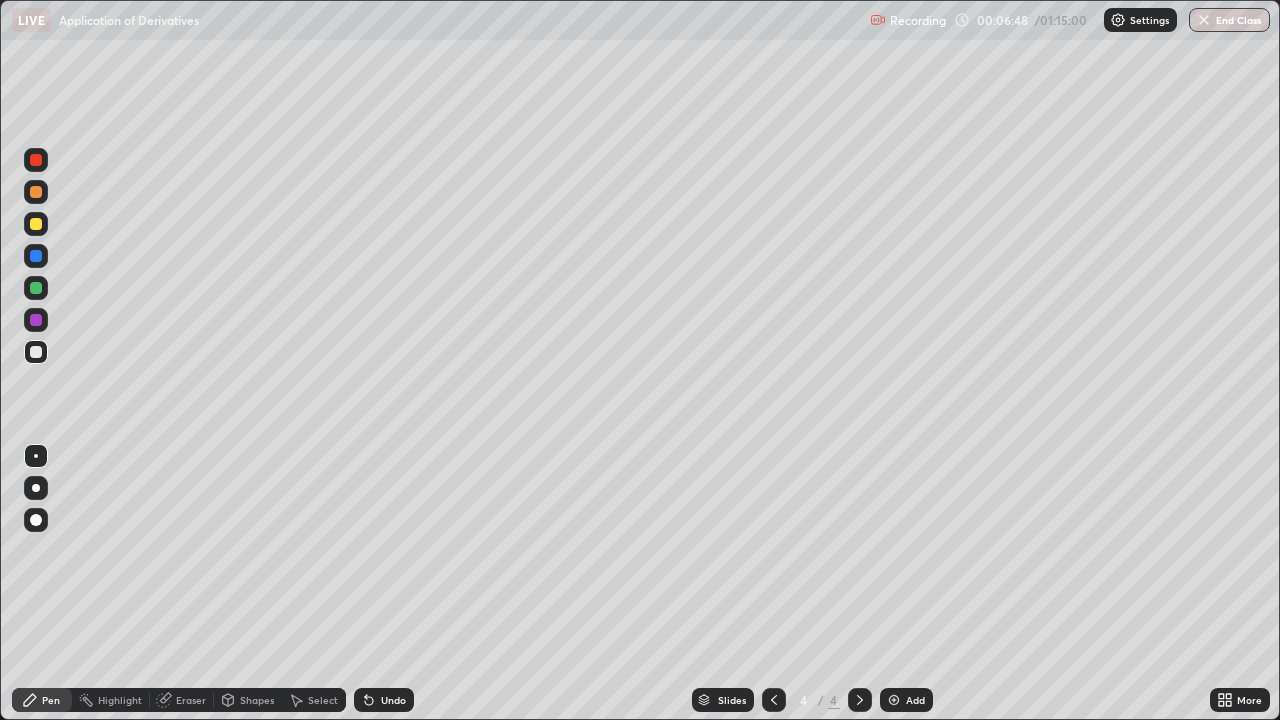 click at bounding box center (36, 224) 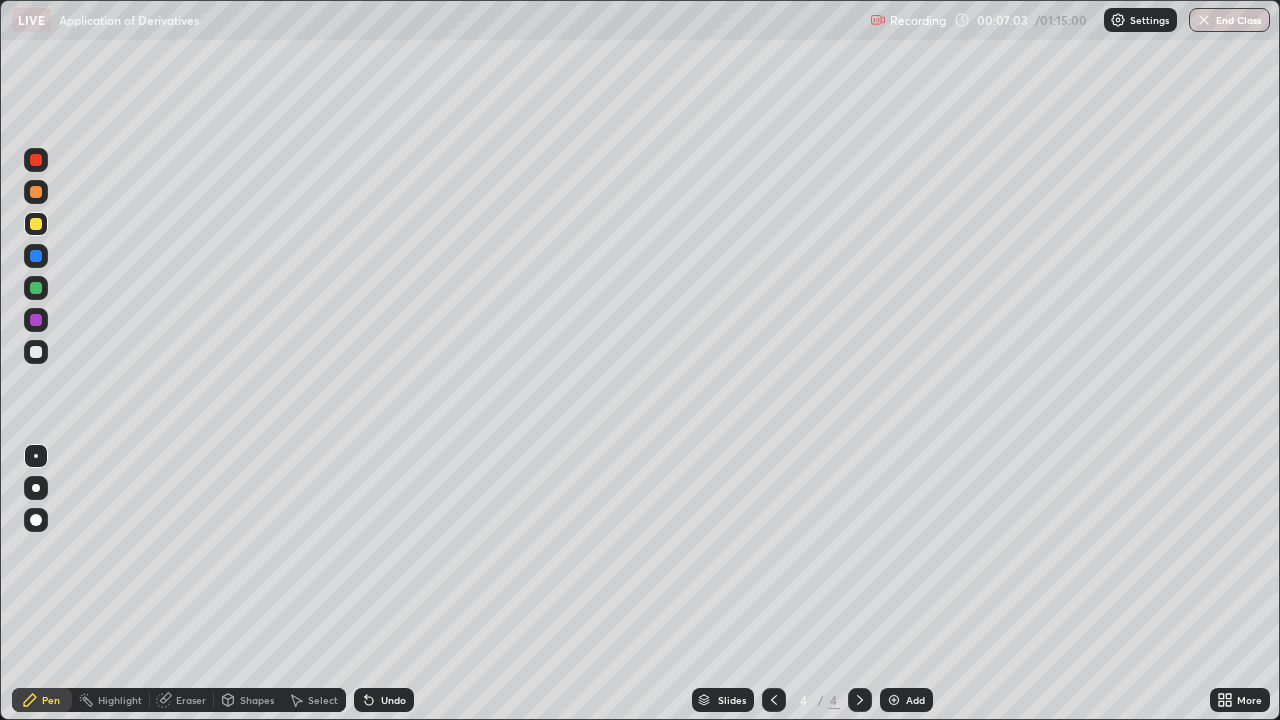 click at bounding box center [36, 352] 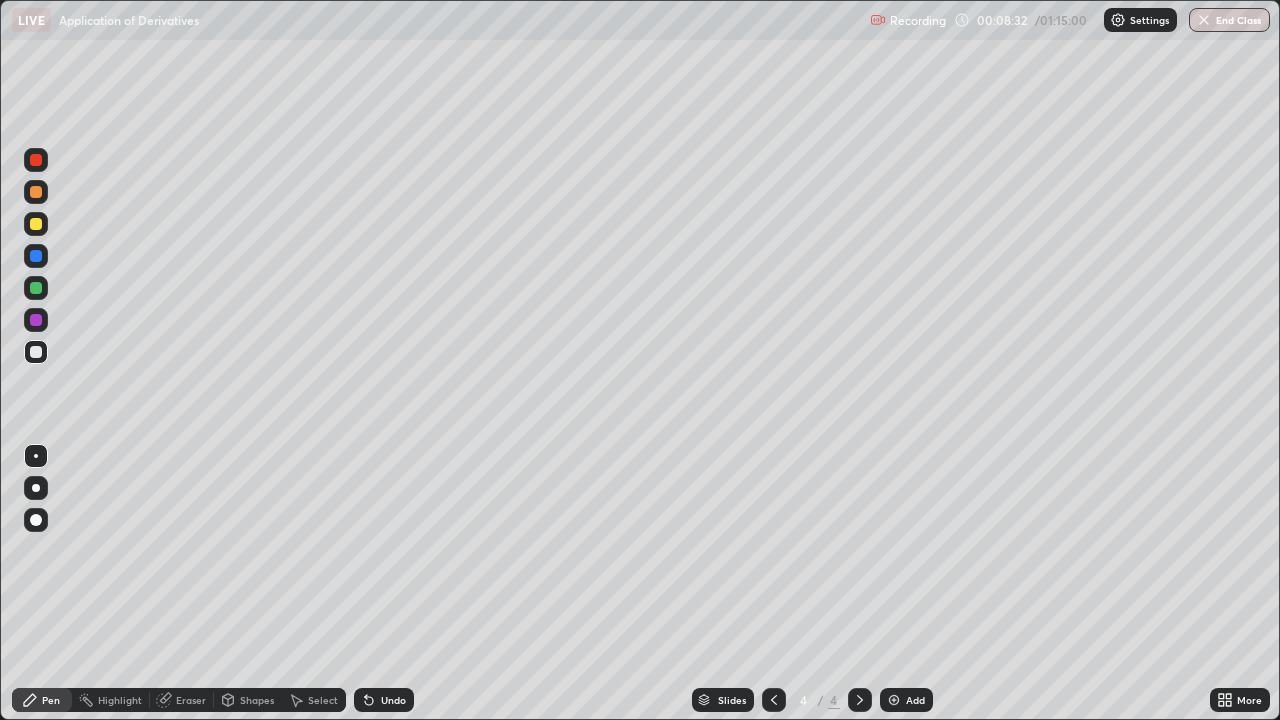 click on "Add" at bounding box center [915, 700] 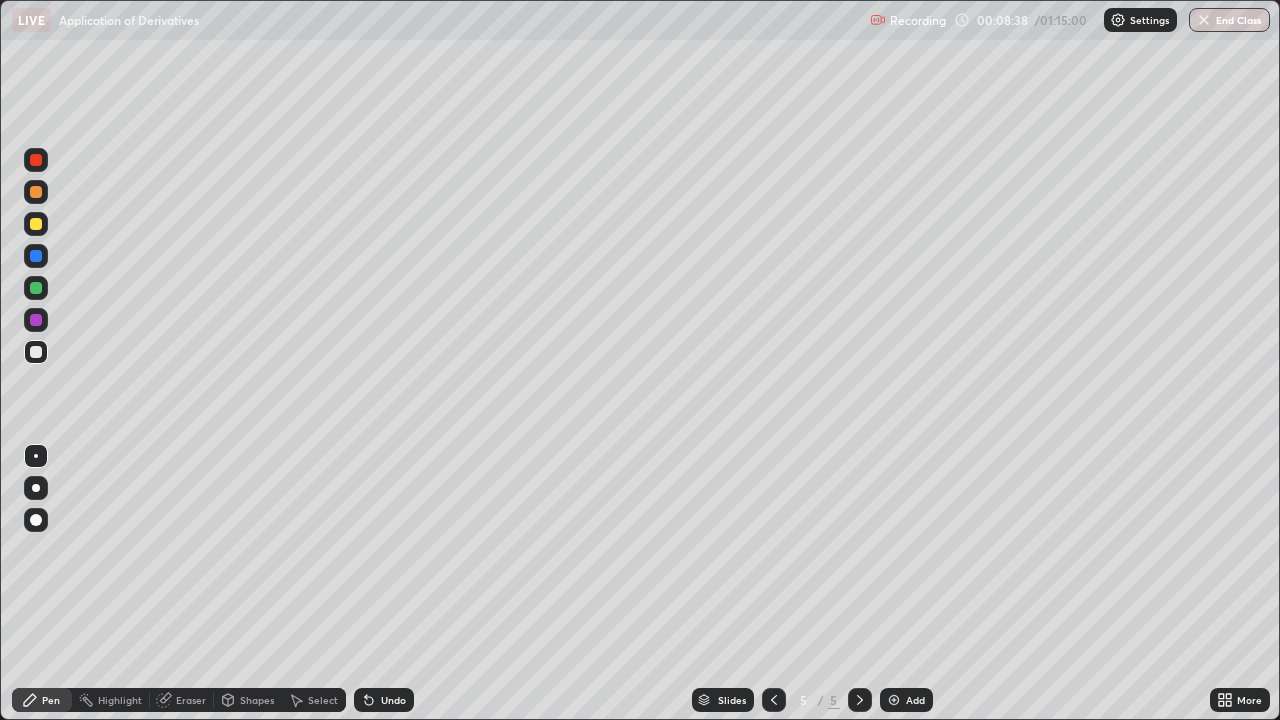 click on "Undo" at bounding box center [393, 700] 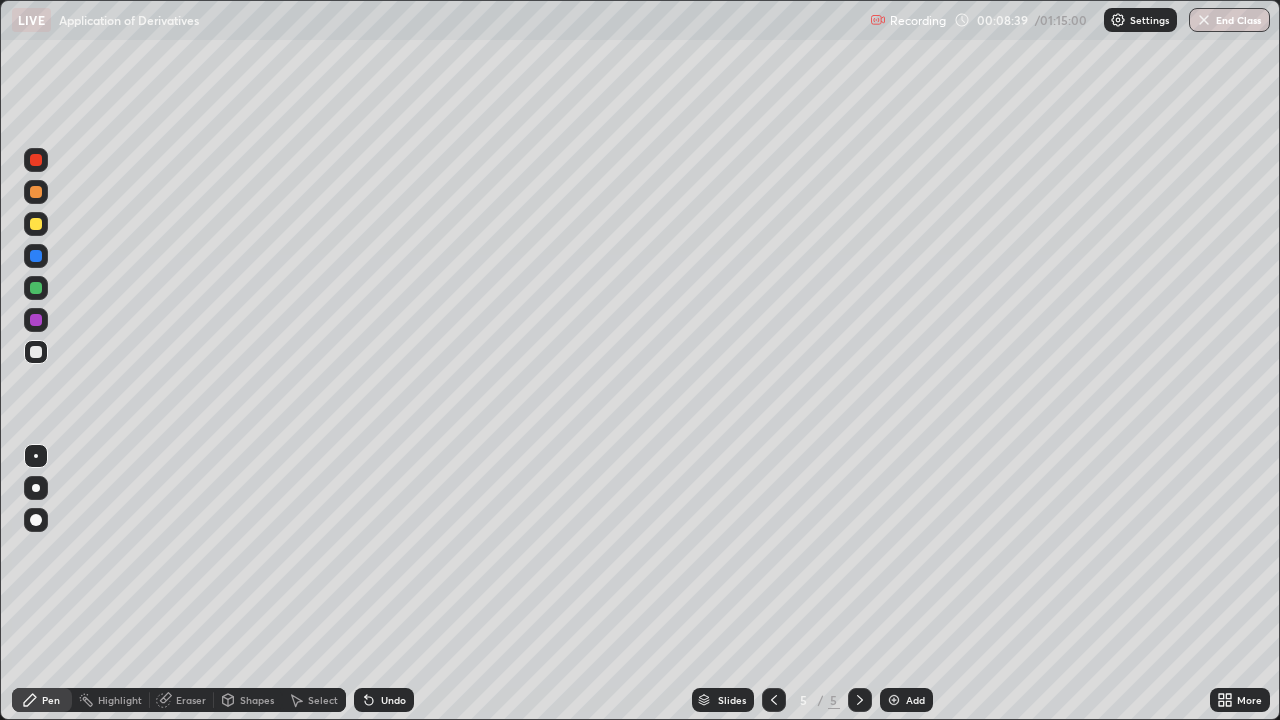 click on "Undo" at bounding box center (384, 700) 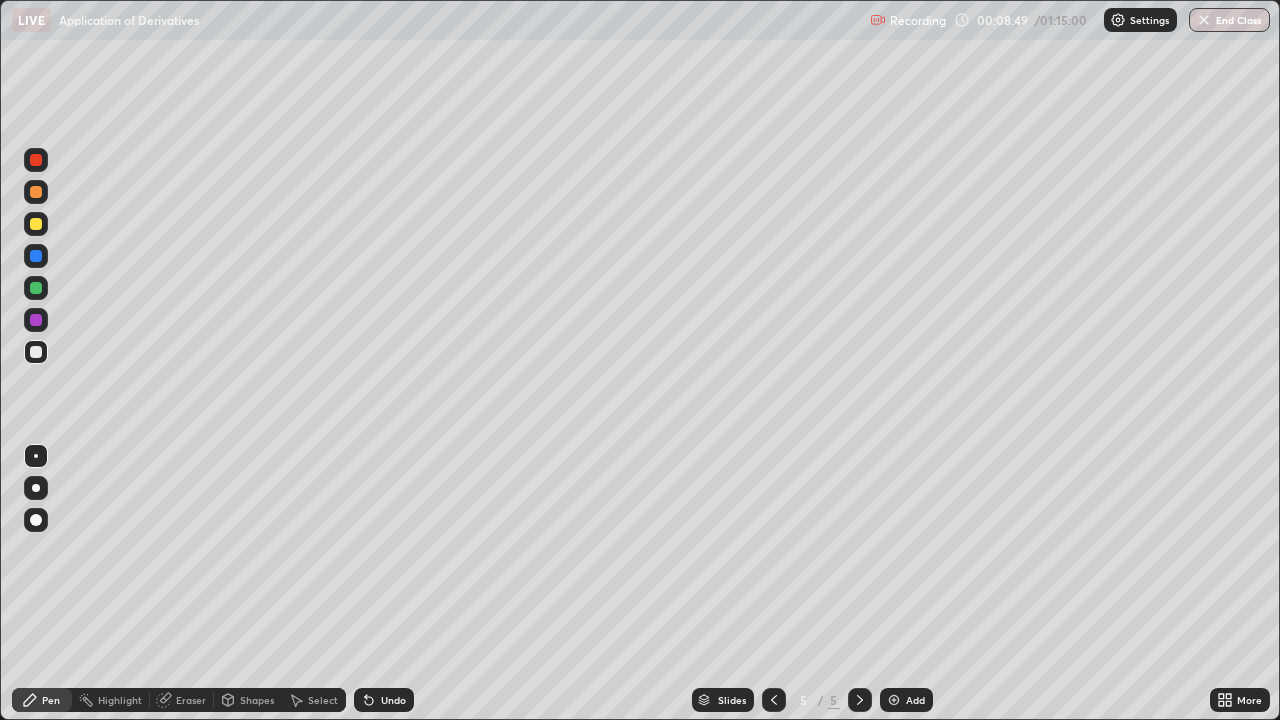 click on "Undo" at bounding box center [393, 700] 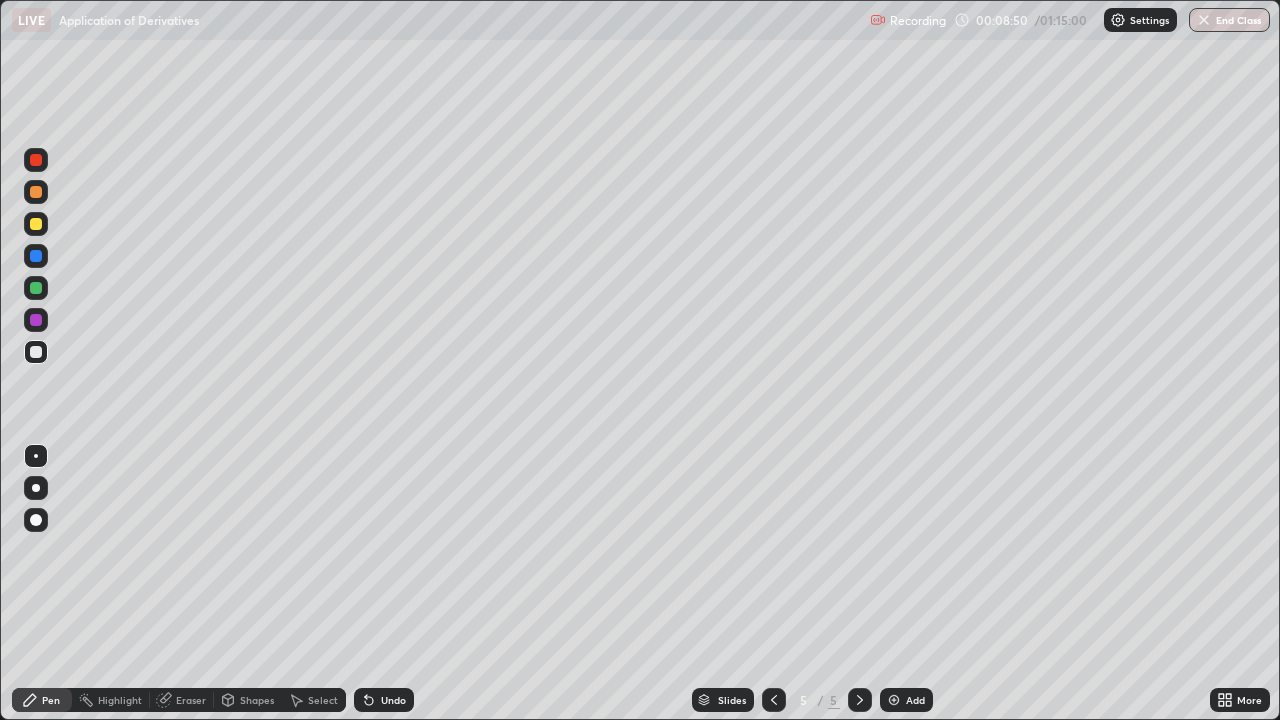 click on "Undo" at bounding box center [384, 700] 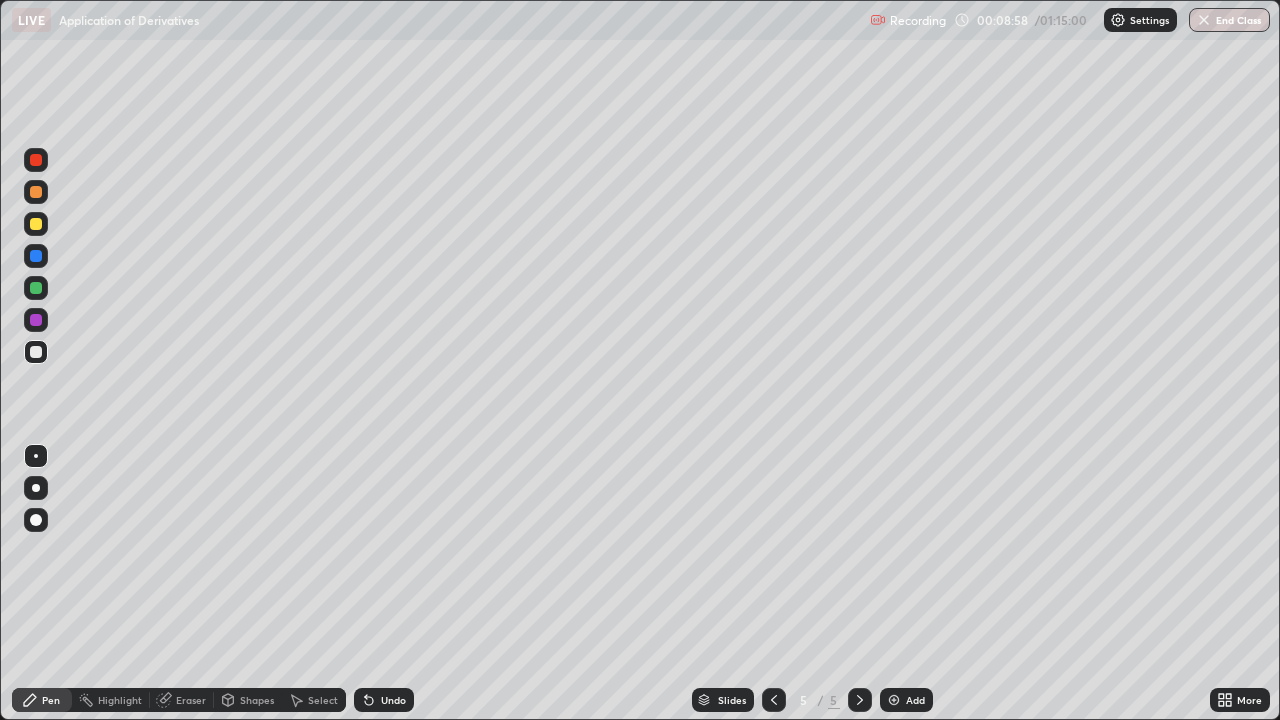 click at bounding box center [36, 192] 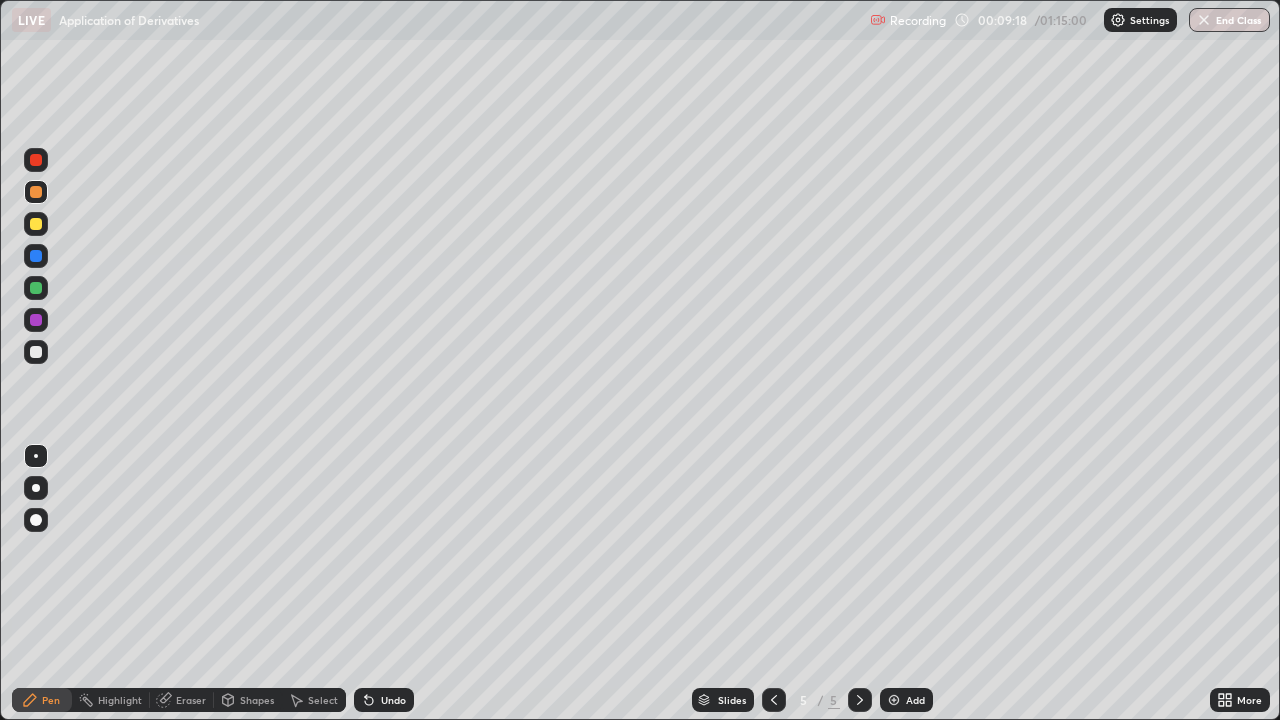 click at bounding box center (36, 352) 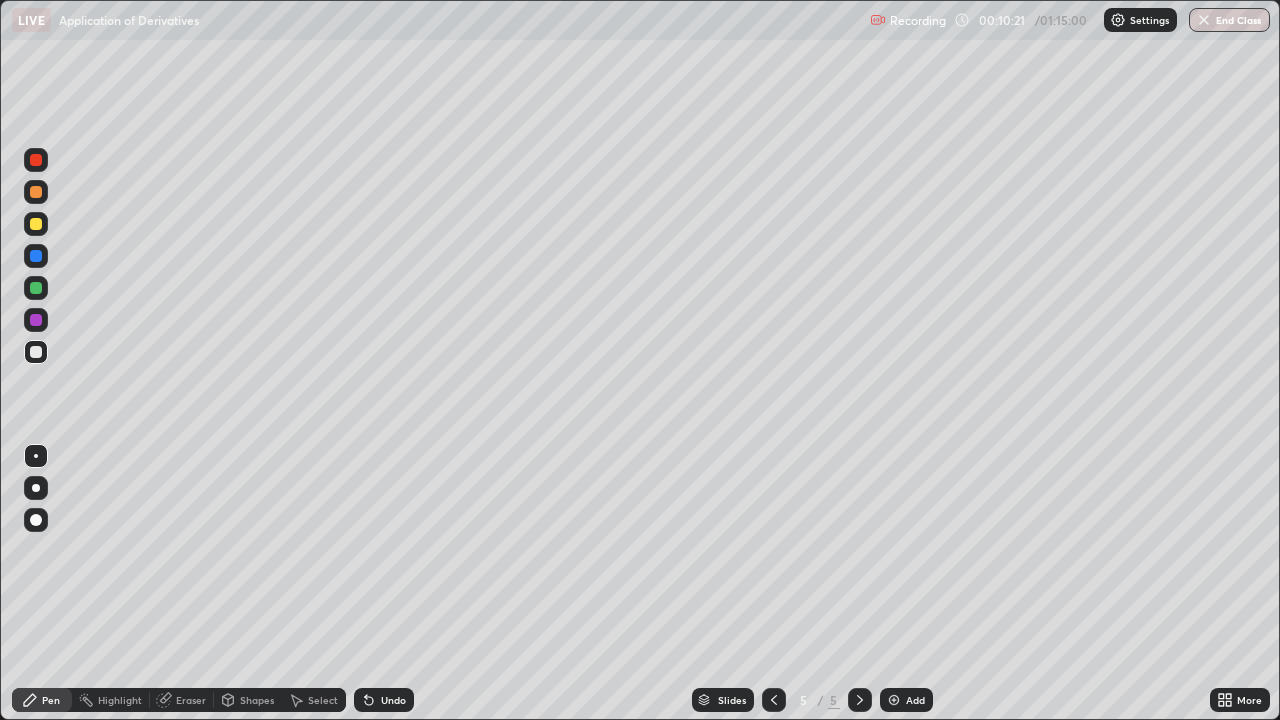 click on "Undo" at bounding box center [393, 700] 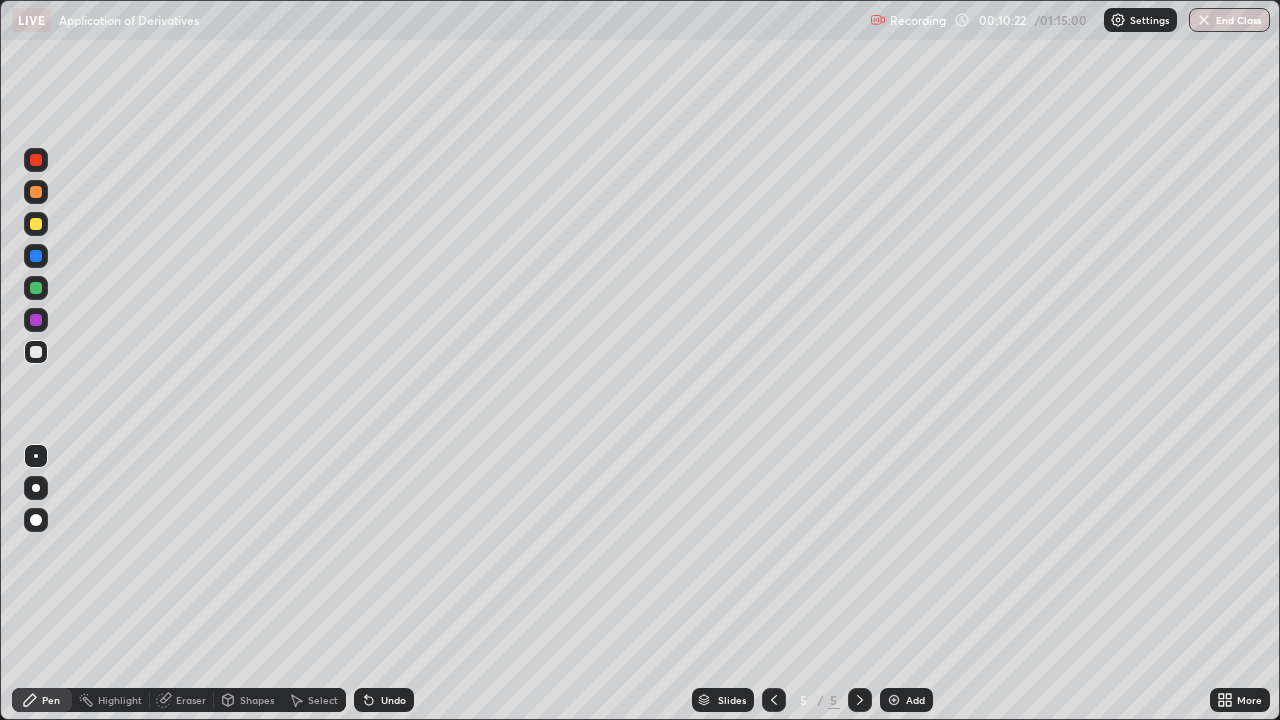 click on "Undo" at bounding box center [393, 700] 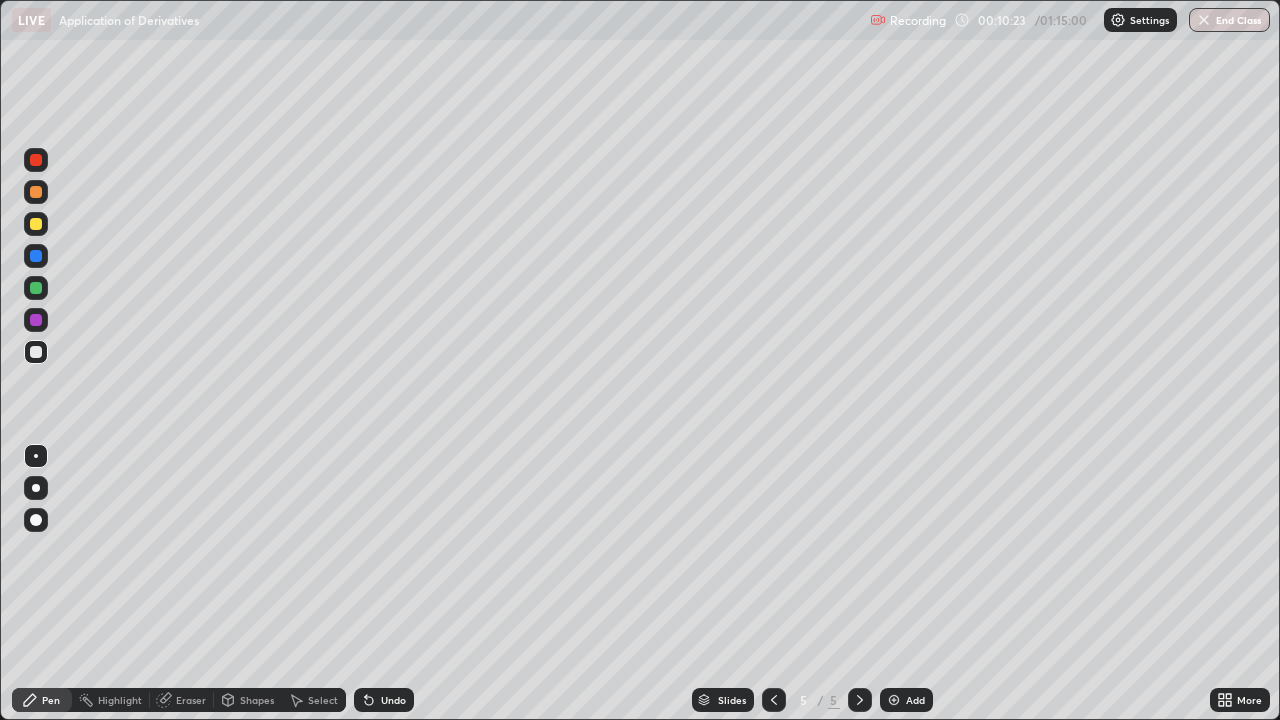 click on "Undo" at bounding box center [393, 700] 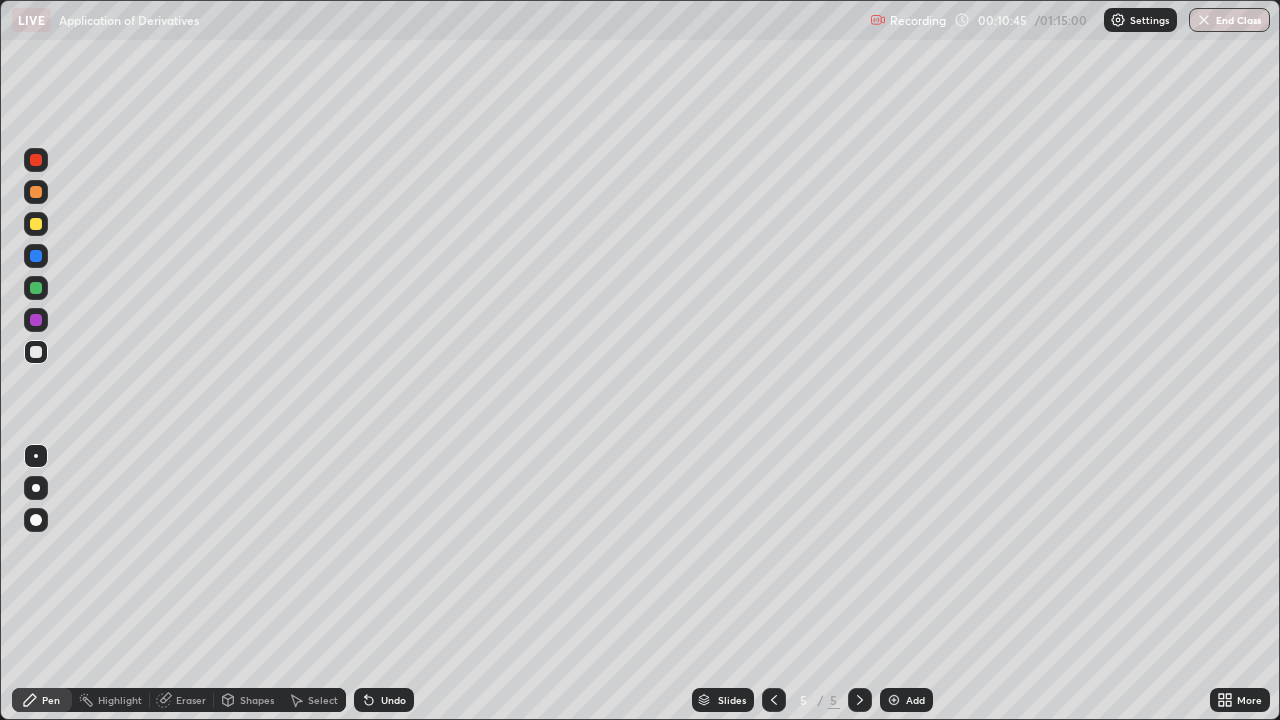 click on "Undo" at bounding box center (393, 700) 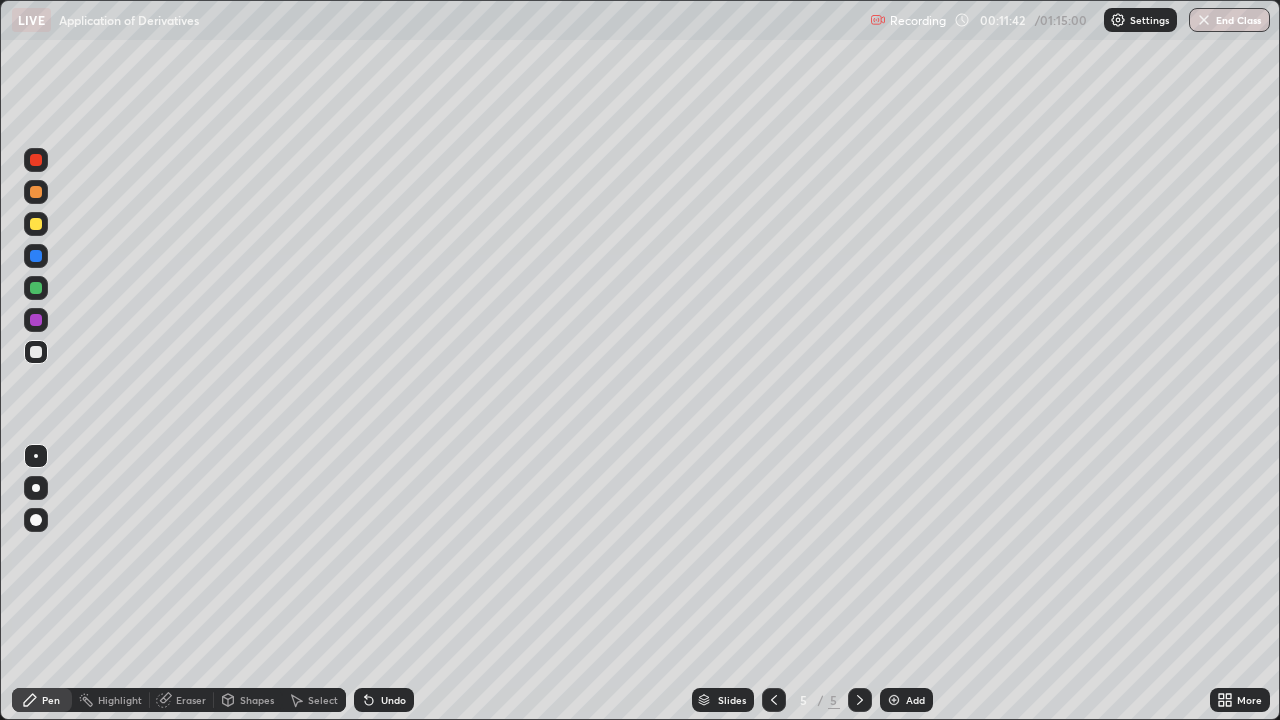 click 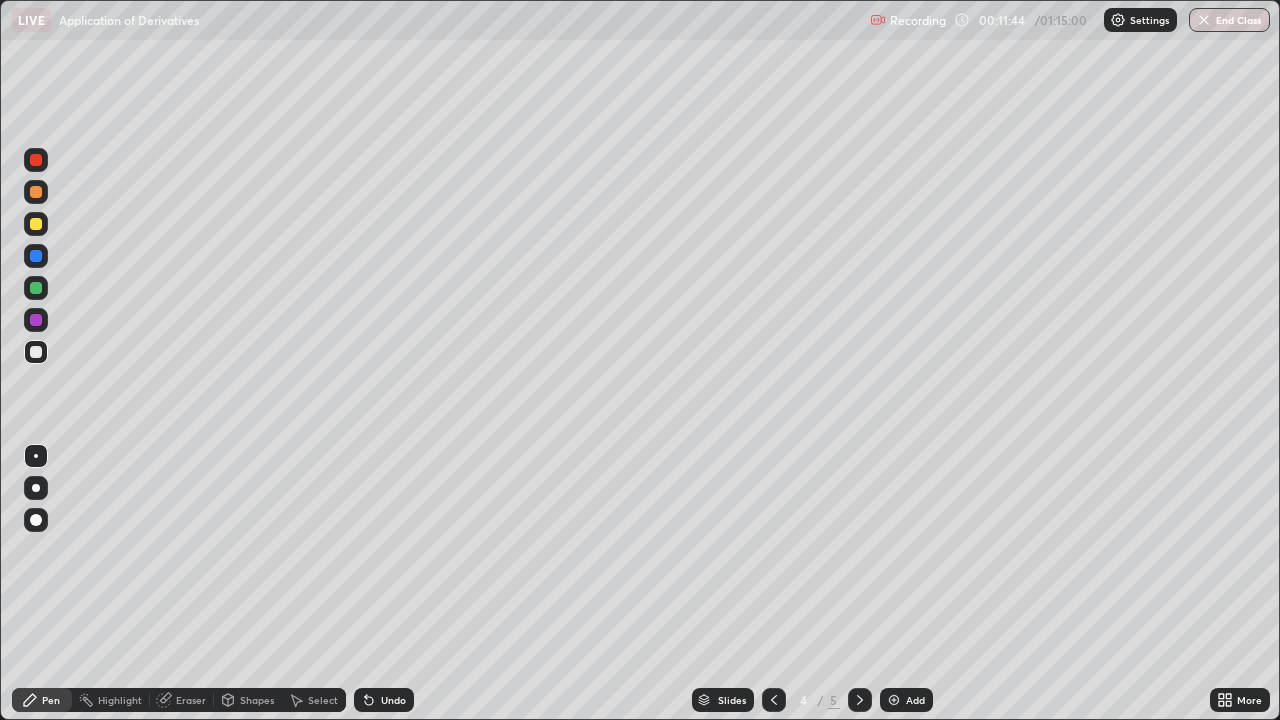click 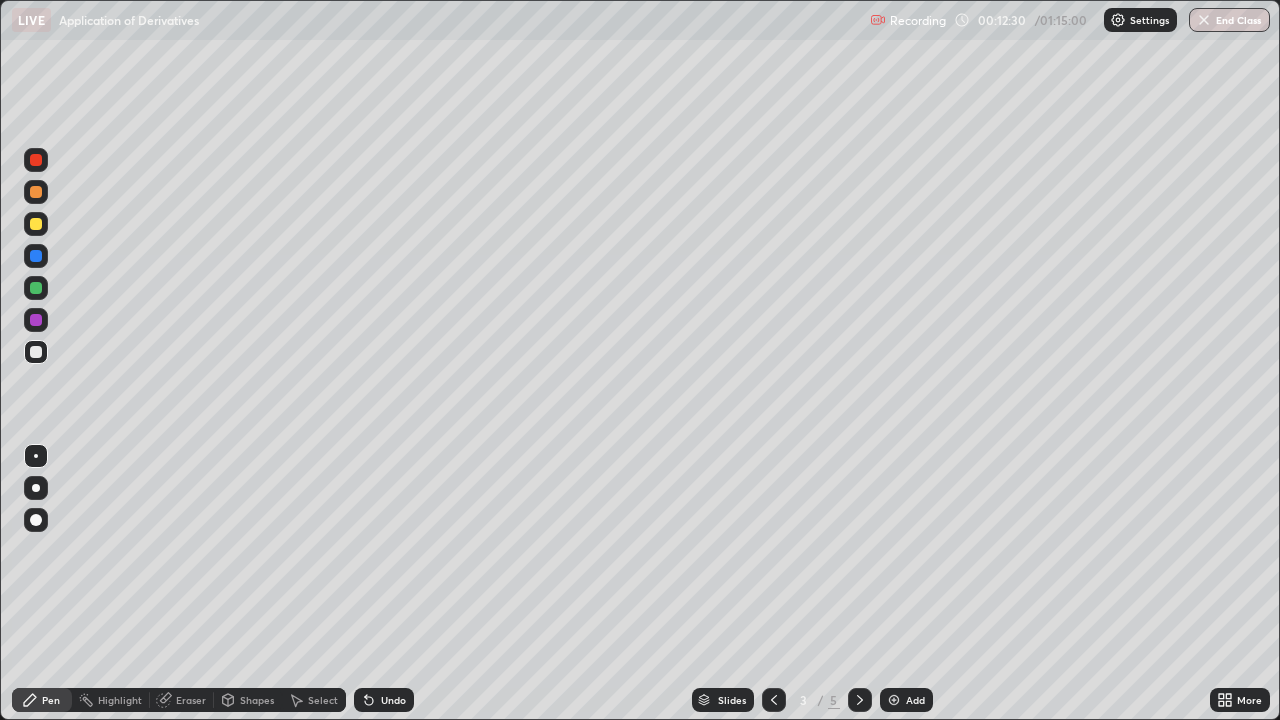 click on "Eraser" at bounding box center [182, 700] 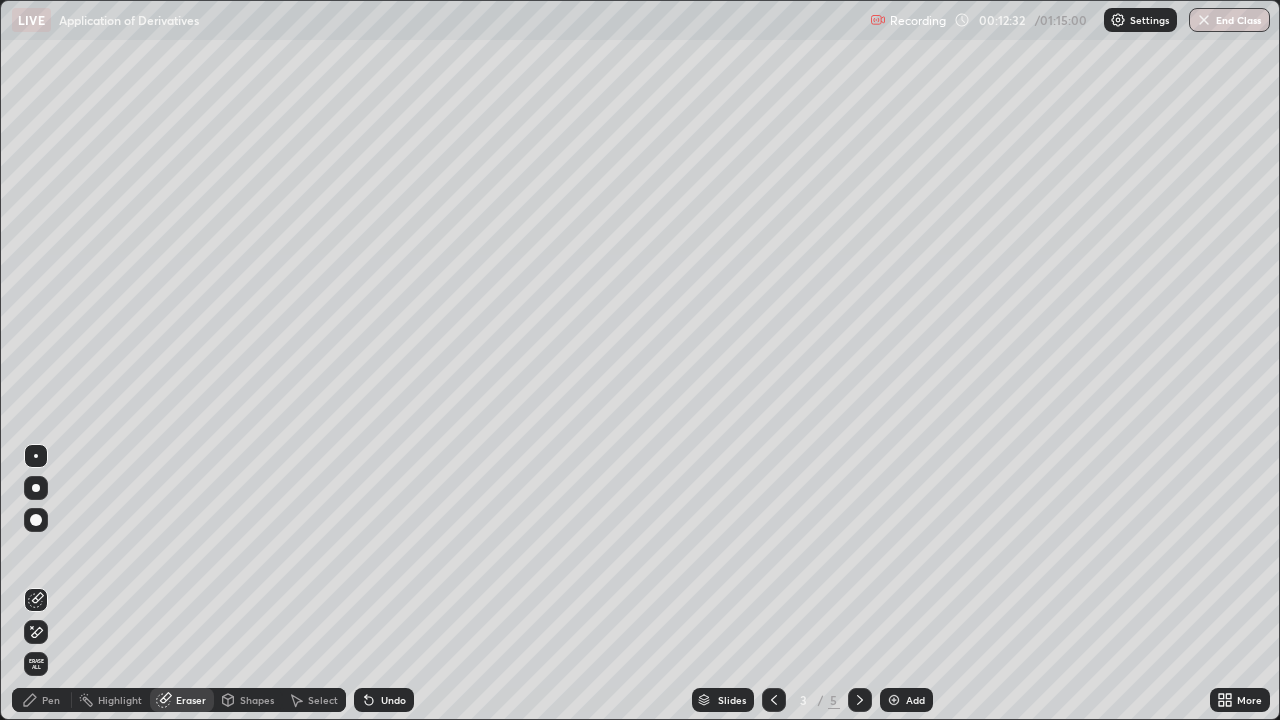 click on "Pen" at bounding box center (51, 700) 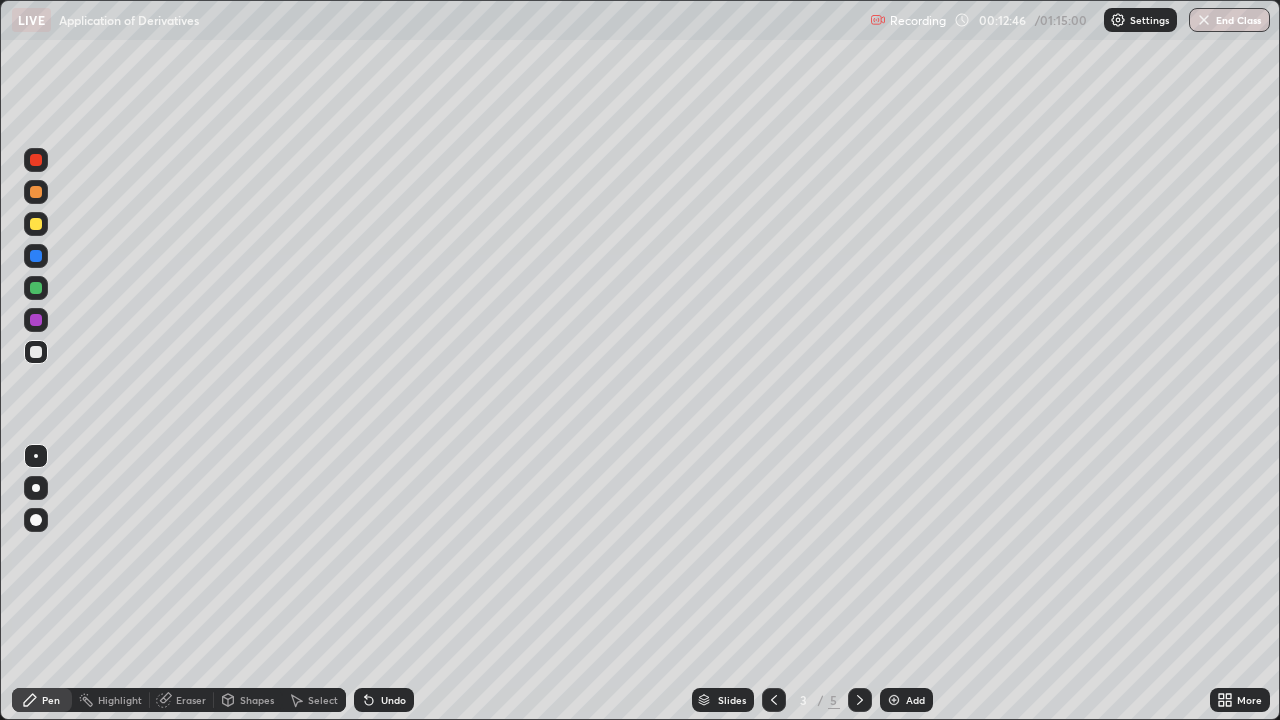 click 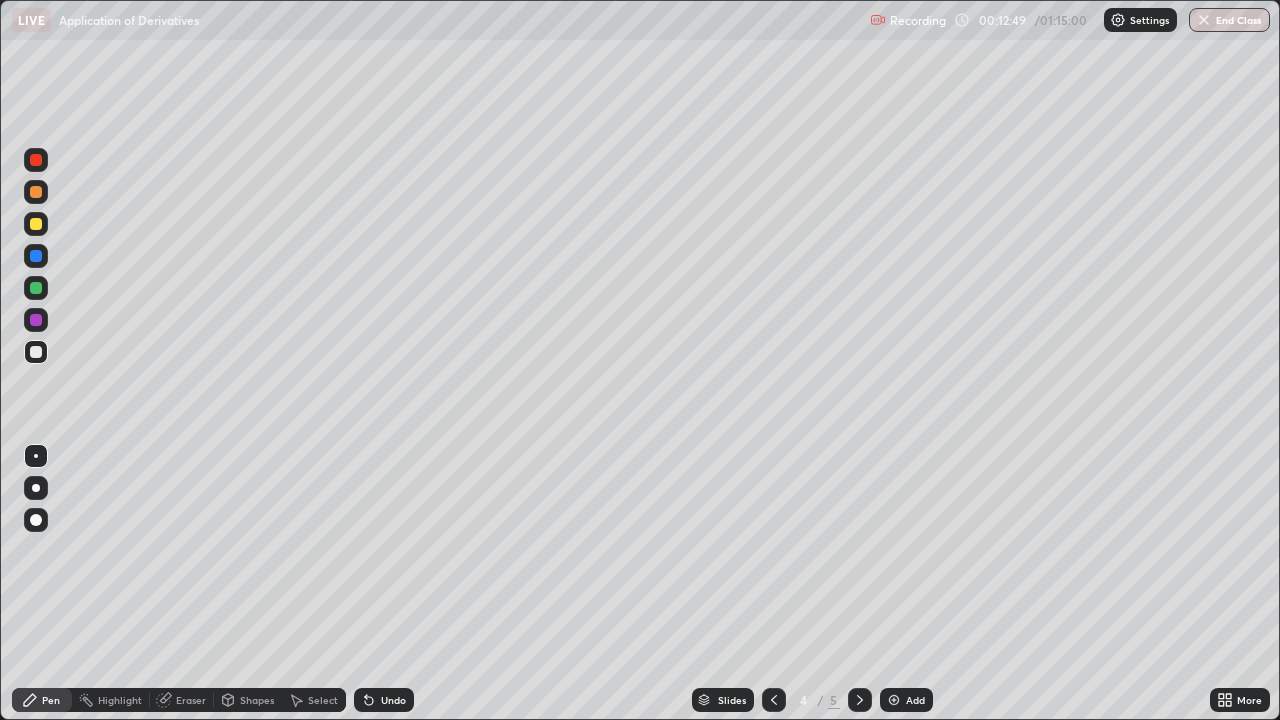 click 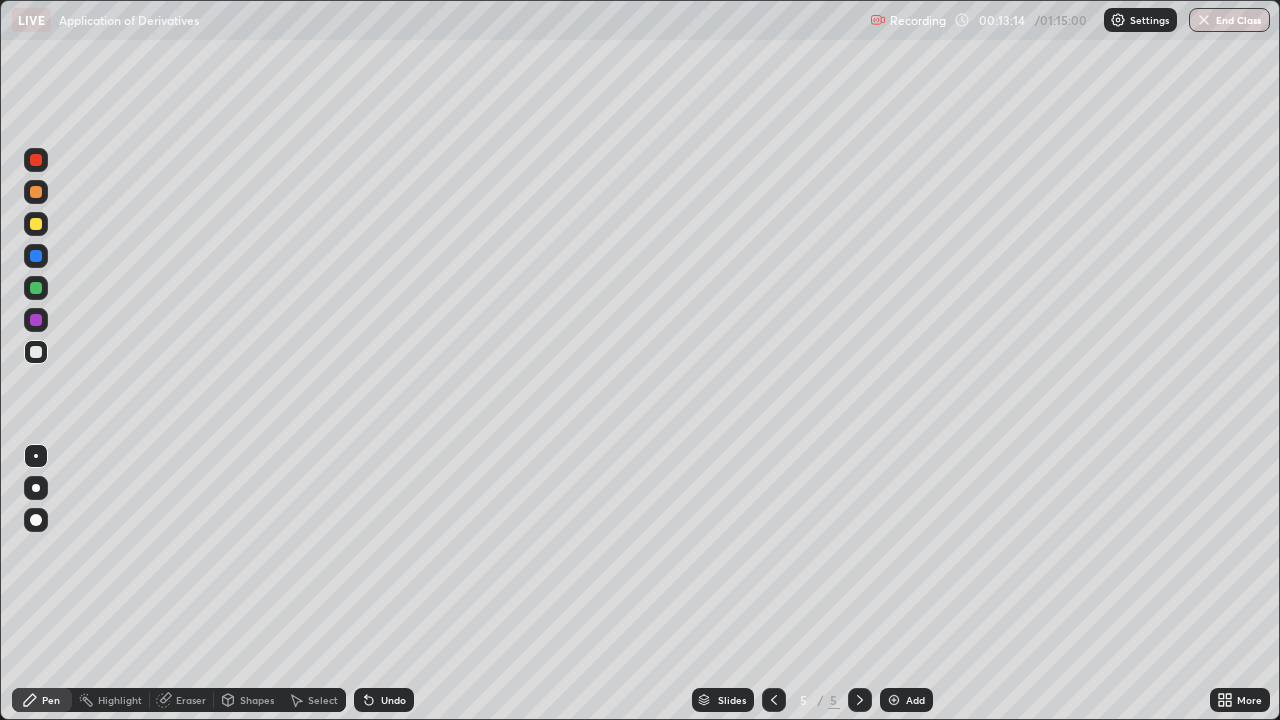 click 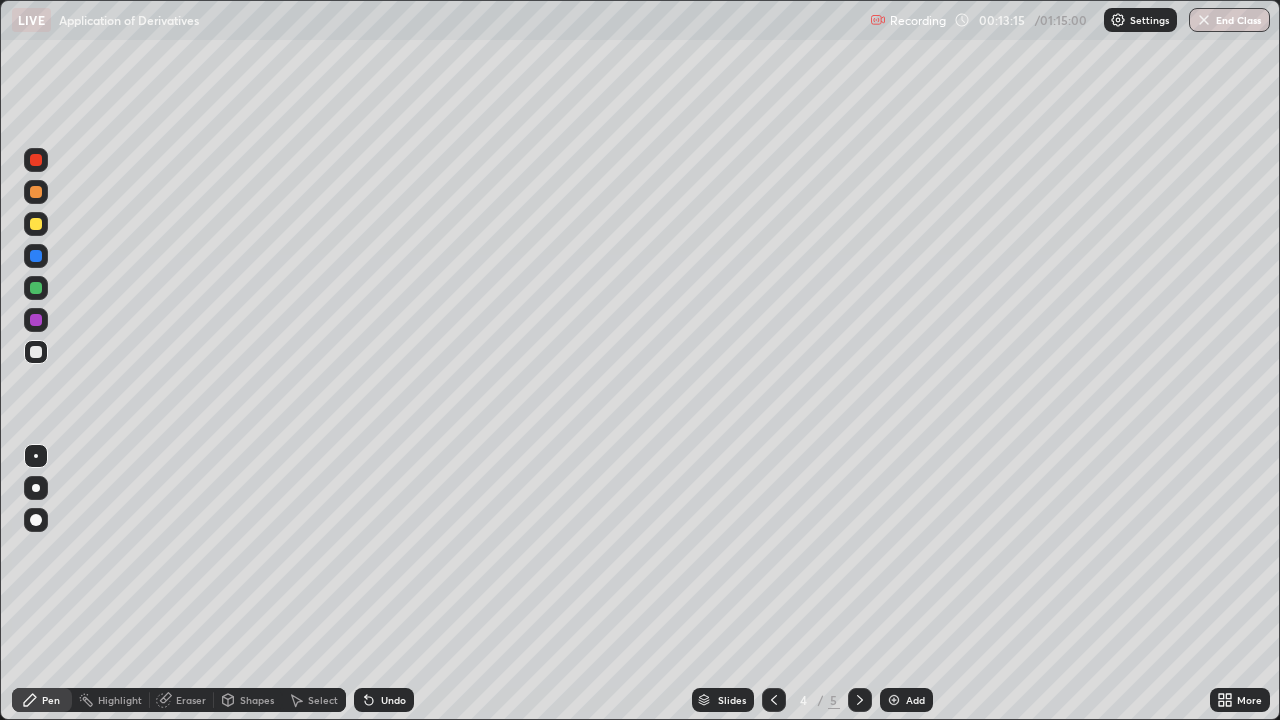 click 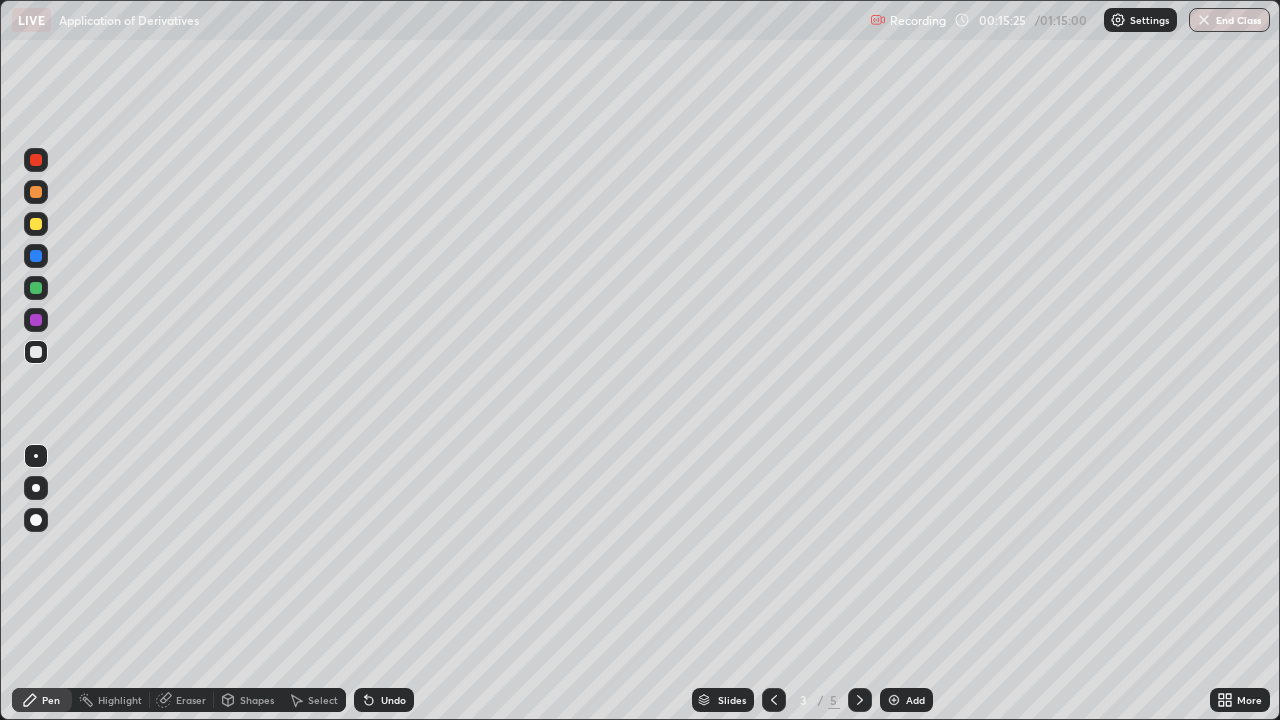 click 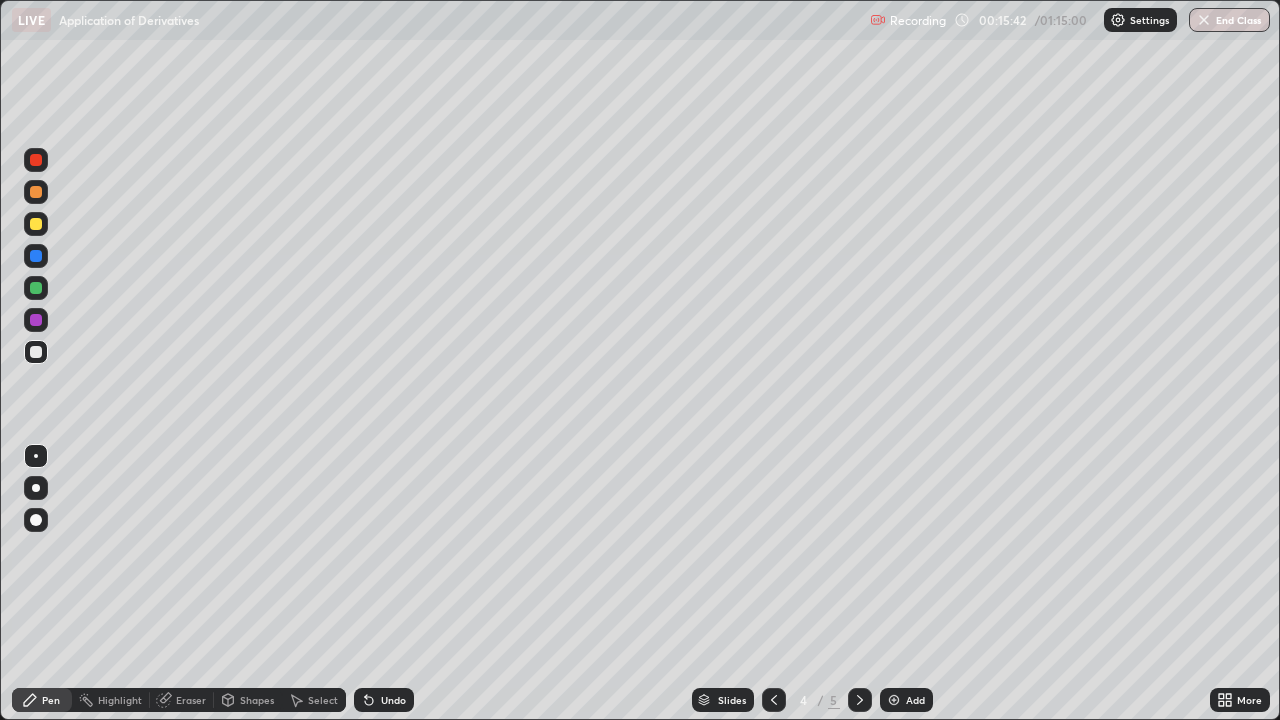 click 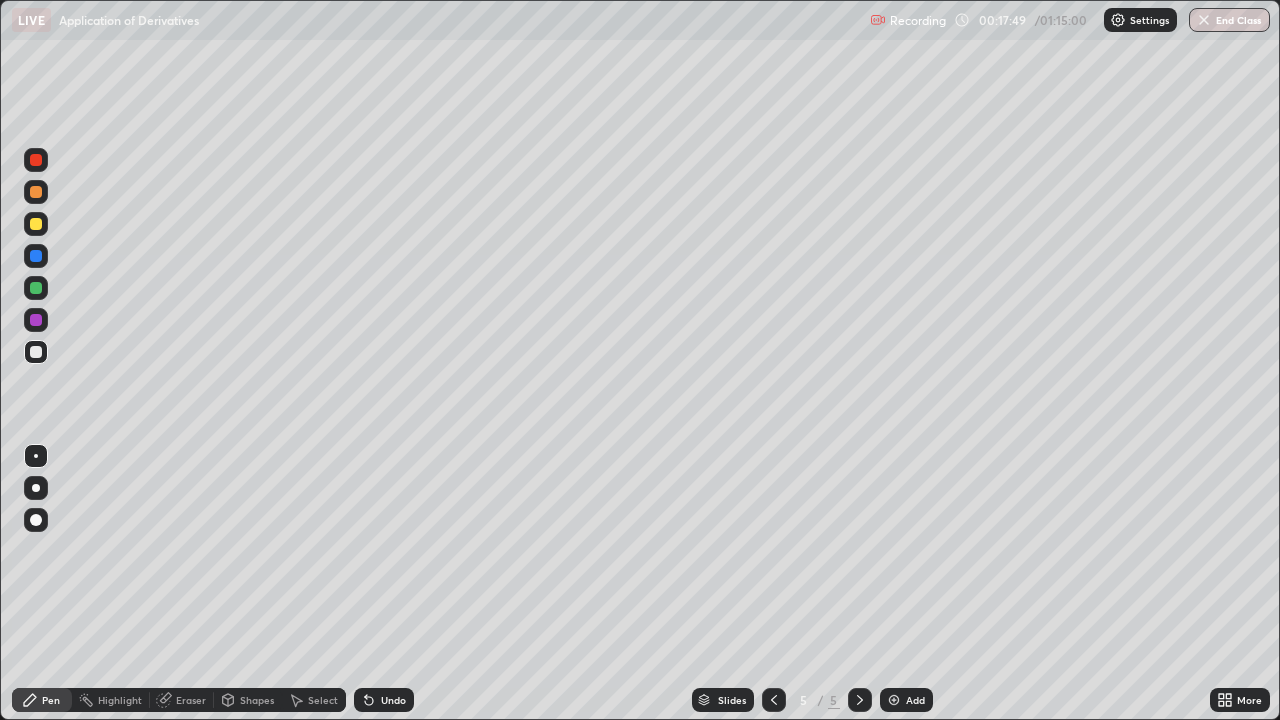 click on "Select" at bounding box center [323, 700] 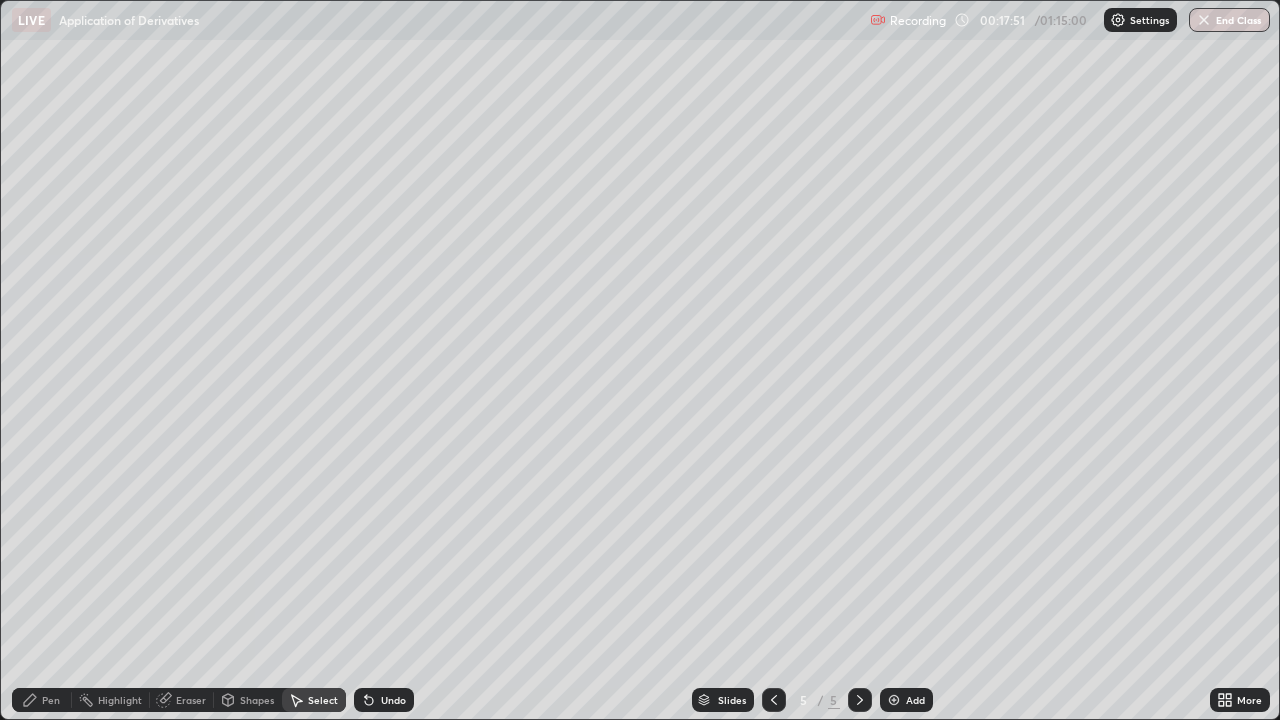 click on "Pen" at bounding box center (51, 700) 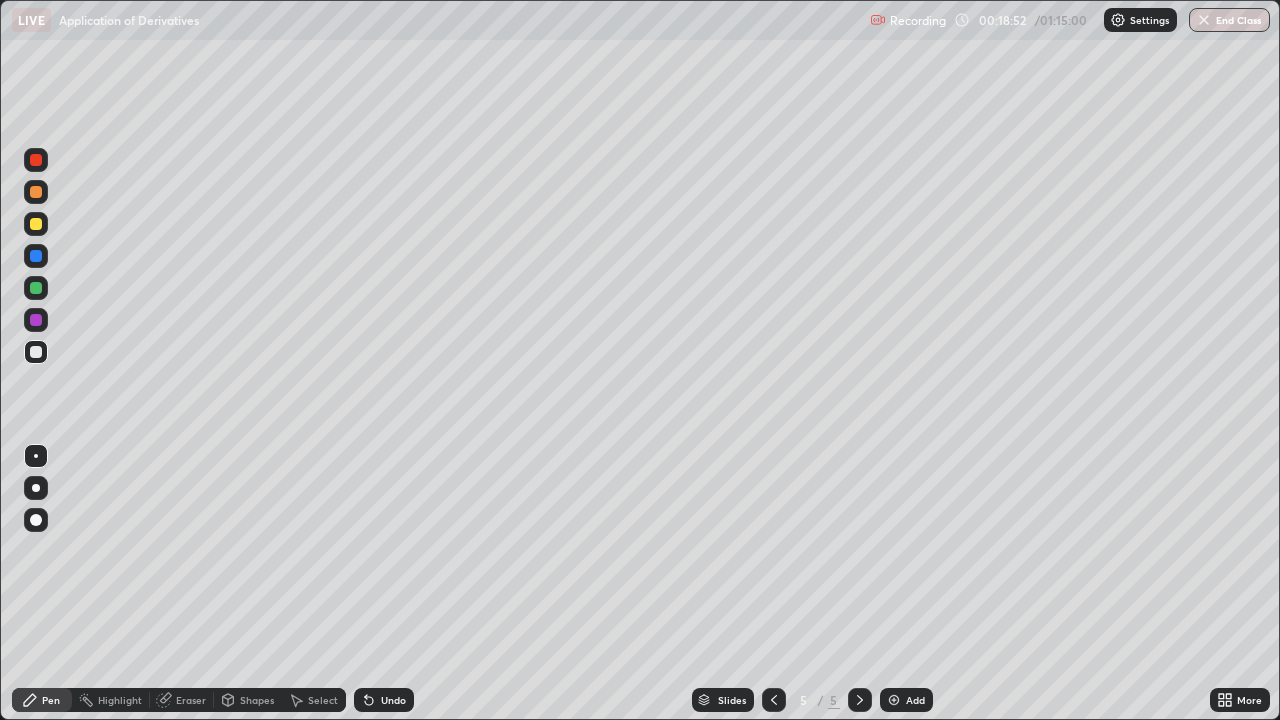 click 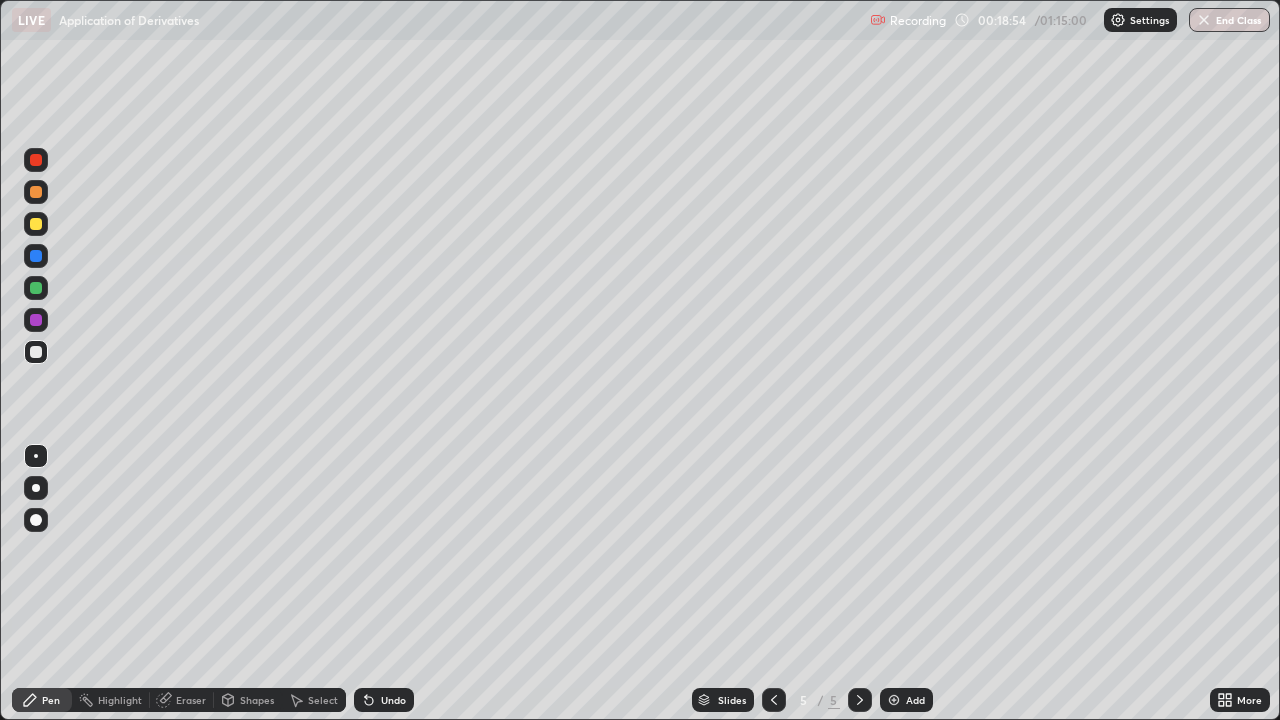 click at bounding box center [774, 700] 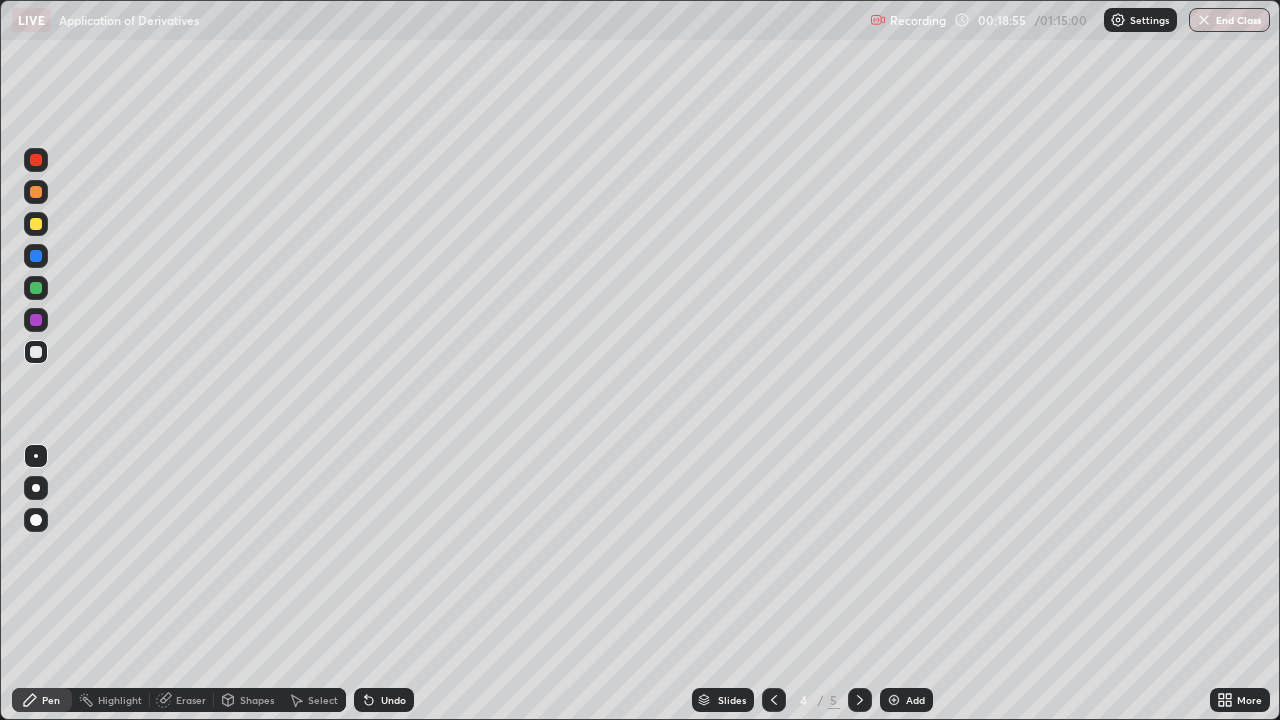 click 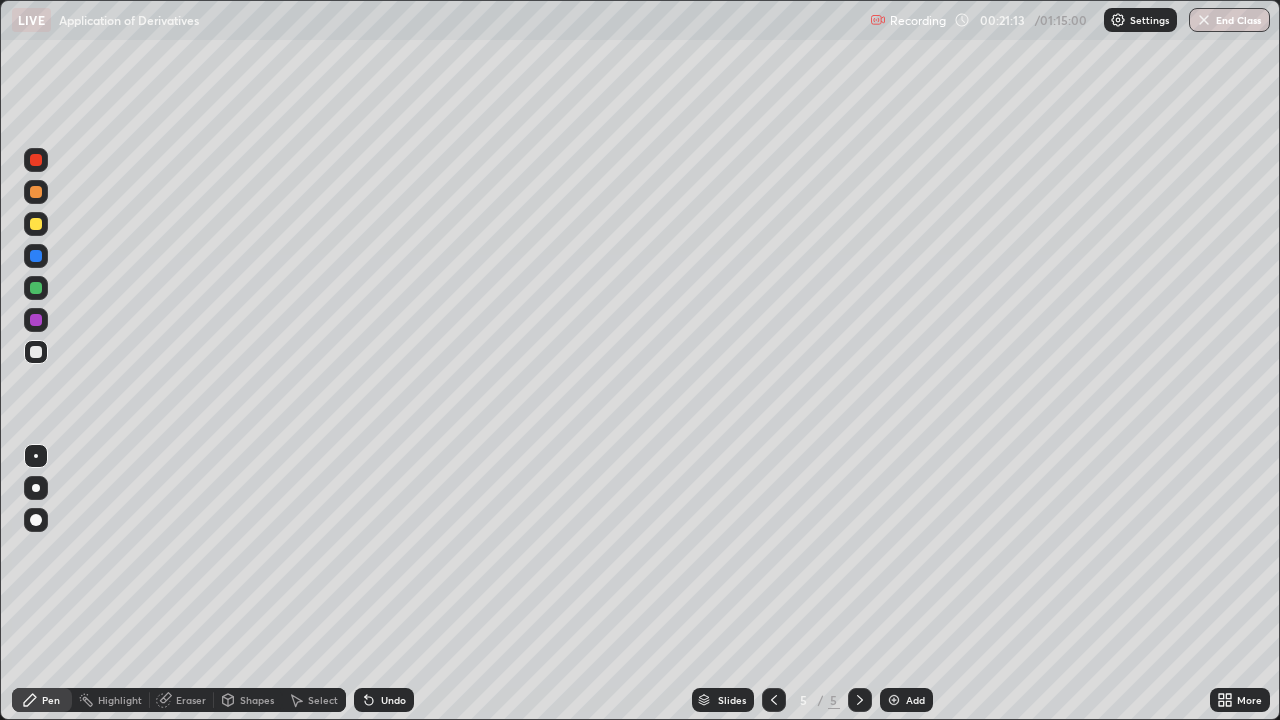 click at bounding box center [774, 700] 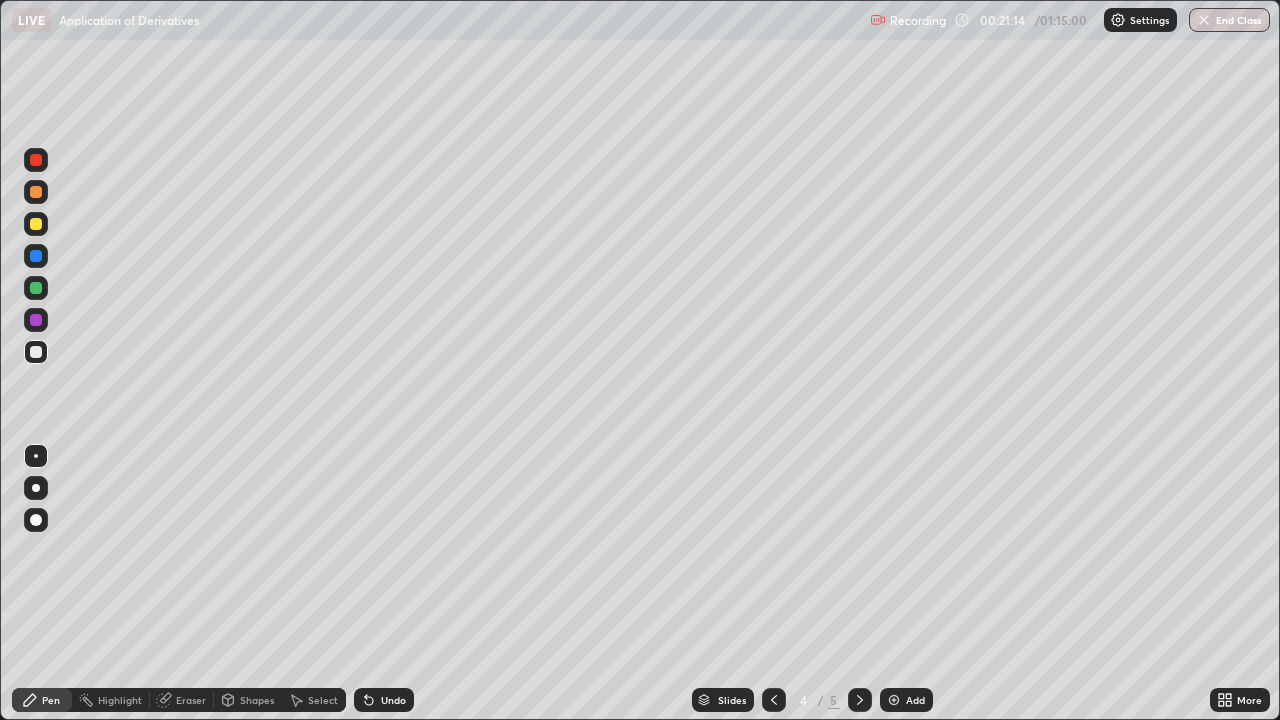 click 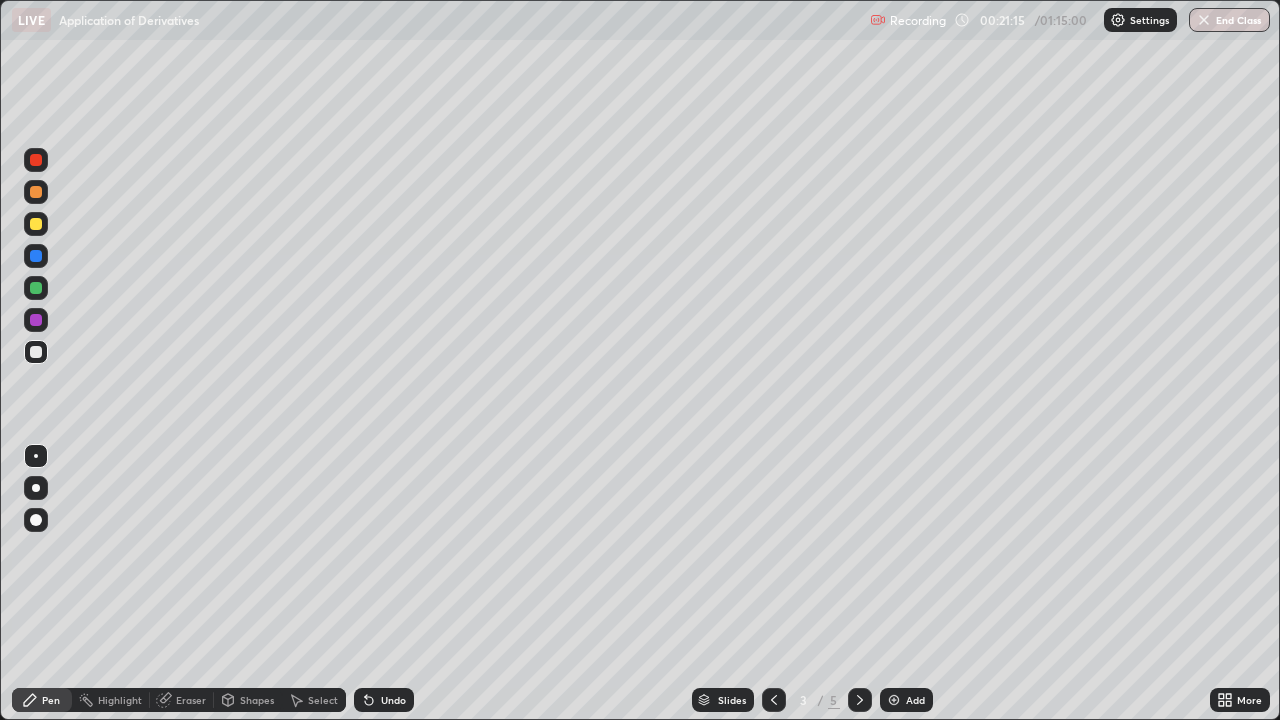 click 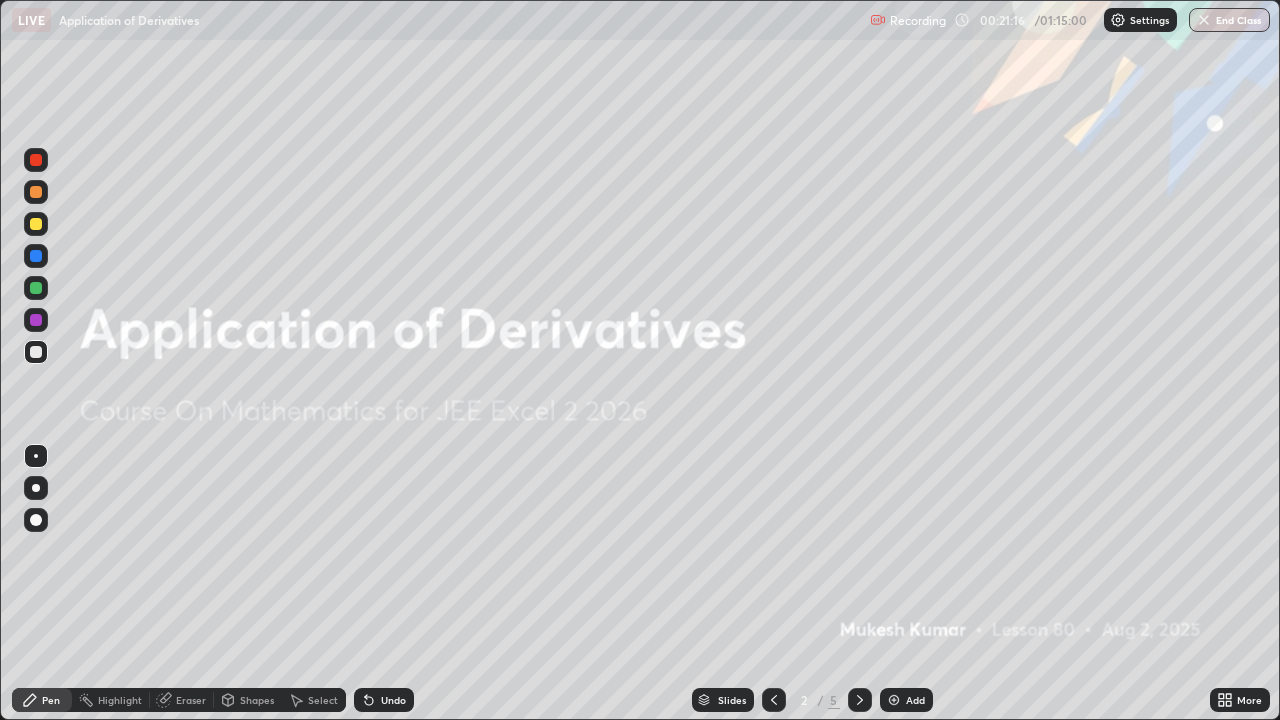 click 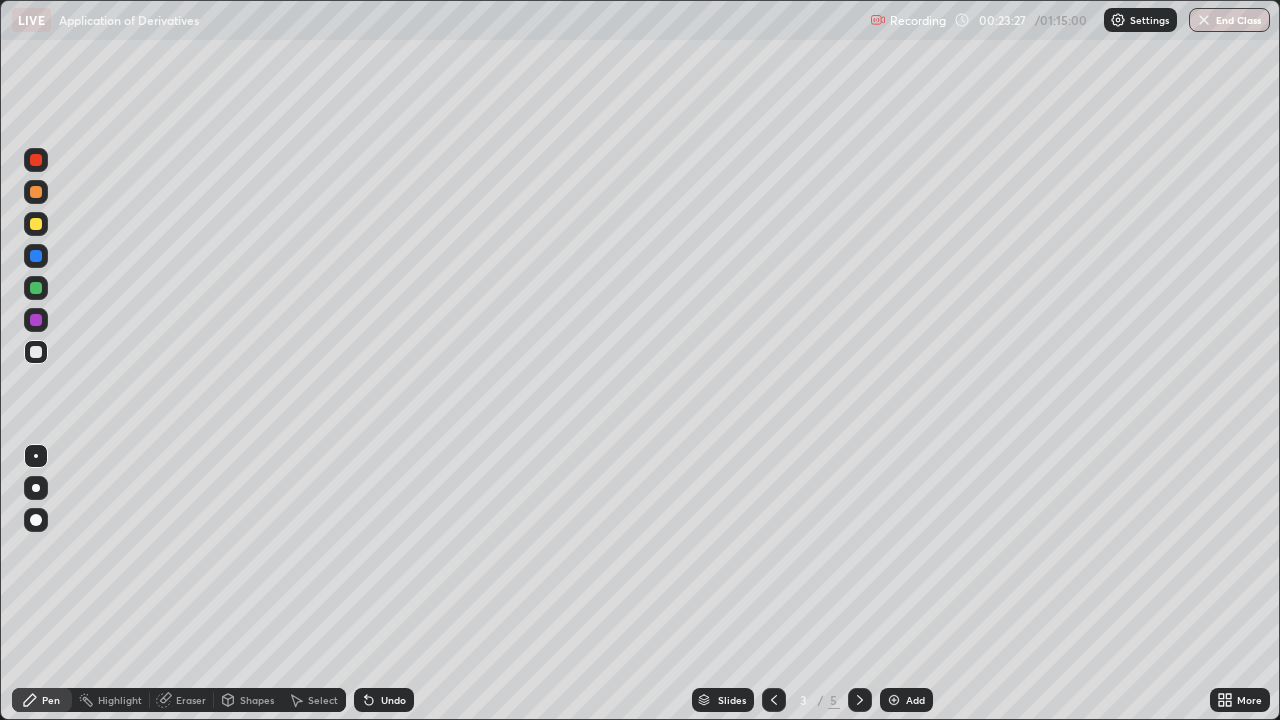 click on "Eraser" at bounding box center (182, 700) 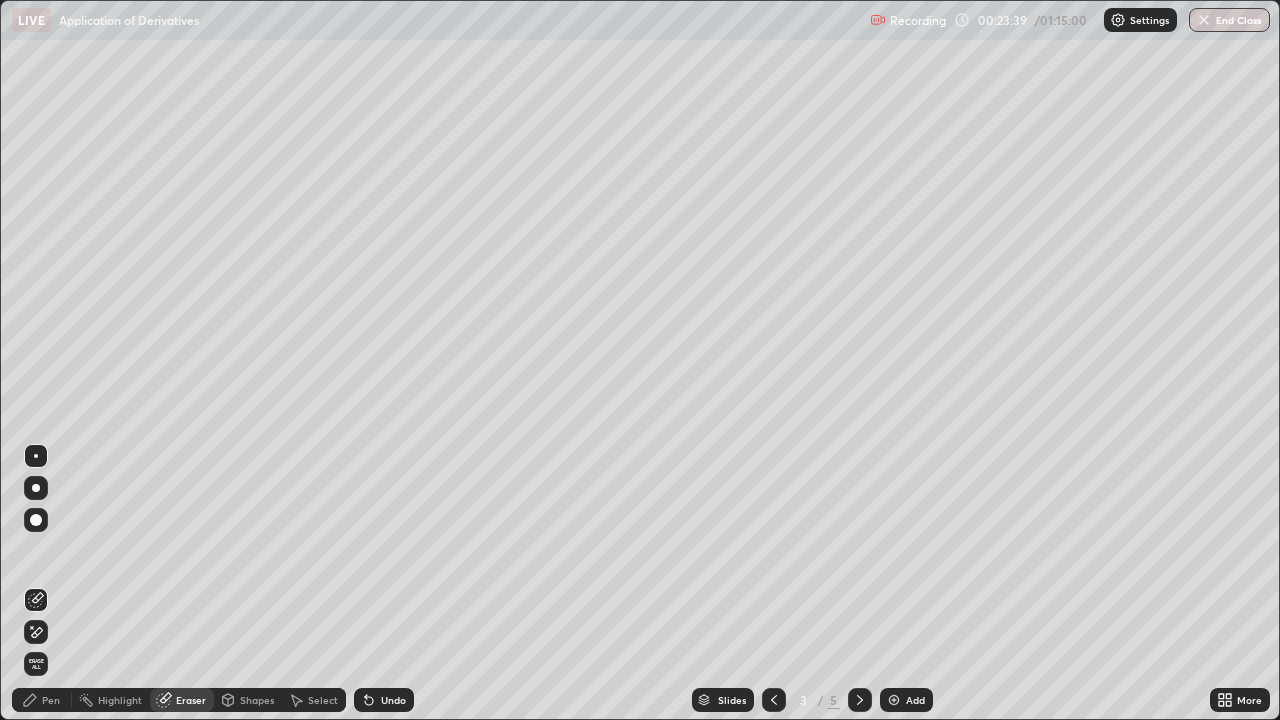 click on "Pen" at bounding box center [51, 700] 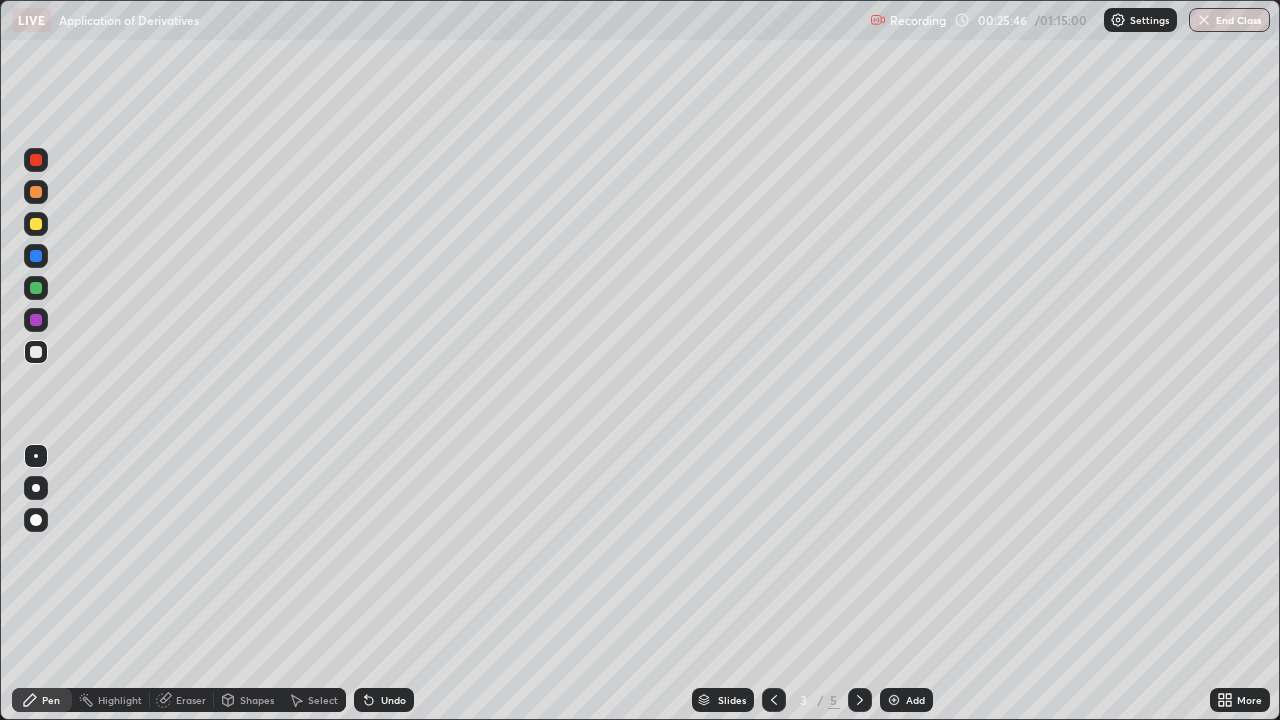 click 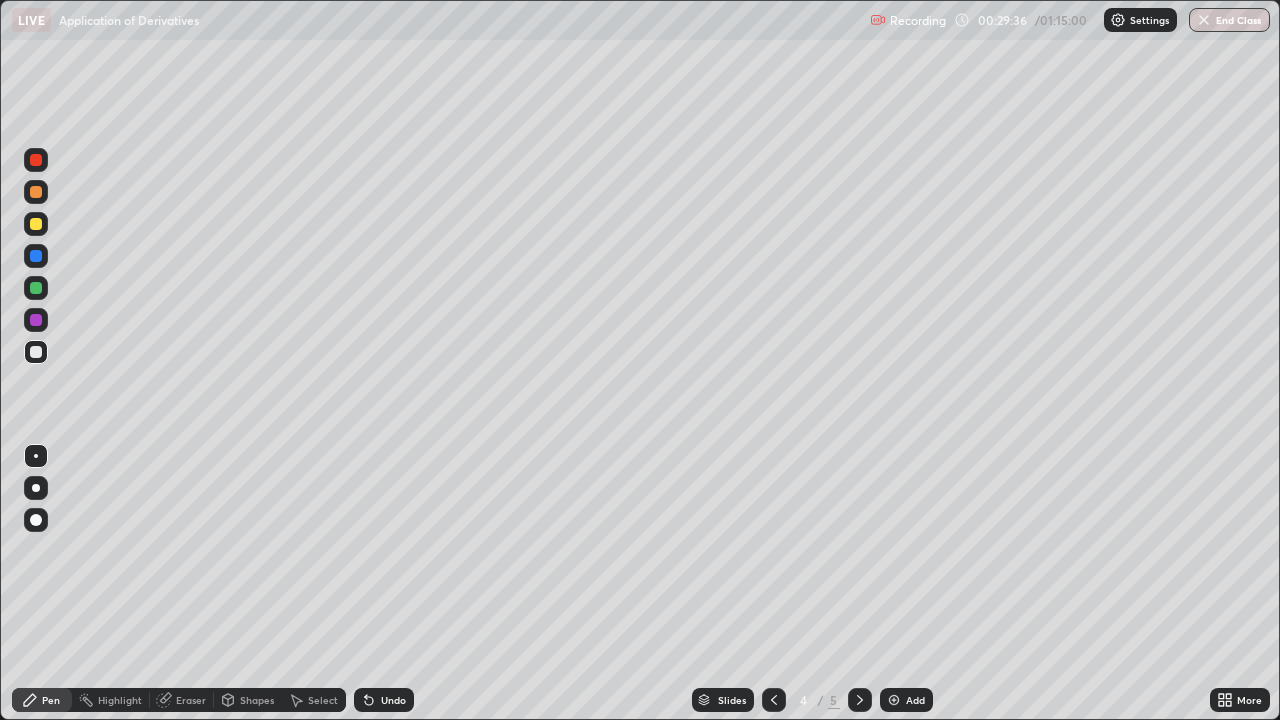 click 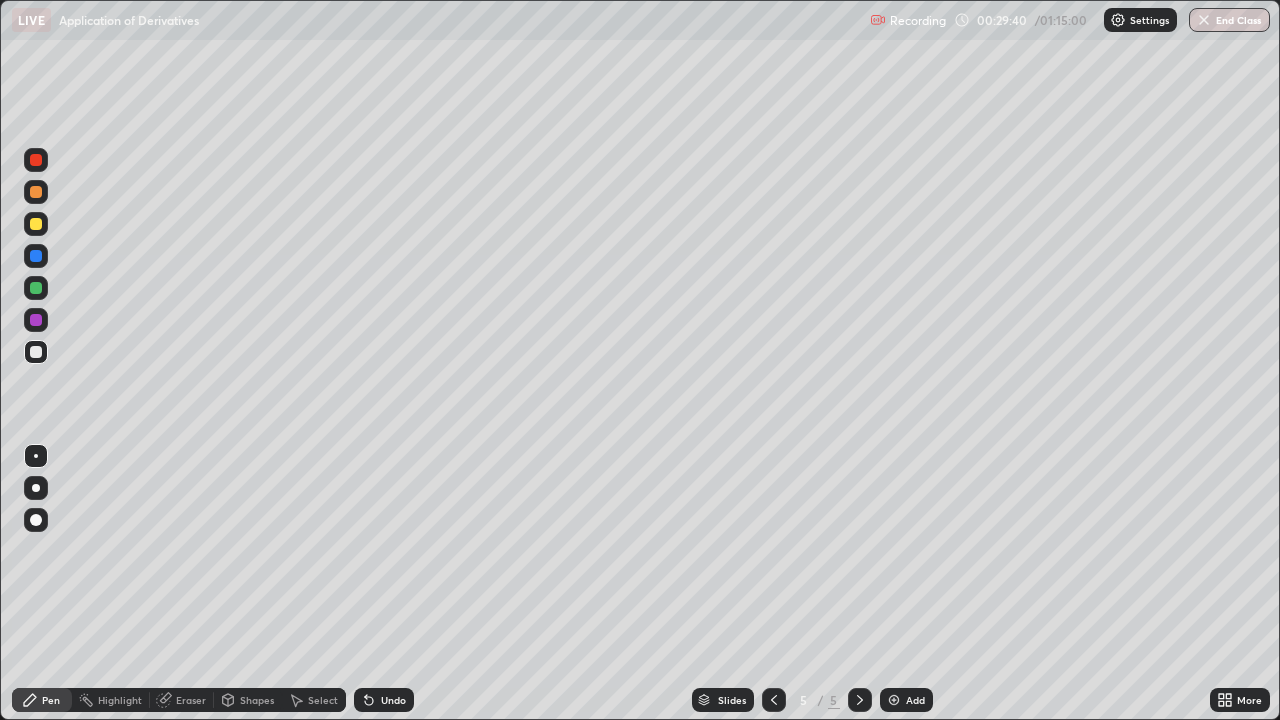 click on "Eraser" at bounding box center (191, 700) 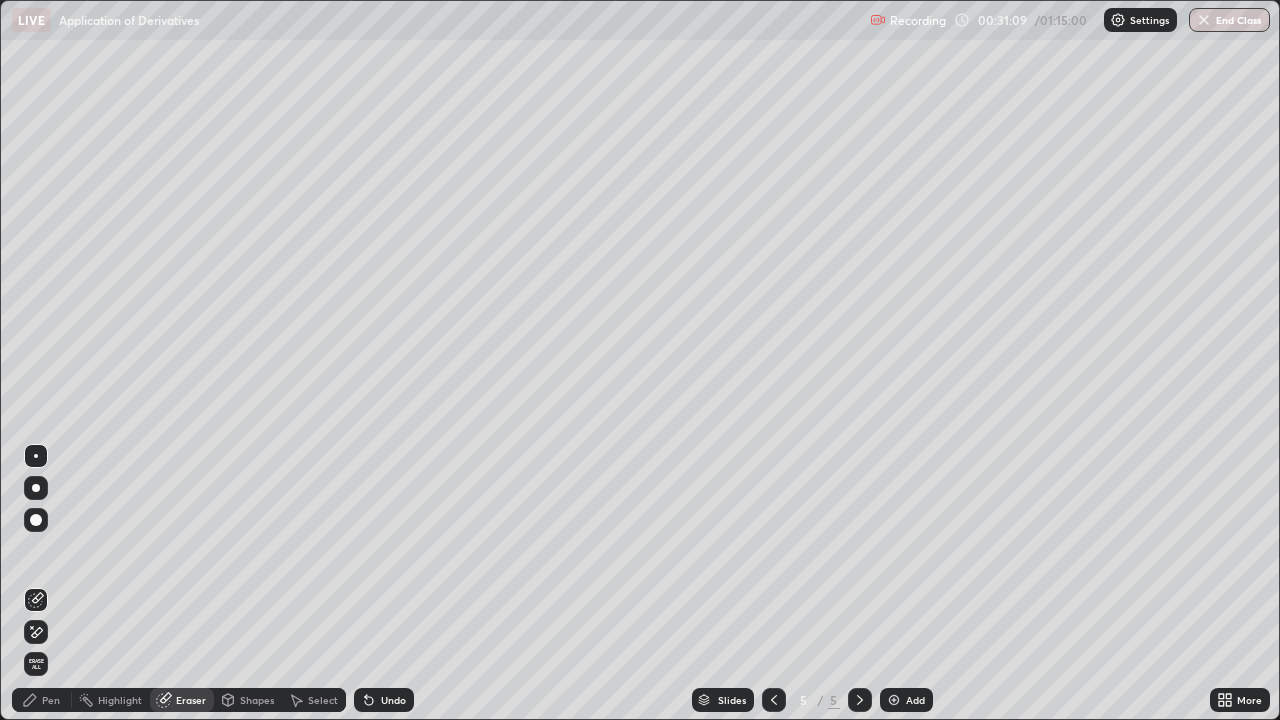 click 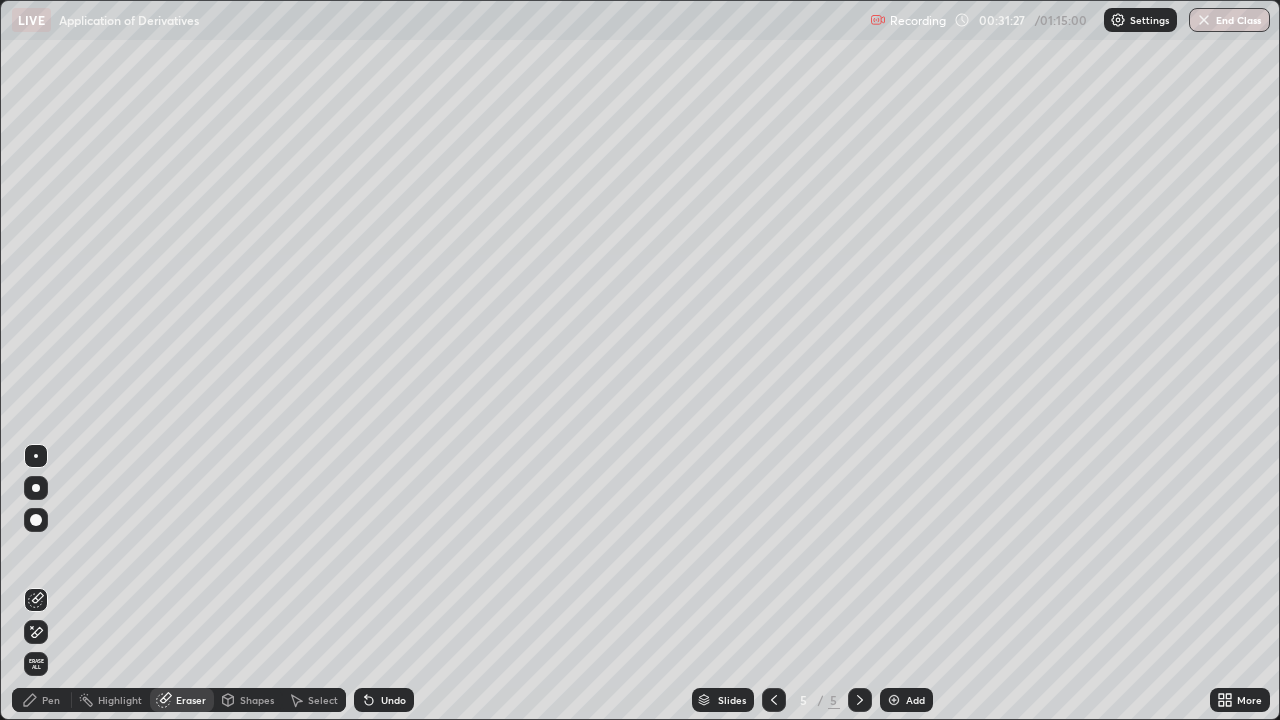 click on "Pen" at bounding box center [51, 700] 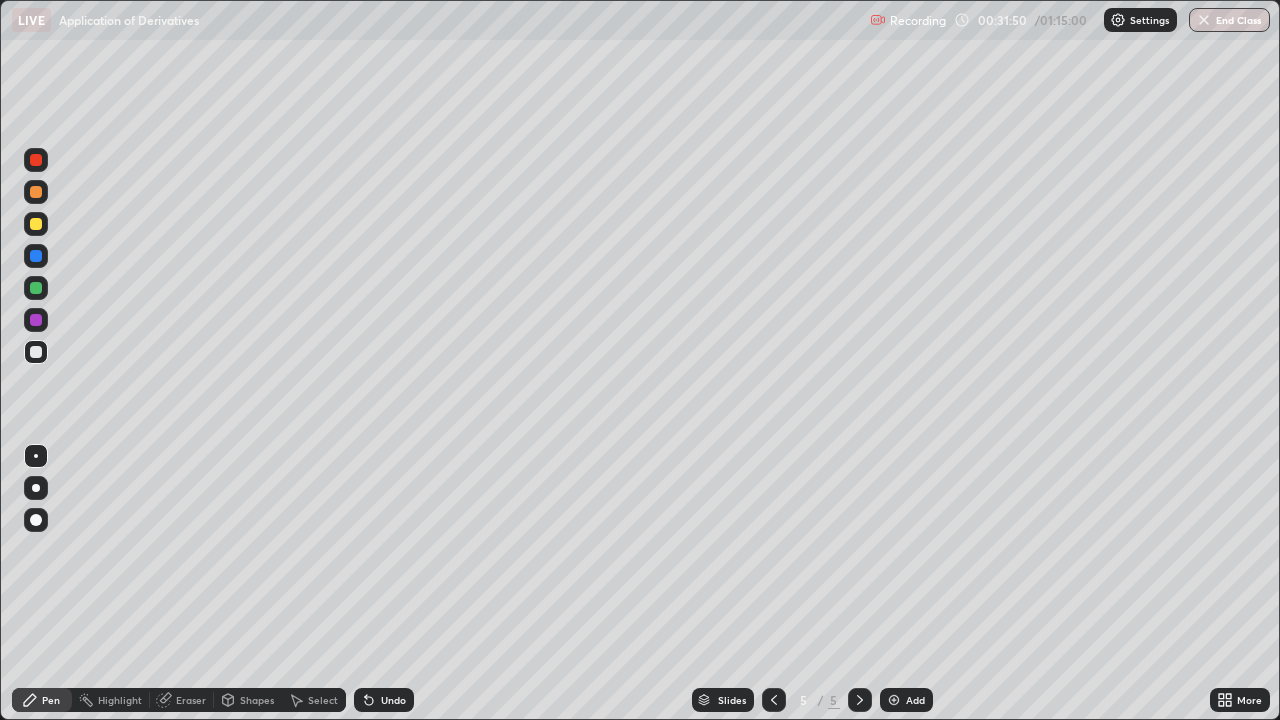 click on "Eraser" at bounding box center [191, 700] 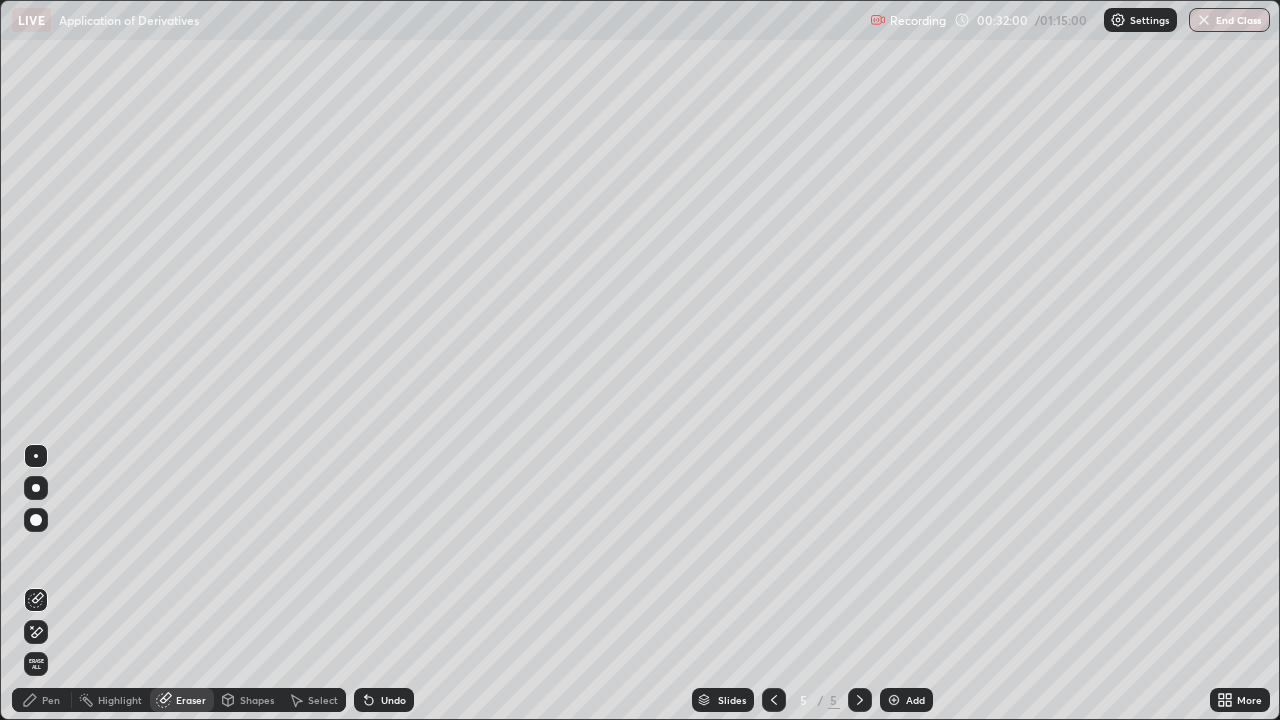 click on "Pen" at bounding box center [51, 700] 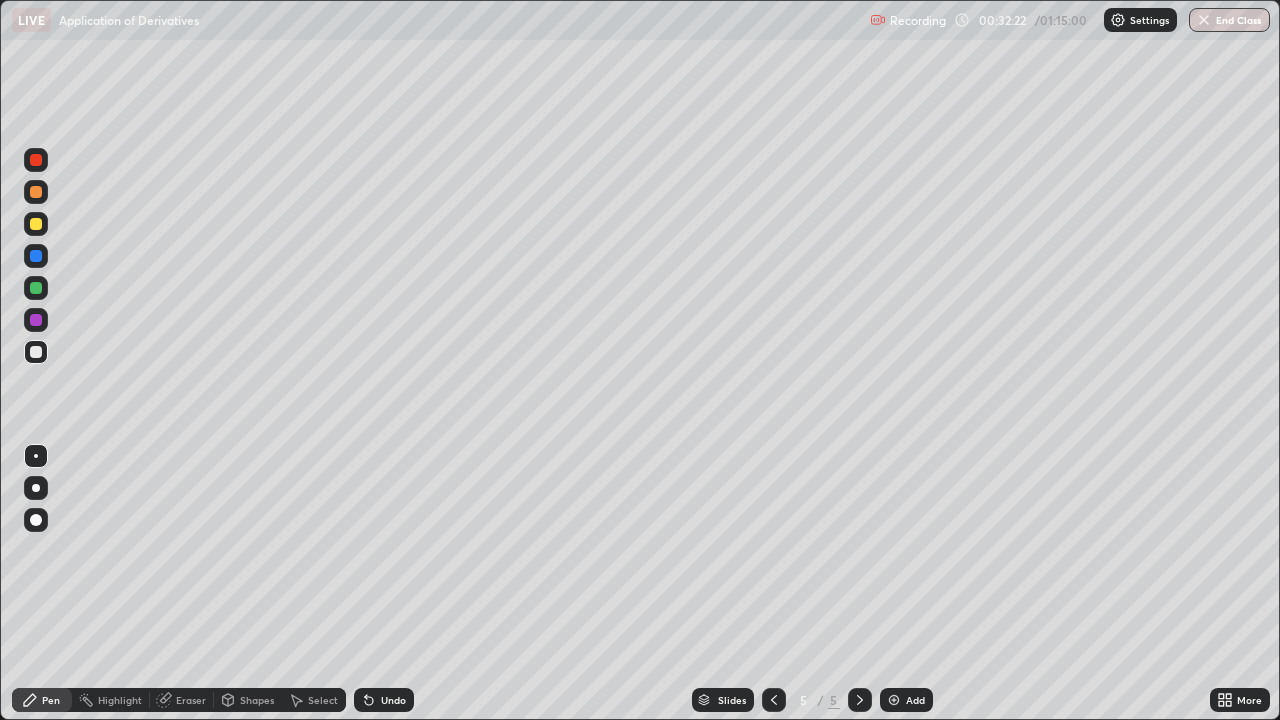 click at bounding box center (36, 224) 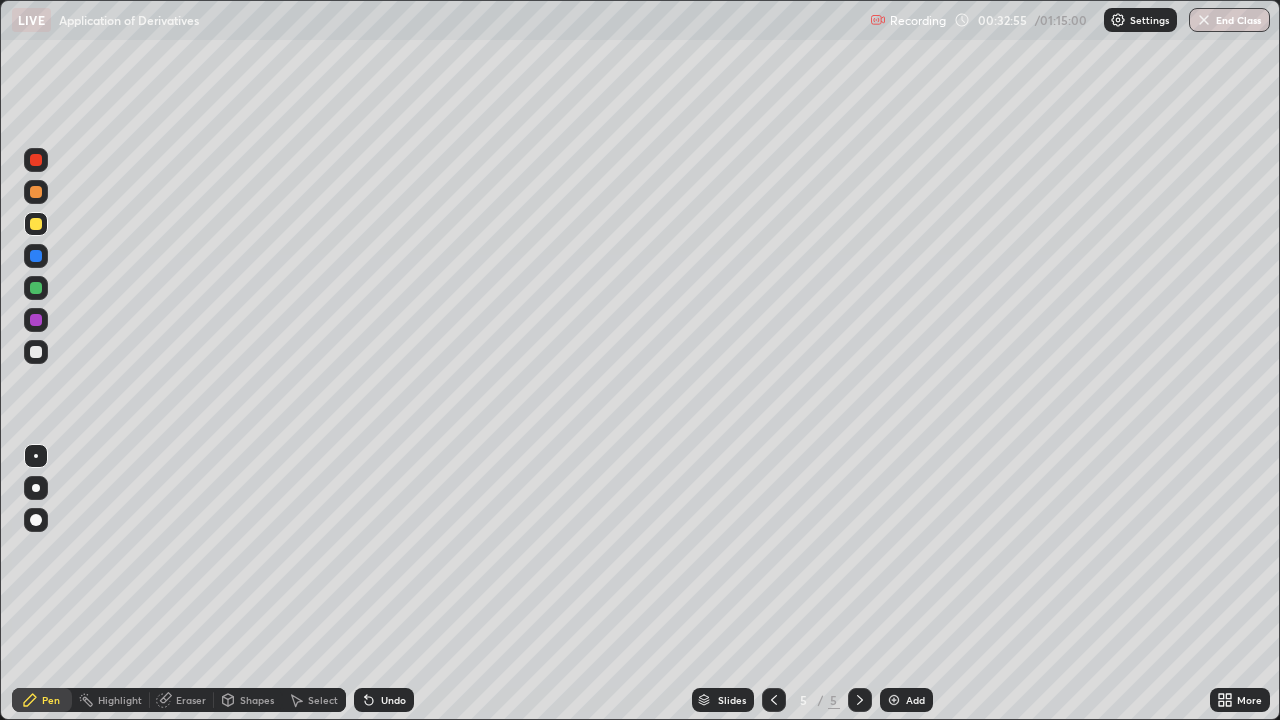 click on "Add" at bounding box center [906, 700] 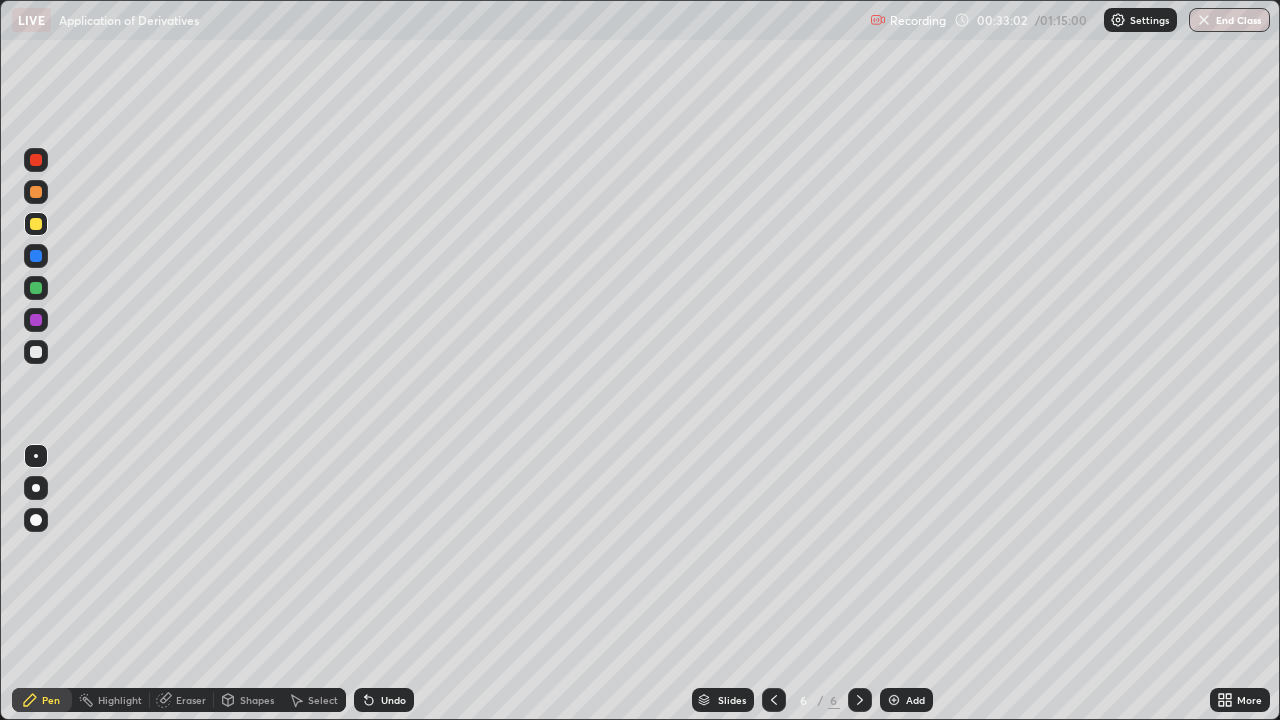 click at bounding box center (36, 352) 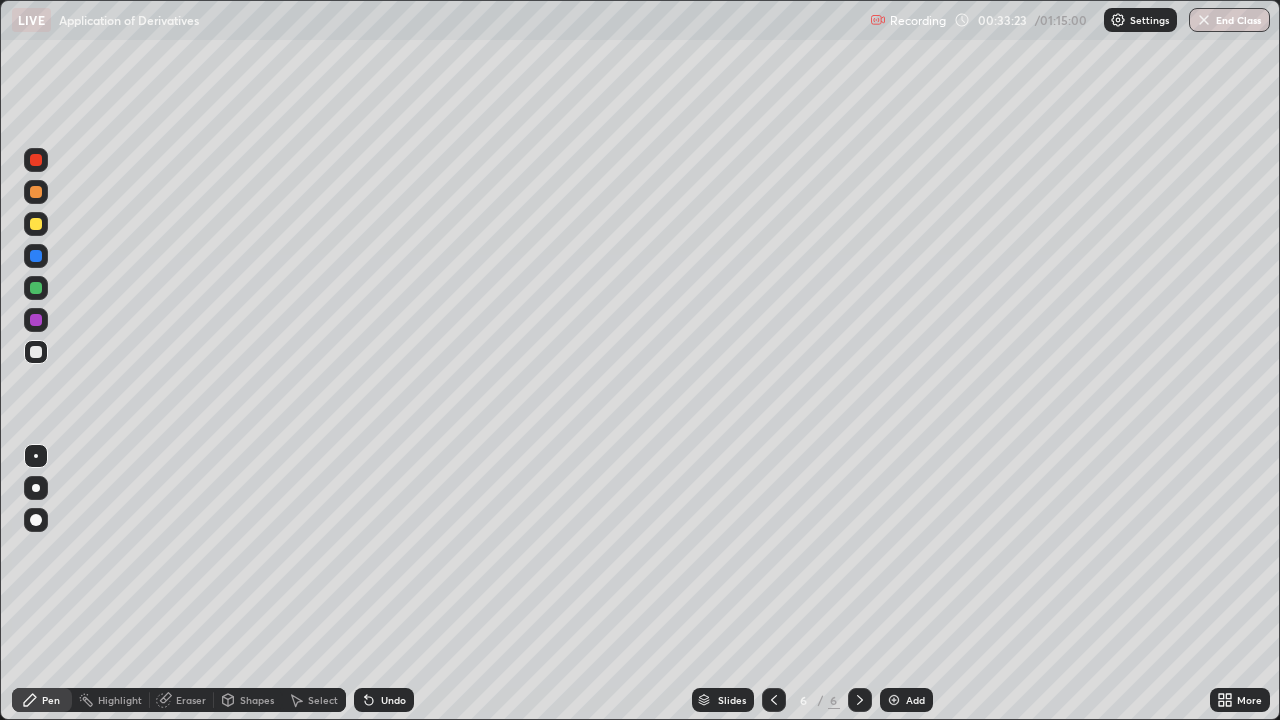 click at bounding box center [36, 352] 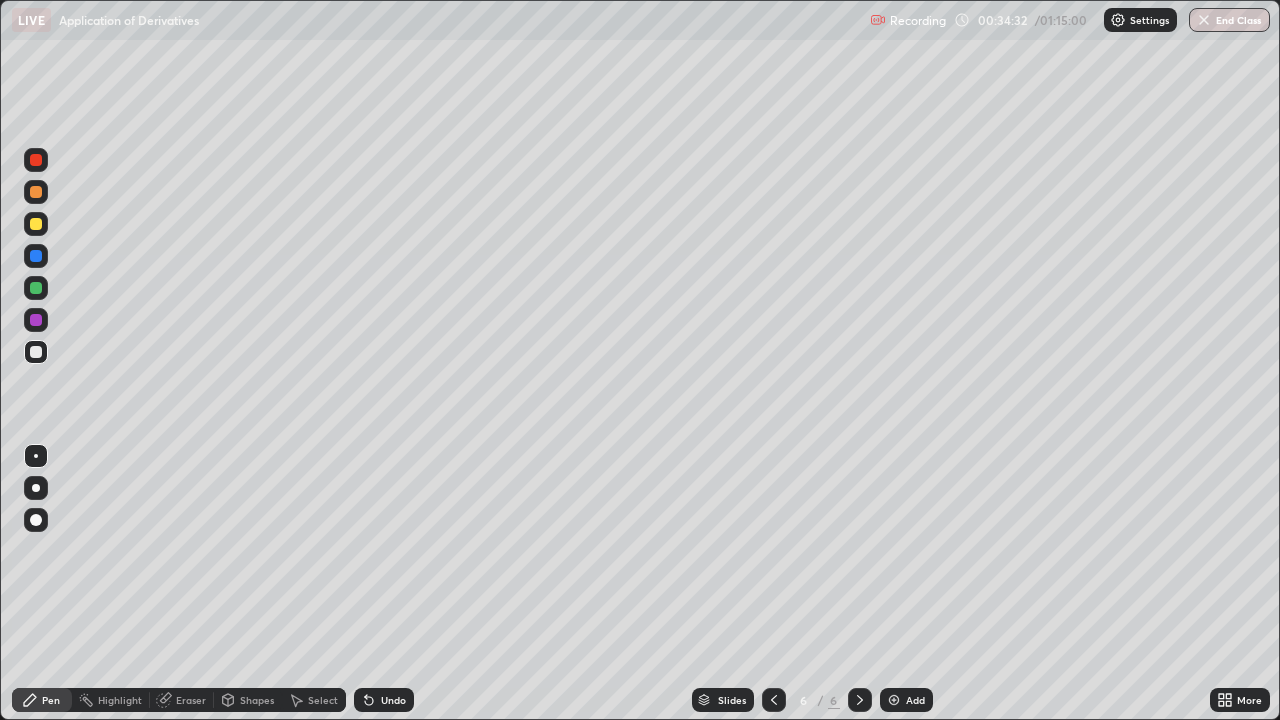 click on "Eraser" at bounding box center [191, 700] 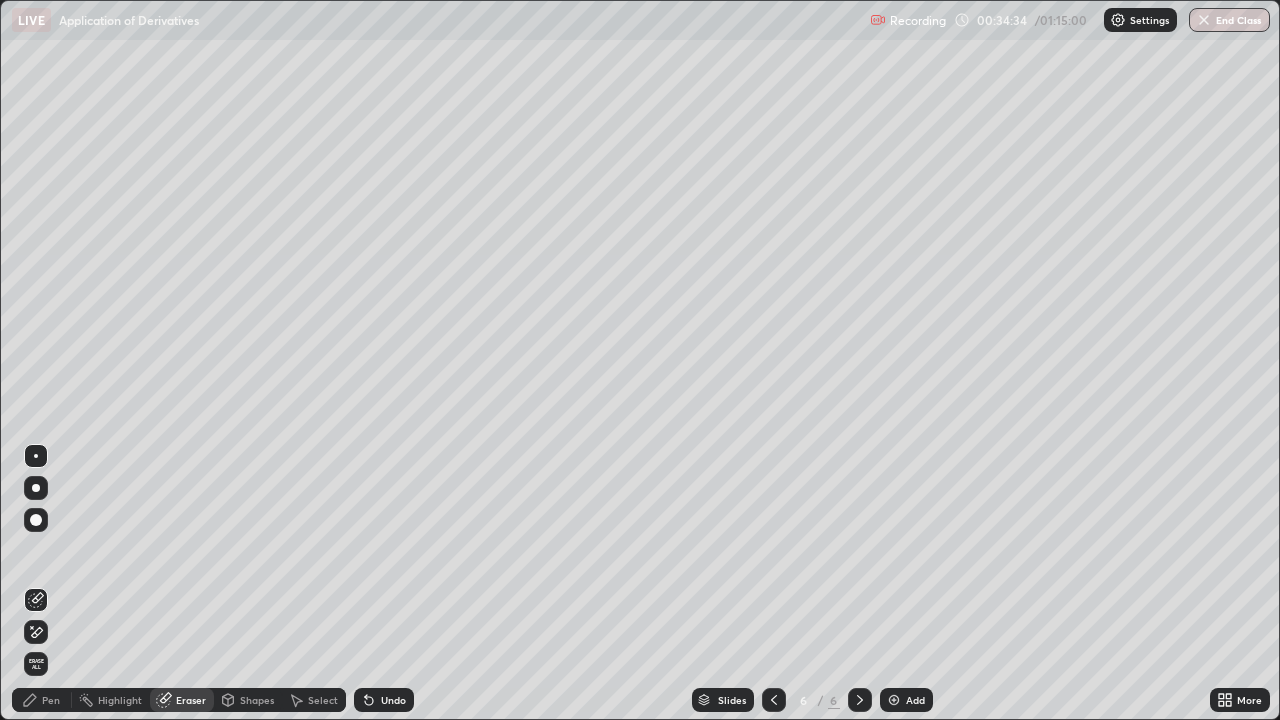 click on "Pen" at bounding box center (51, 700) 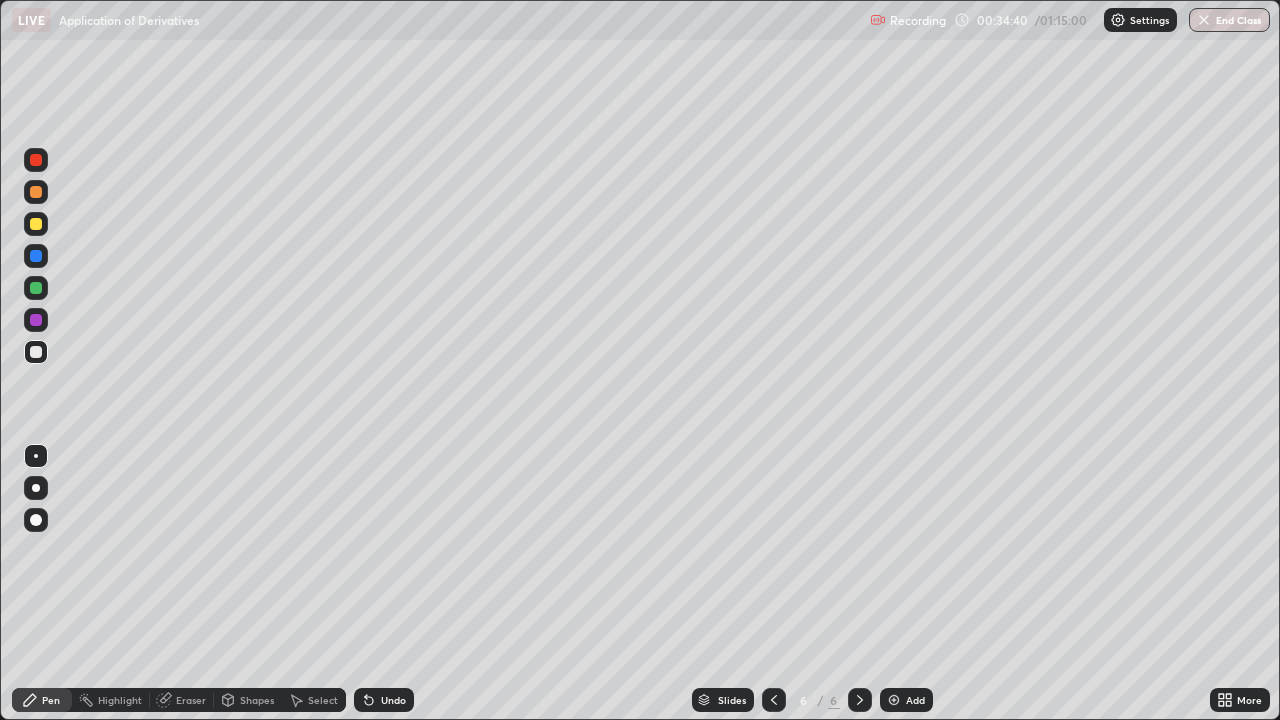 click on "Undo" at bounding box center [393, 700] 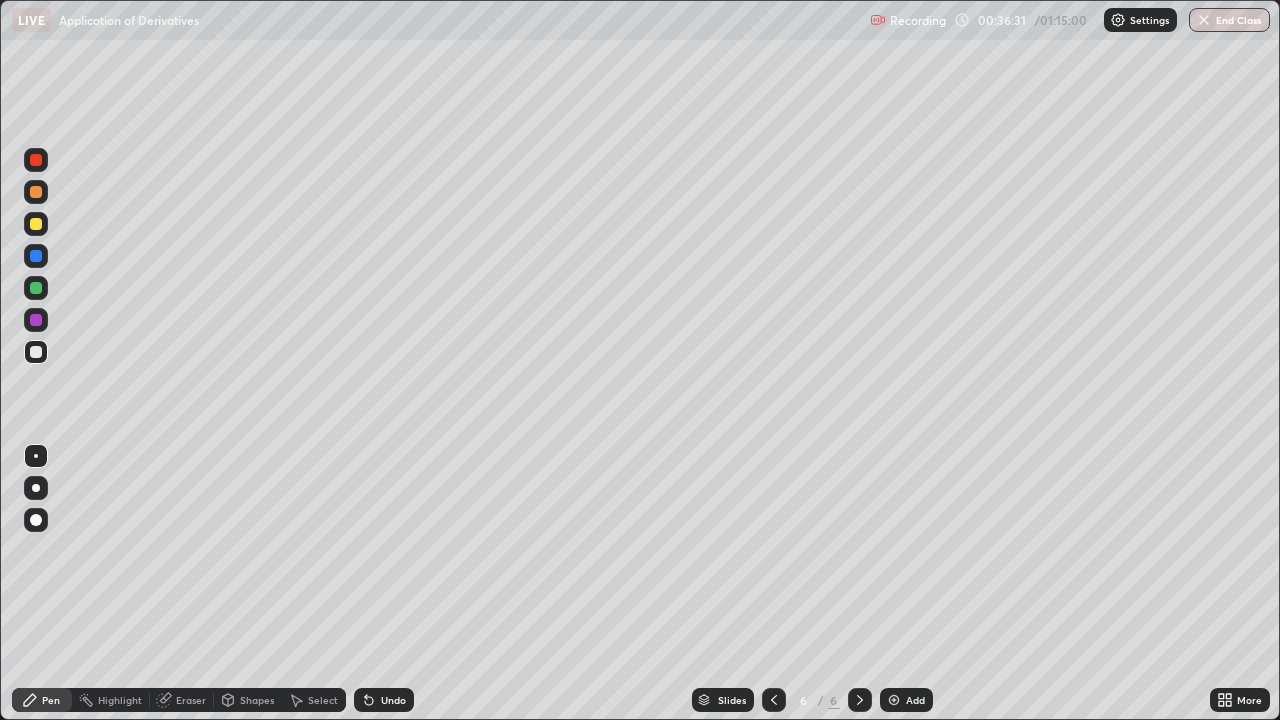 click at bounding box center (36, 288) 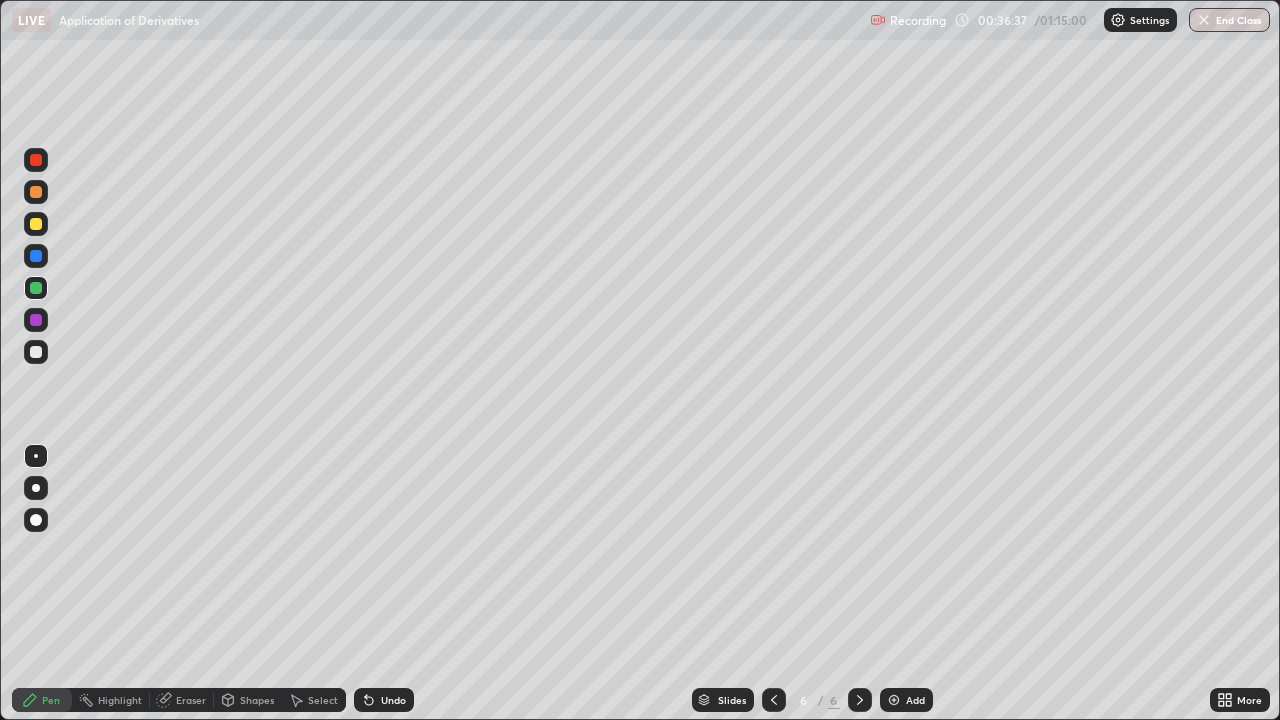 click at bounding box center [36, 352] 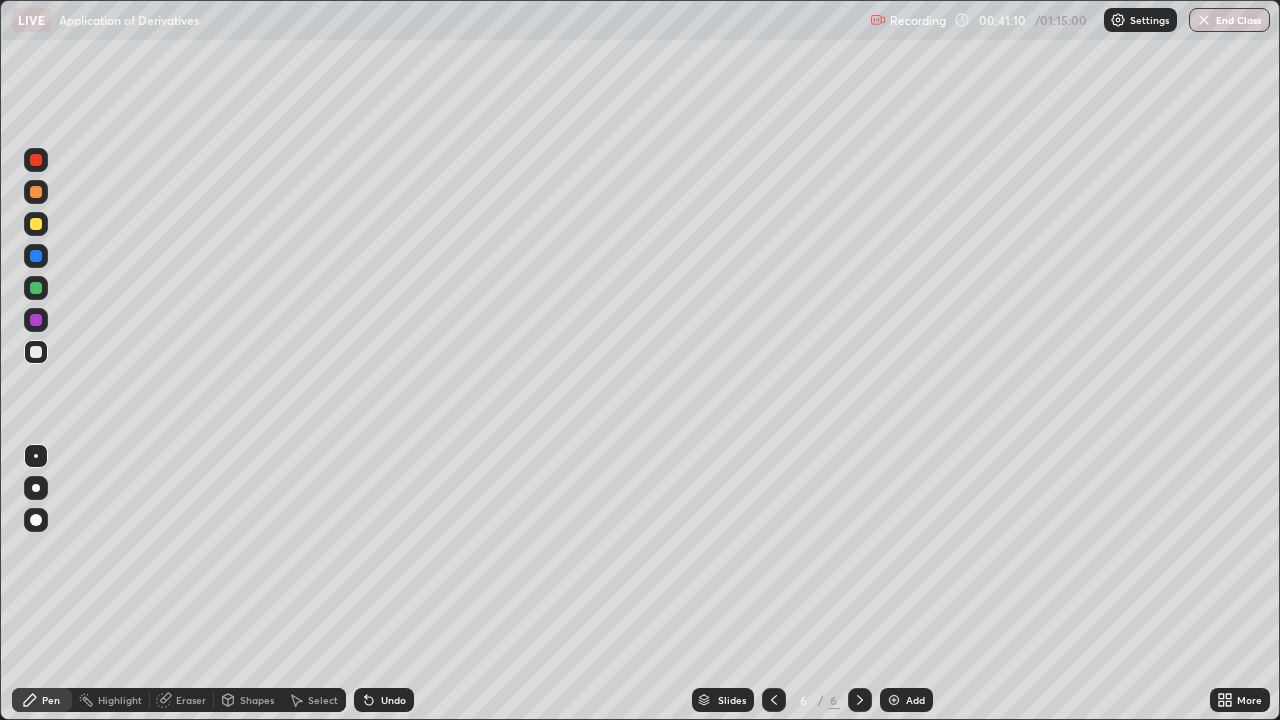 click at bounding box center (894, 700) 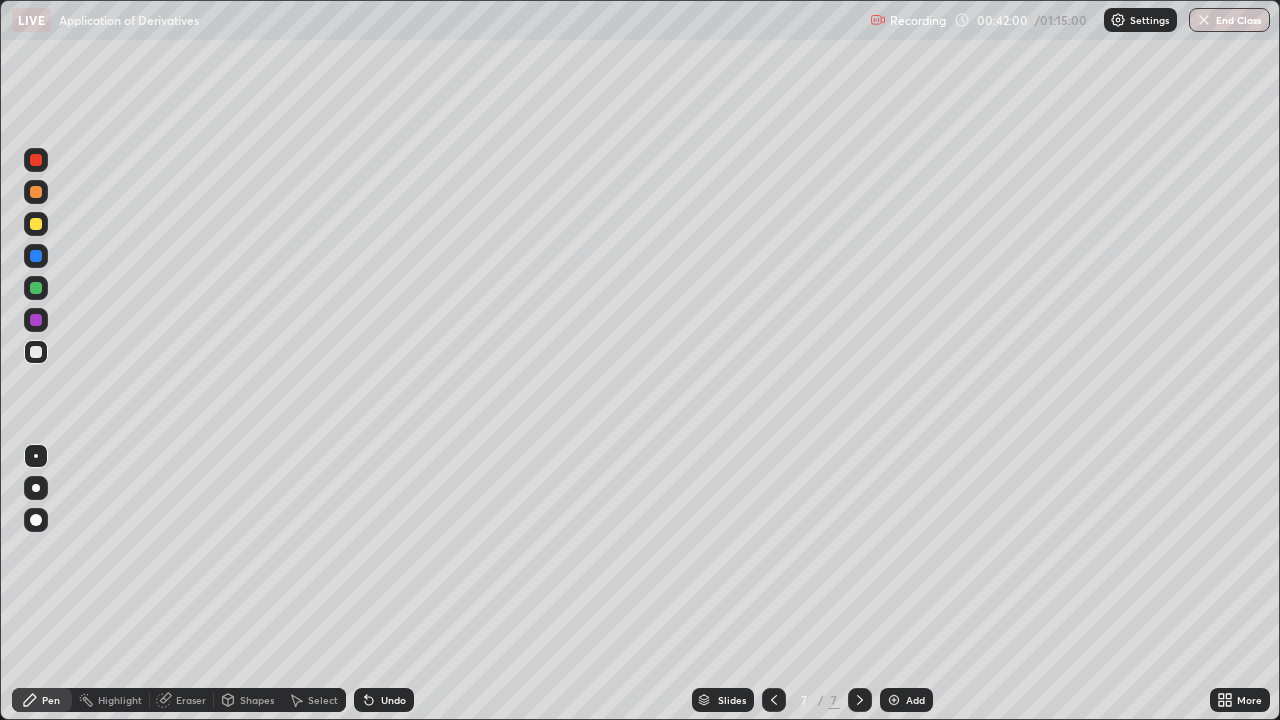 click at bounding box center (36, 352) 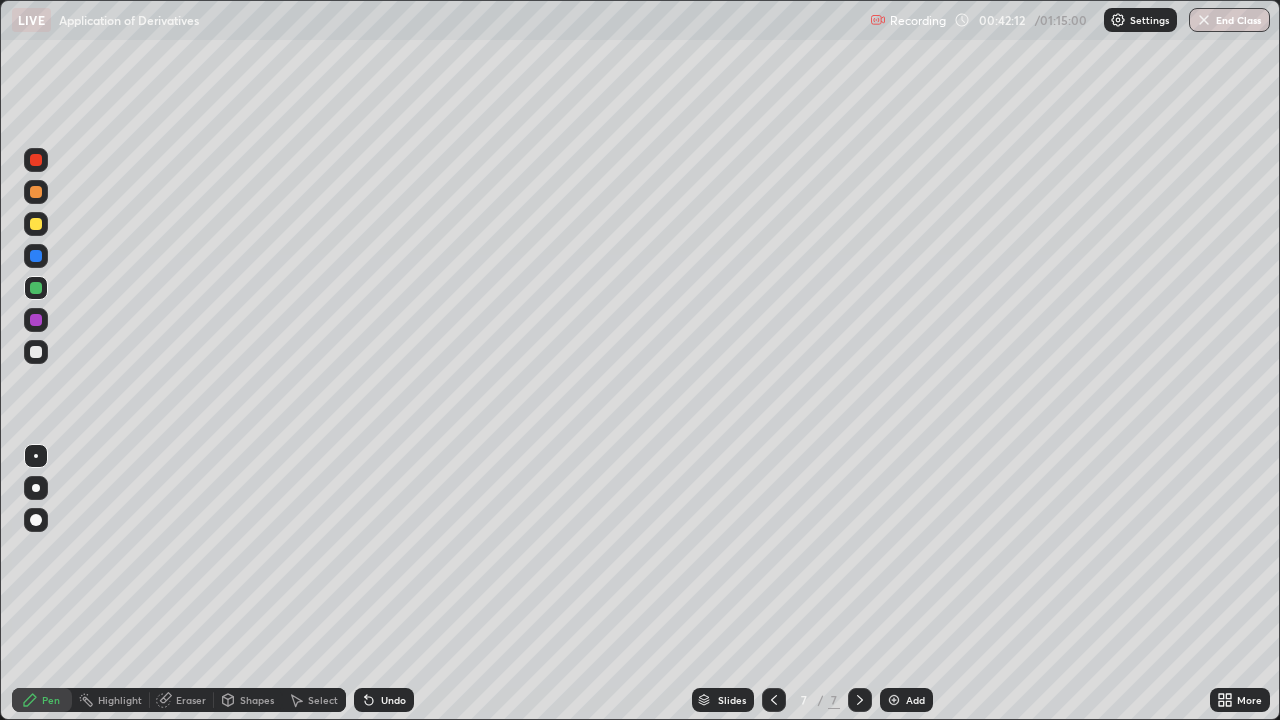 click at bounding box center (36, 224) 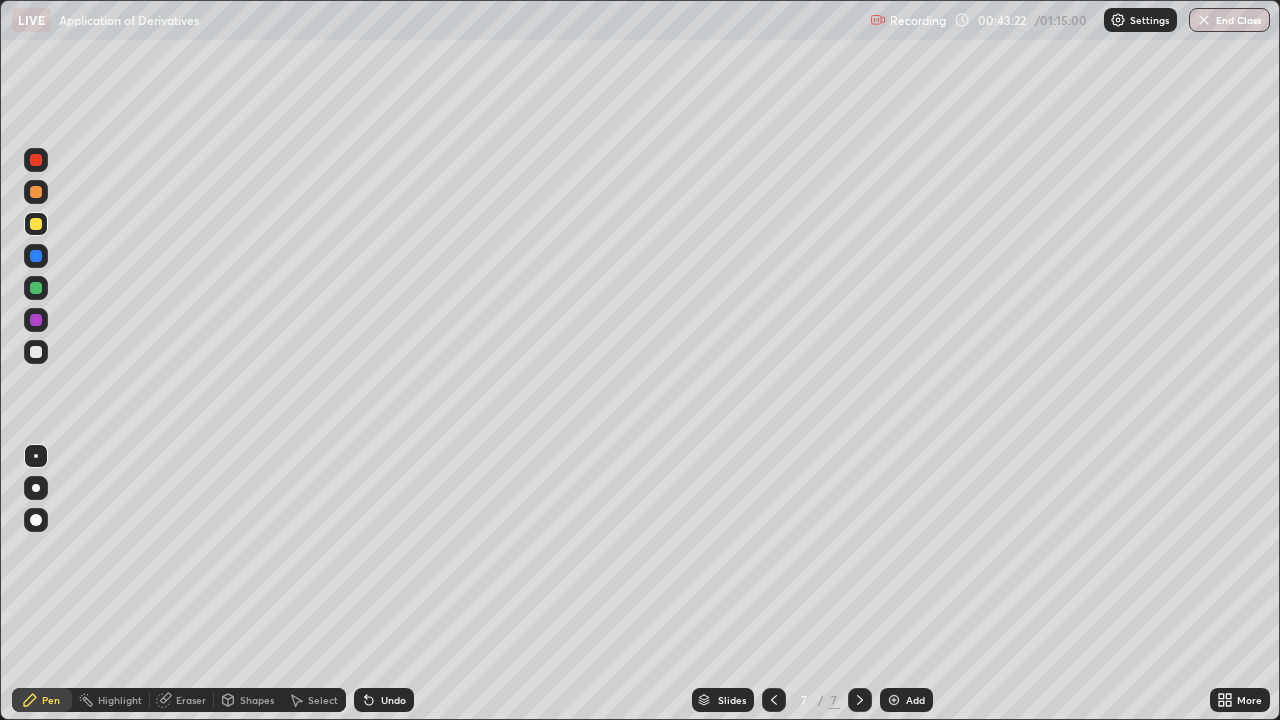 click on "Undo" at bounding box center (393, 700) 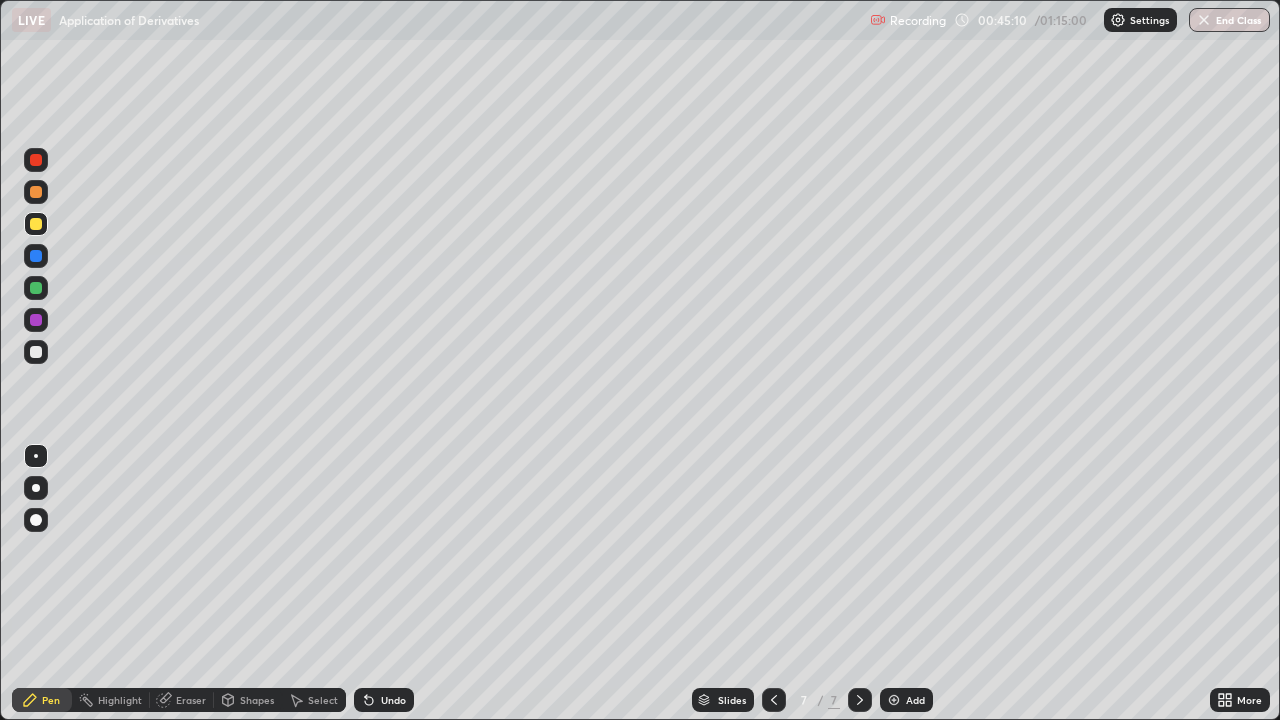 click at bounding box center (36, 352) 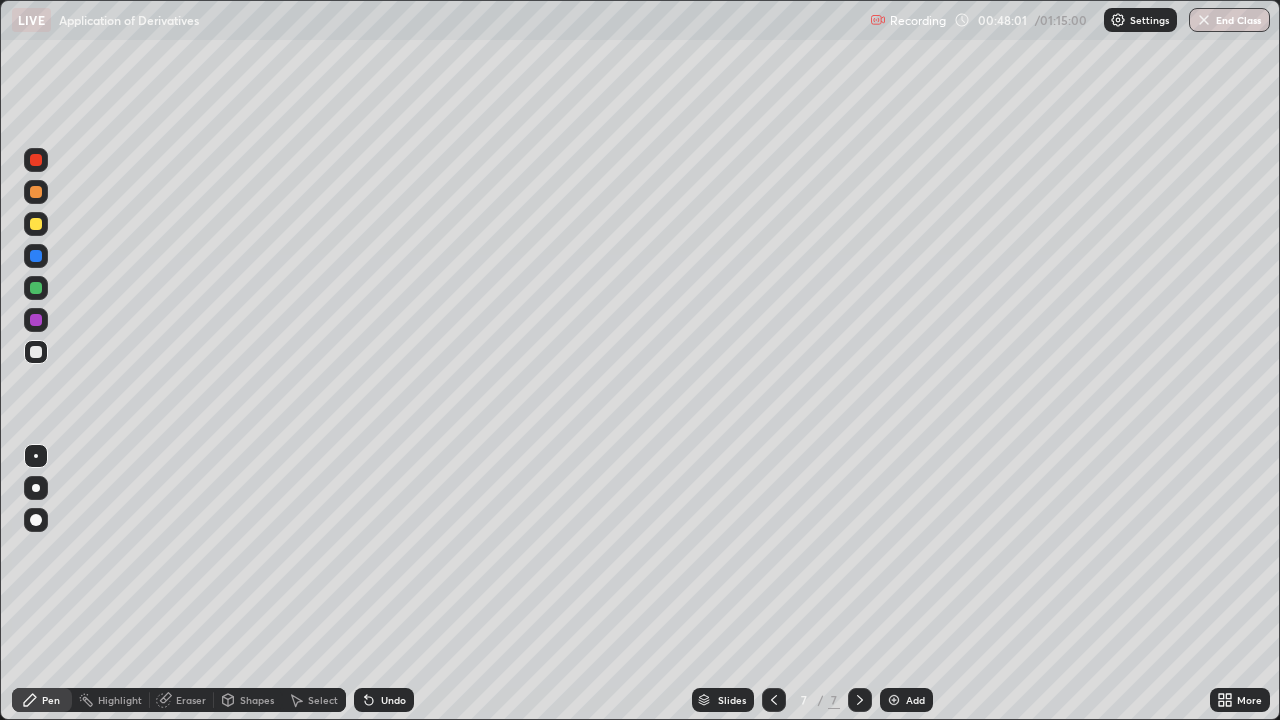 click on "Add" at bounding box center (906, 700) 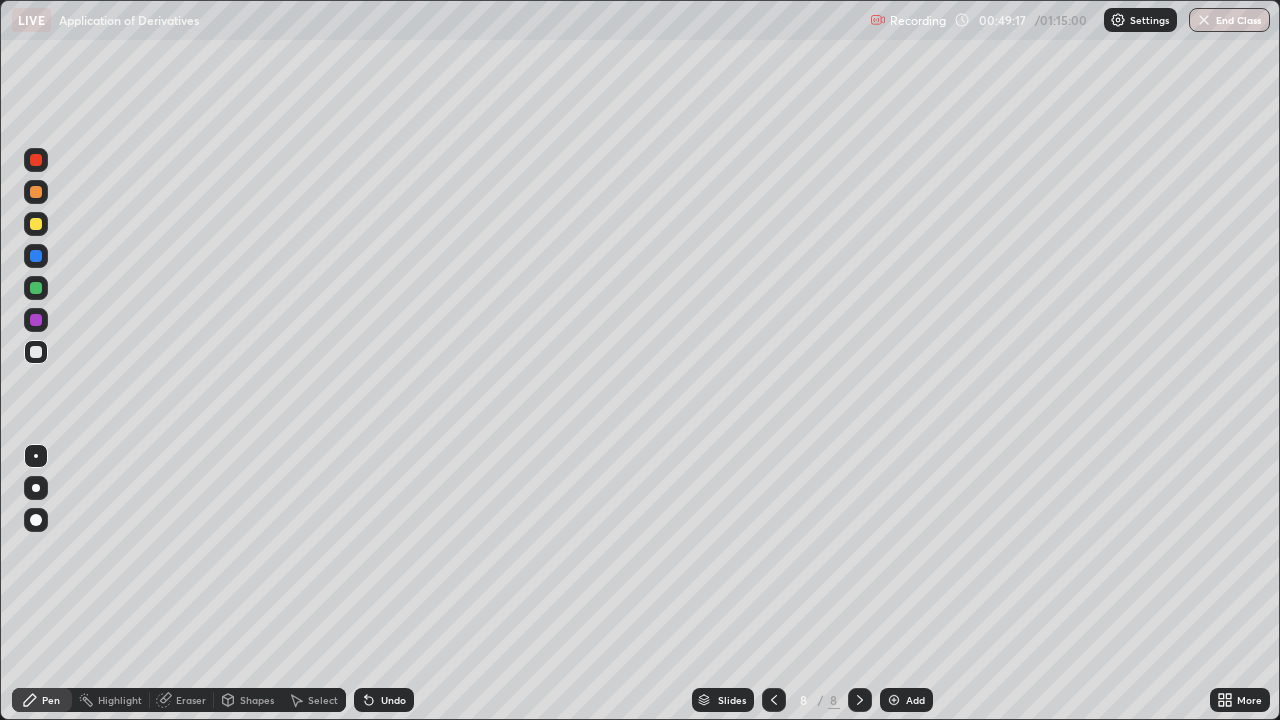 click at bounding box center (36, 288) 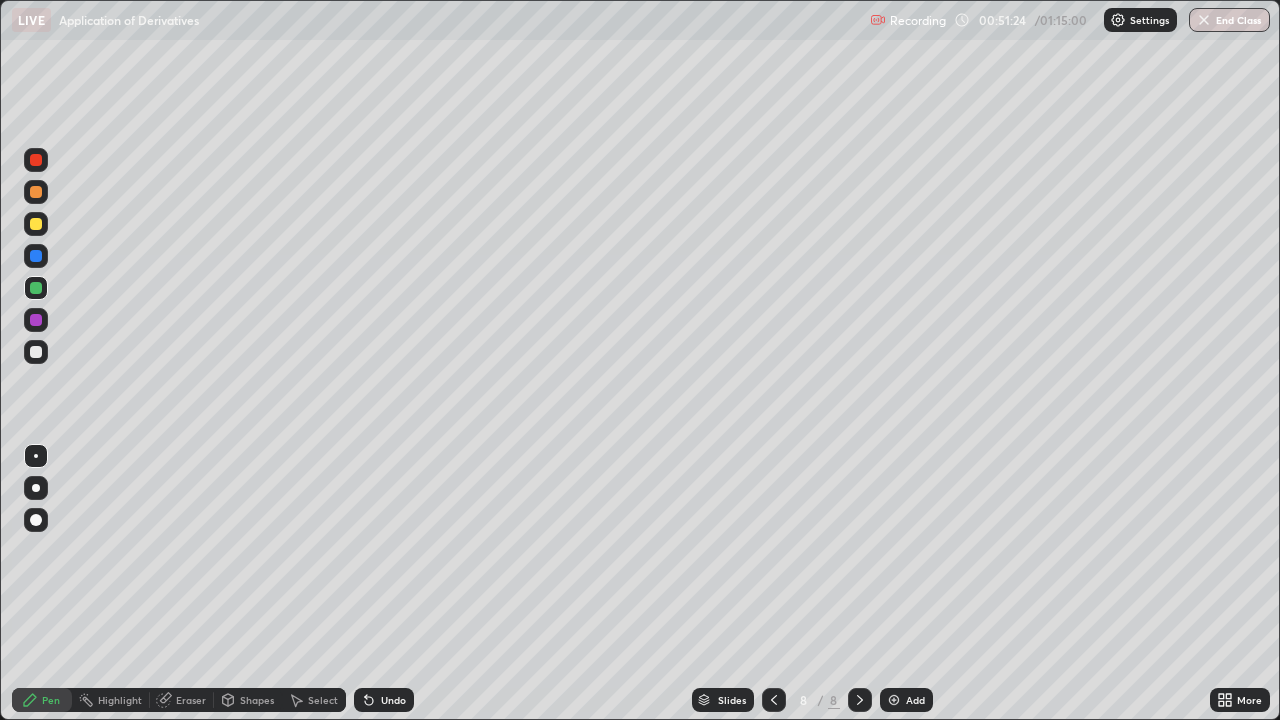 click at bounding box center (36, 352) 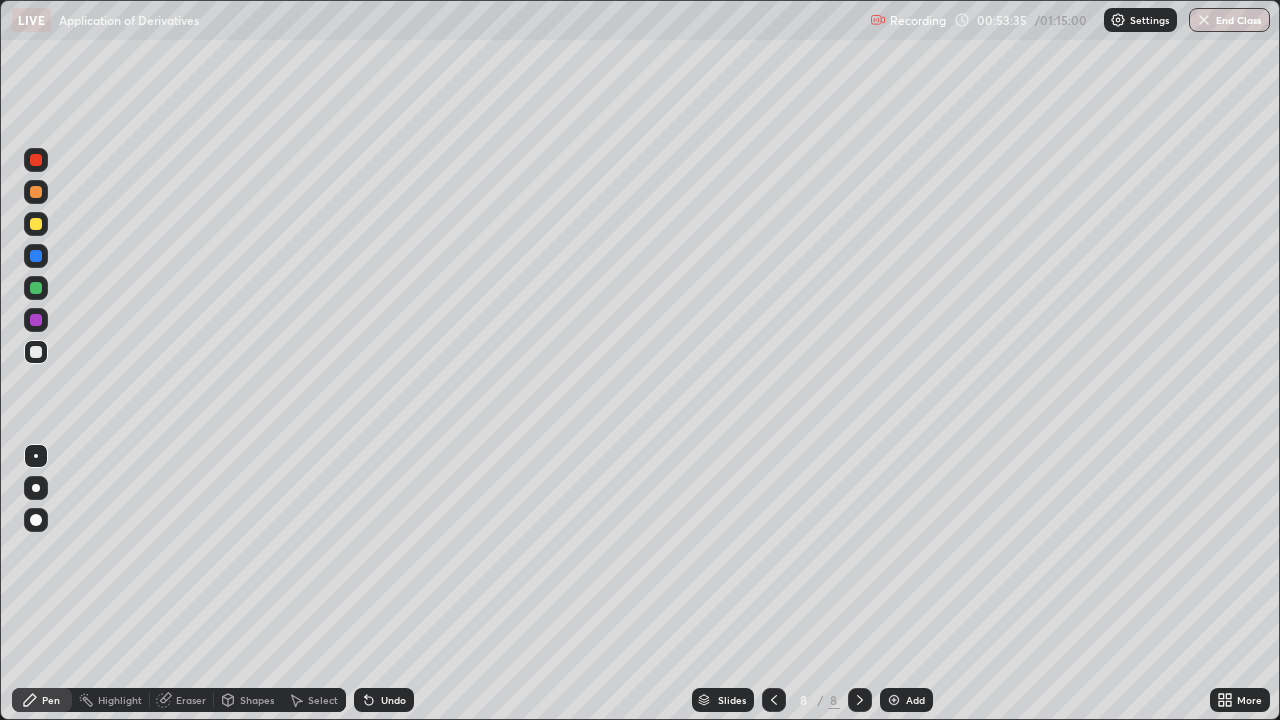 click on "Add" at bounding box center (906, 700) 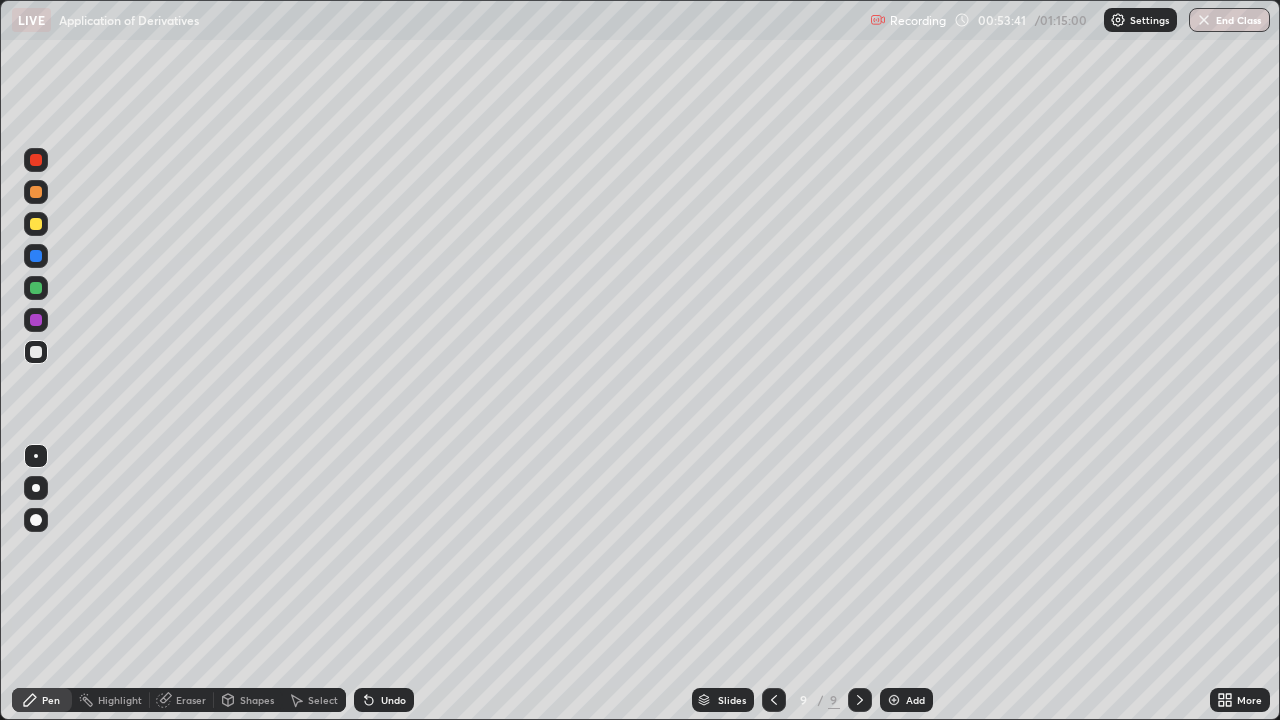 click 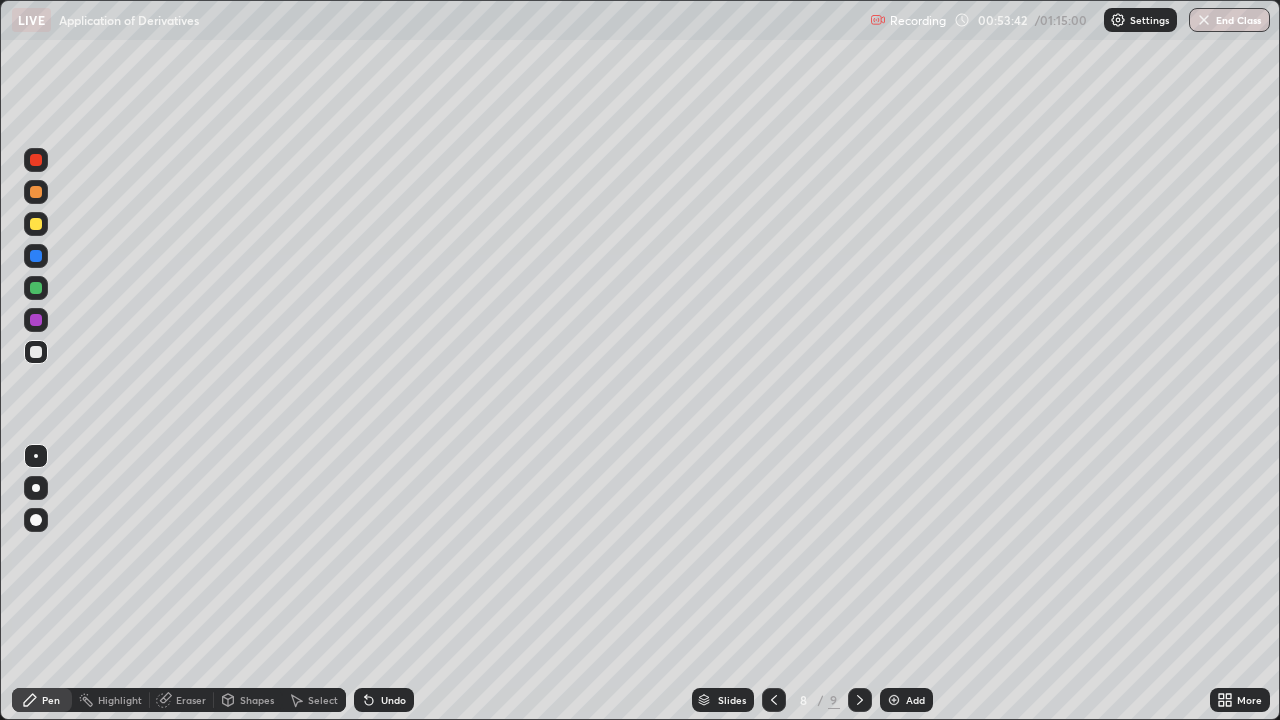 click 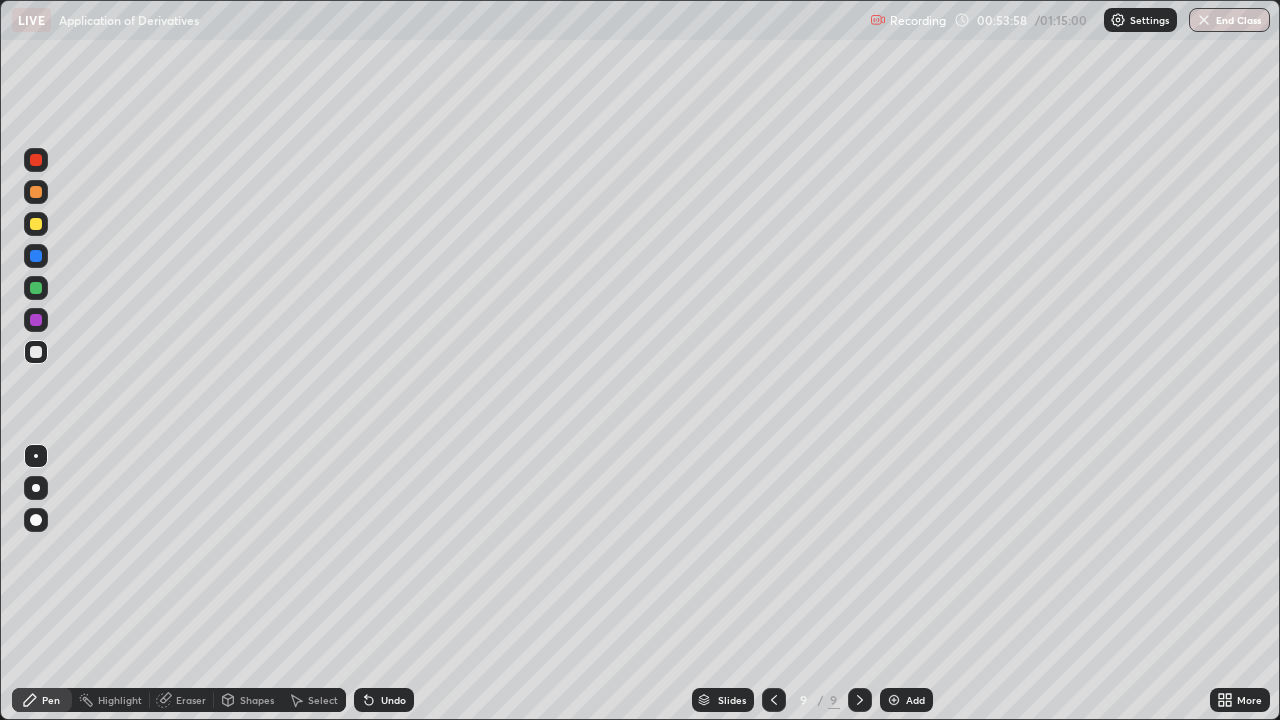 click 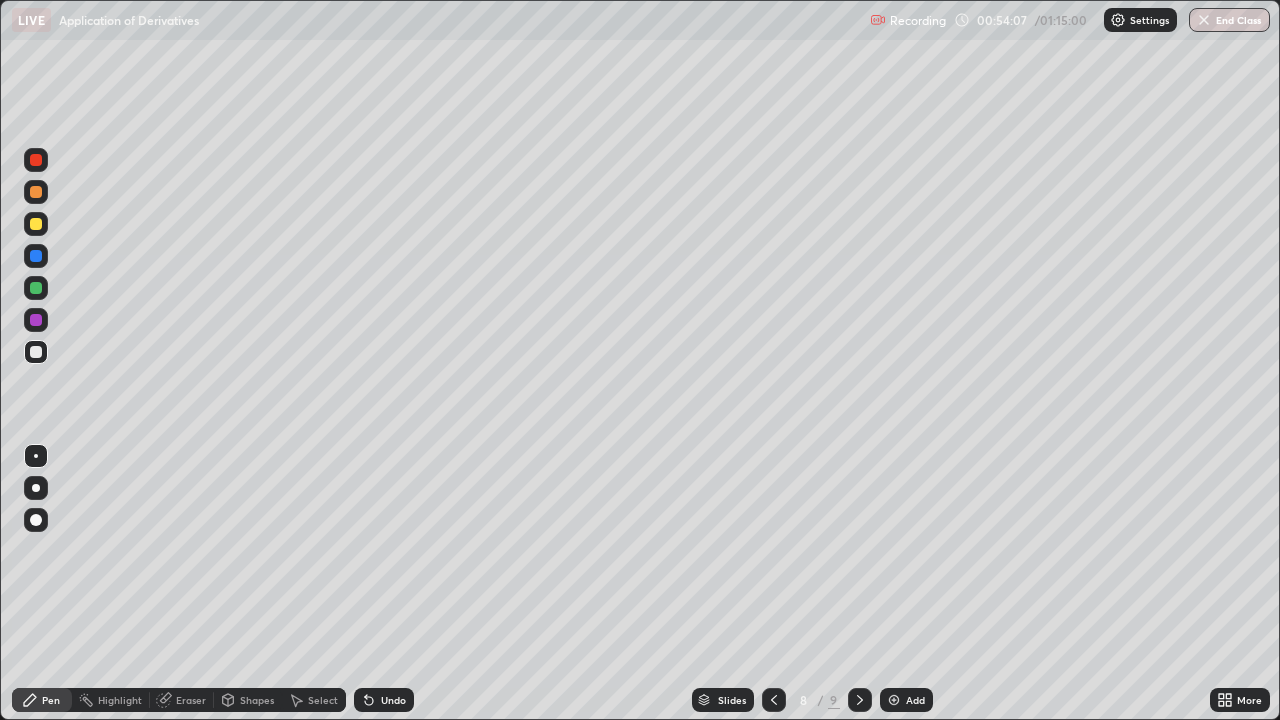 click 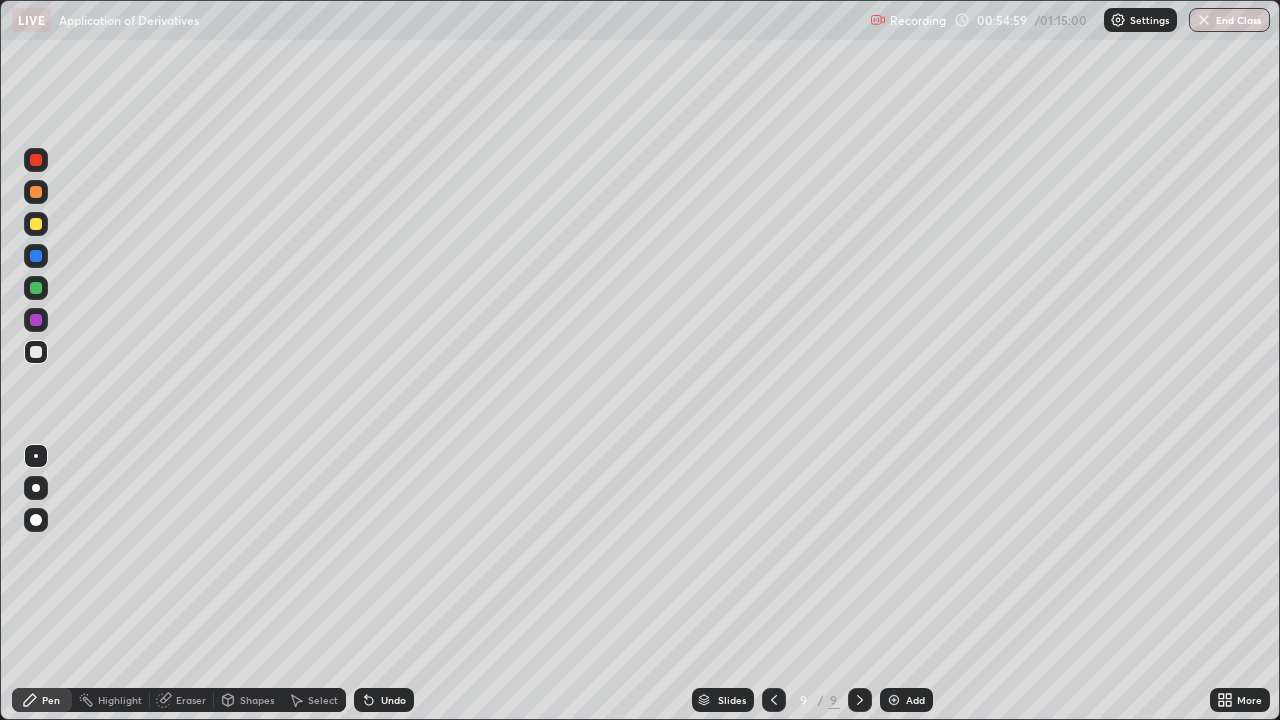 click on "Undo" at bounding box center (393, 700) 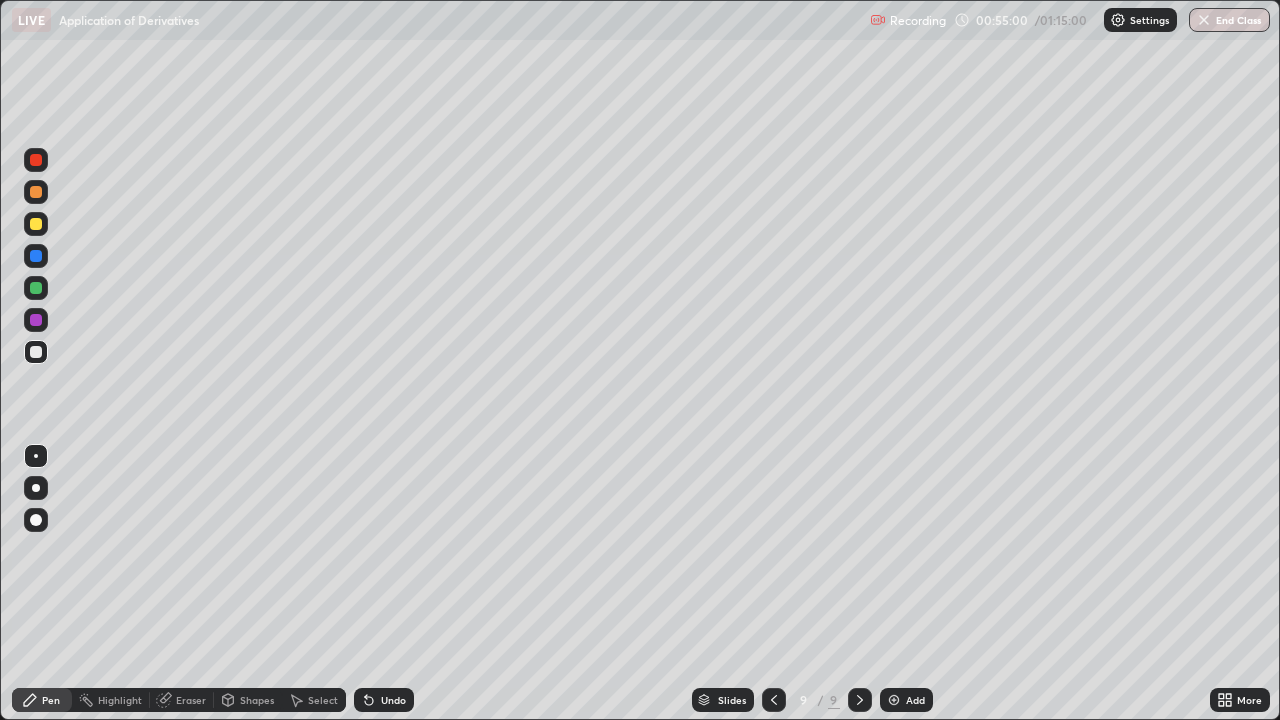 click on "Undo" at bounding box center [393, 700] 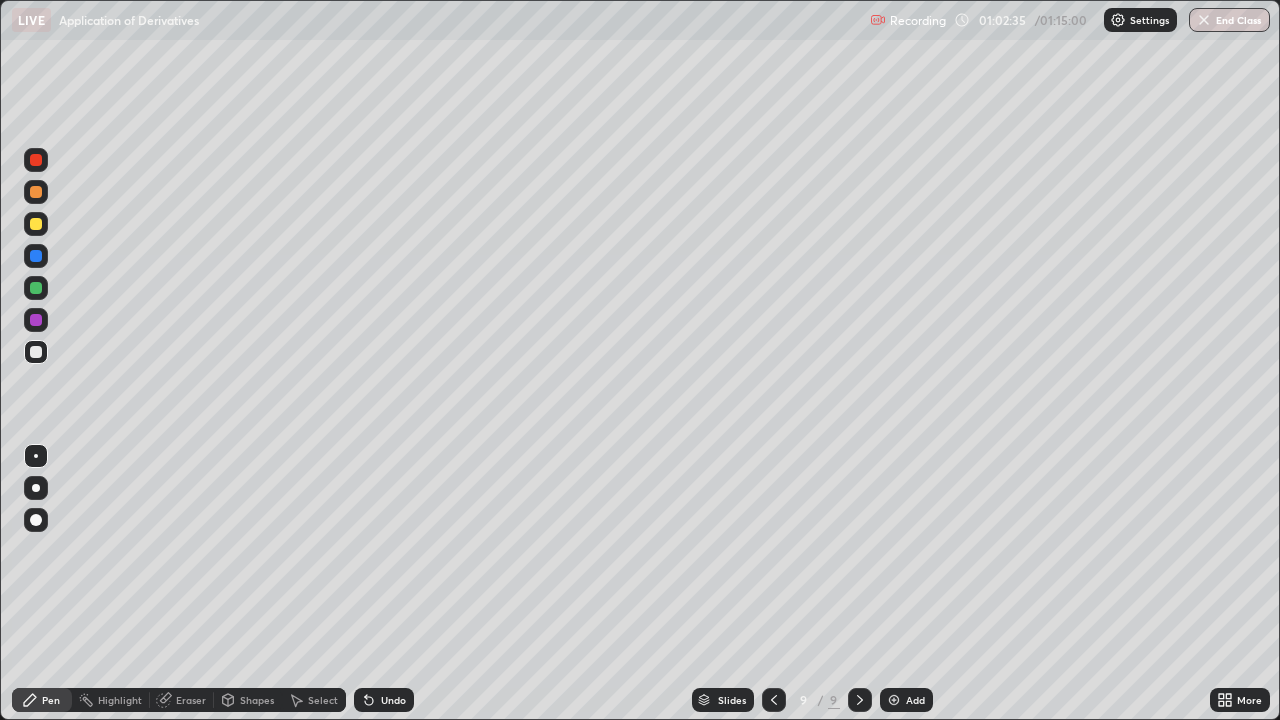 click on "Select" at bounding box center (323, 700) 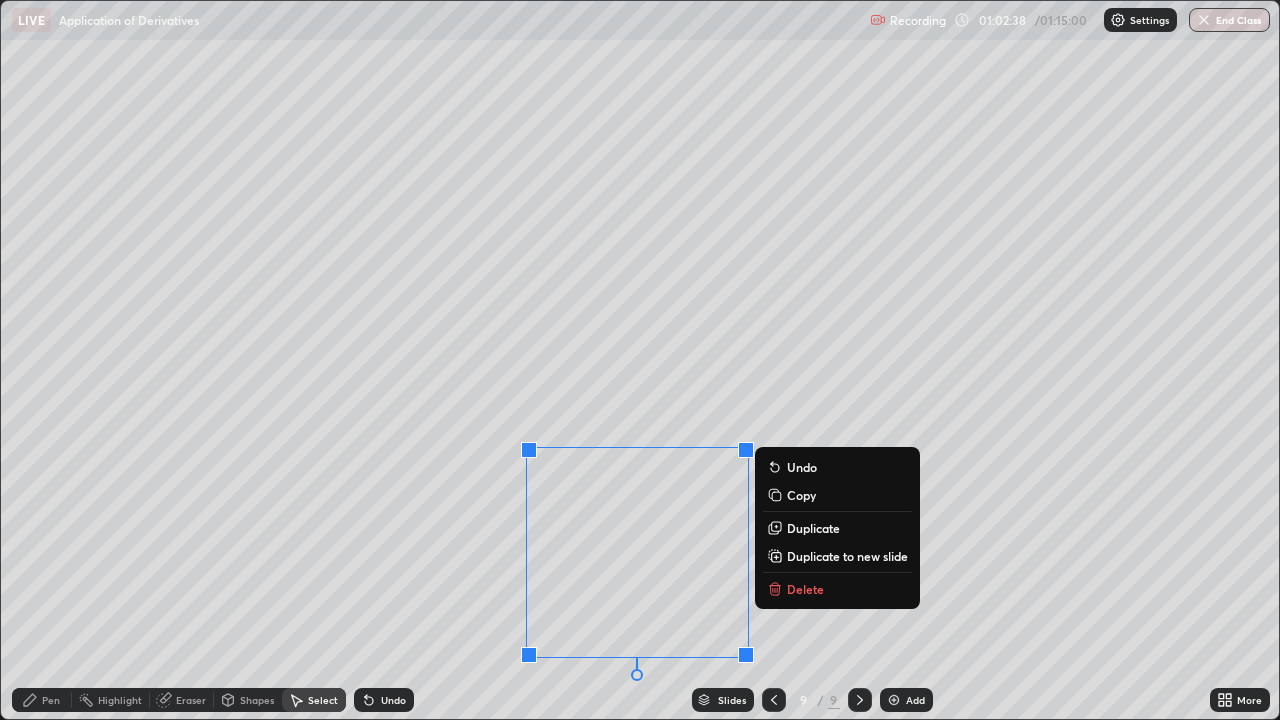 click on "Delete" at bounding box center (805, 589) 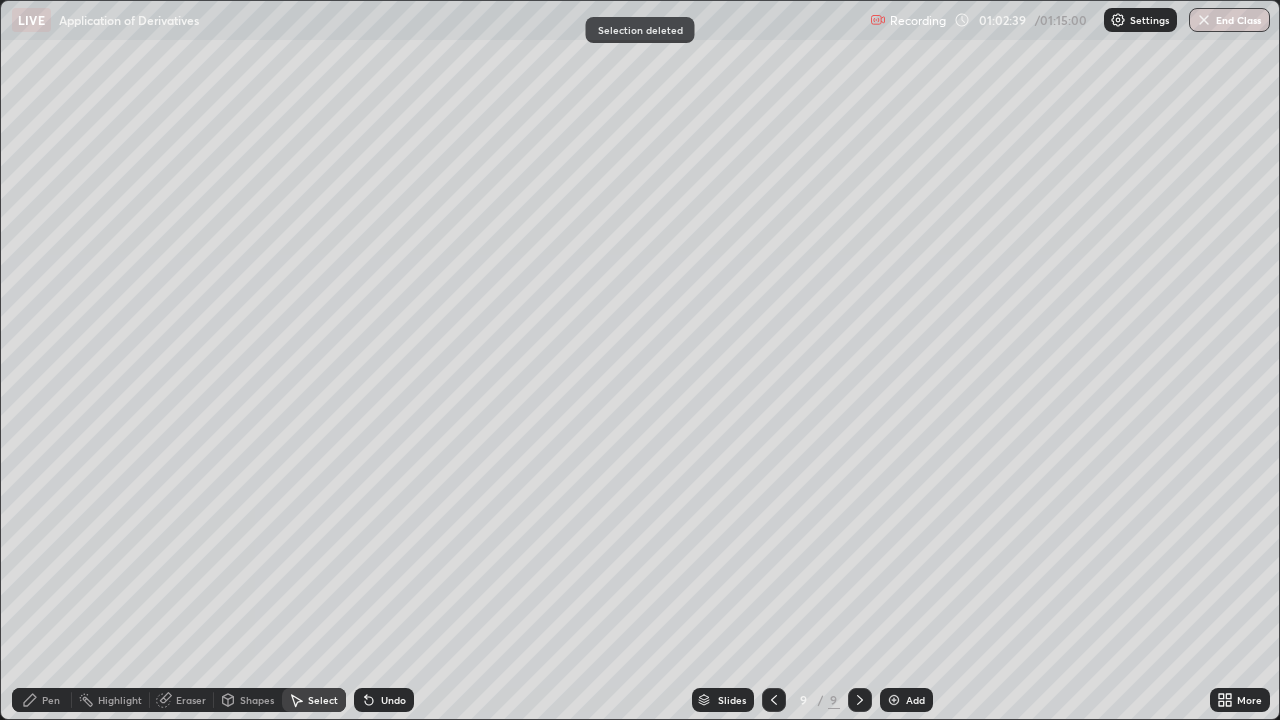 click on "Pen" at bounding box center (51, 700) 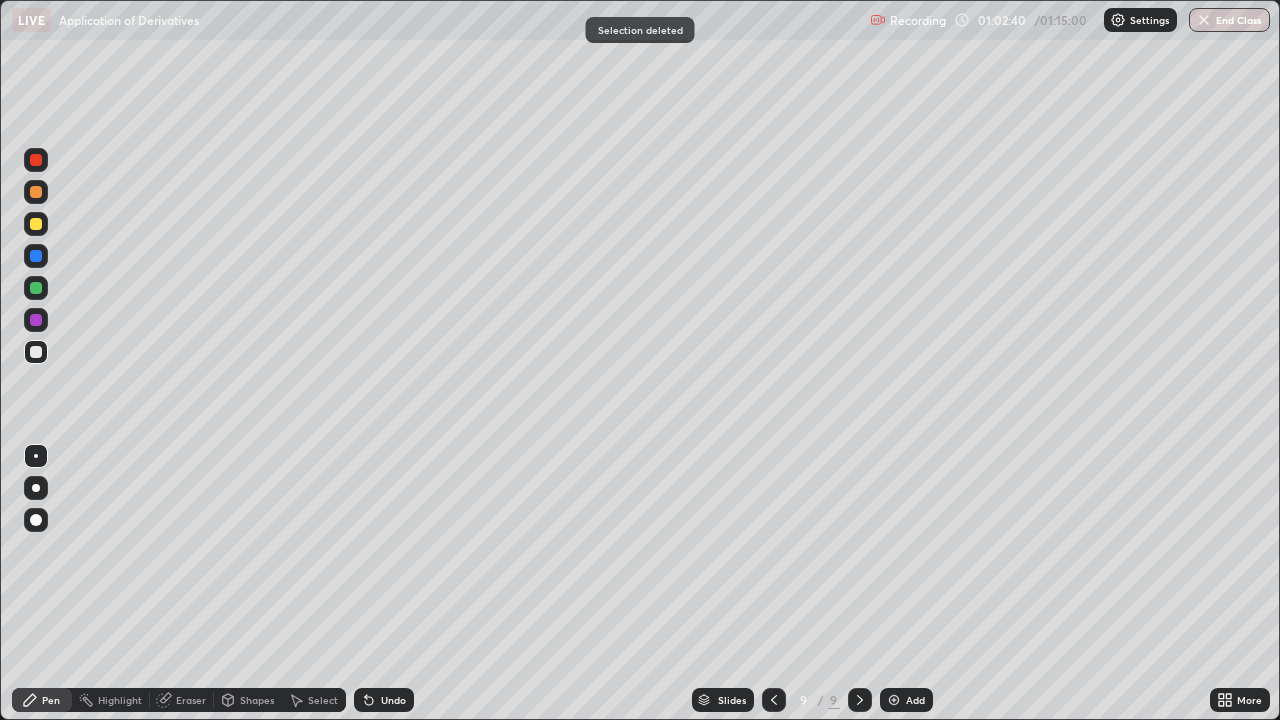 click on "Eraser" at bounding box center (191, 700) 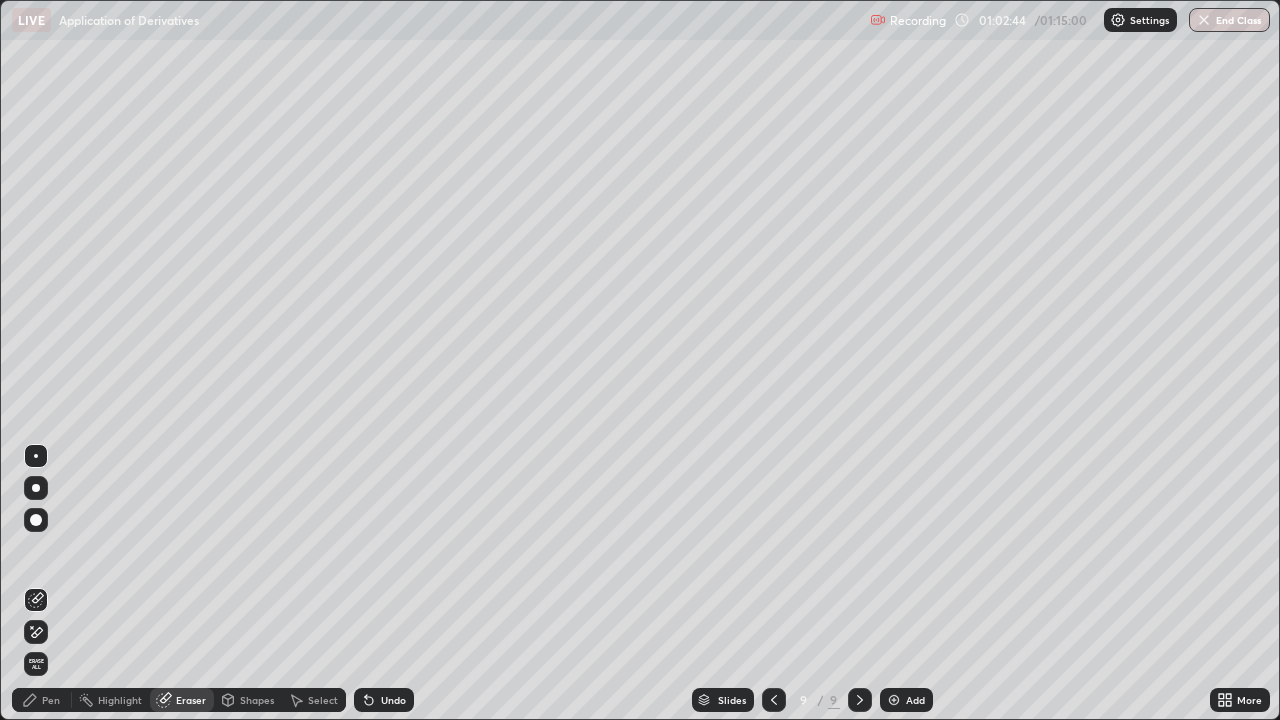 click on "Pen" at bounding box center [51, 700] 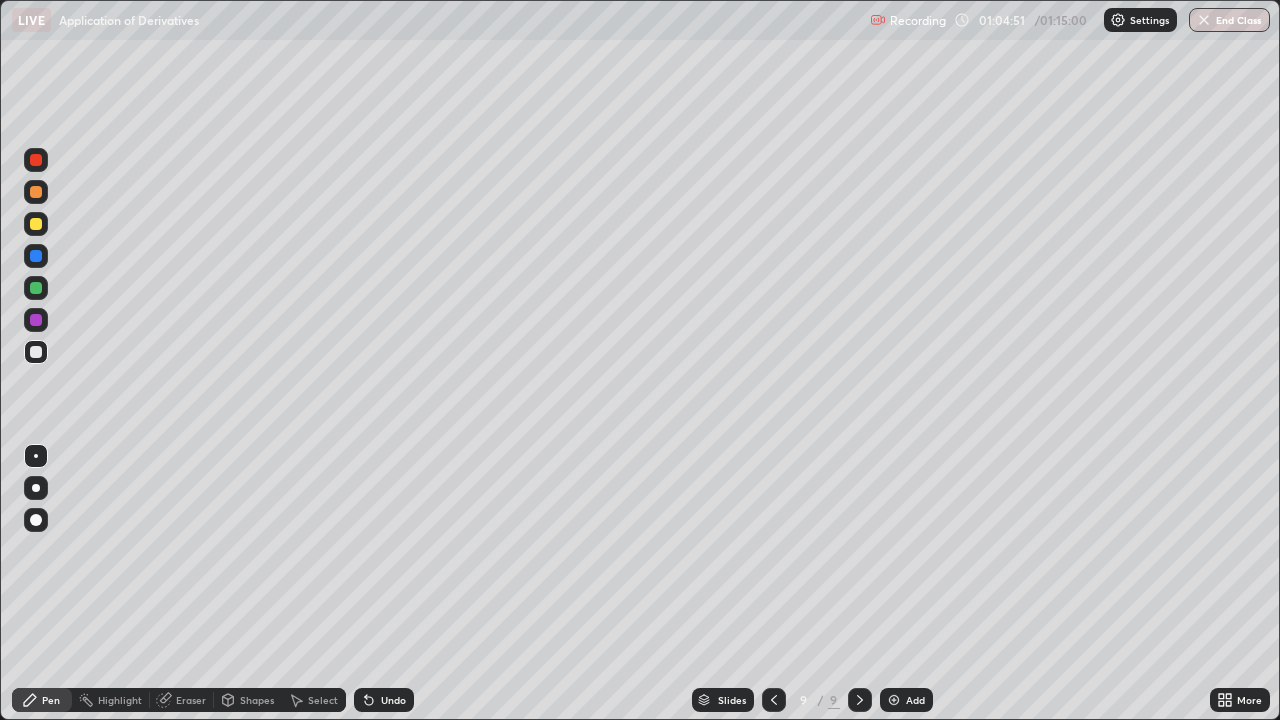 click on "Eraser" at bounding box center [191, 700] 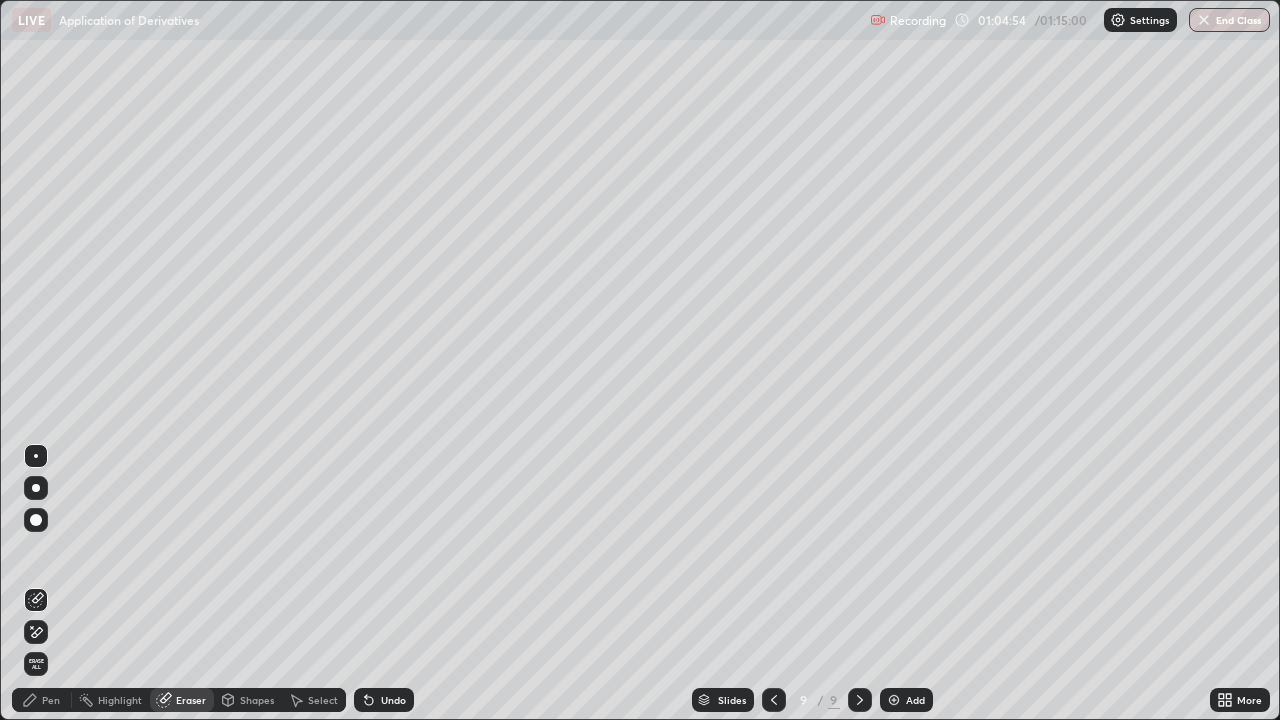 click on "Pen" at bounding box center (42, 700) 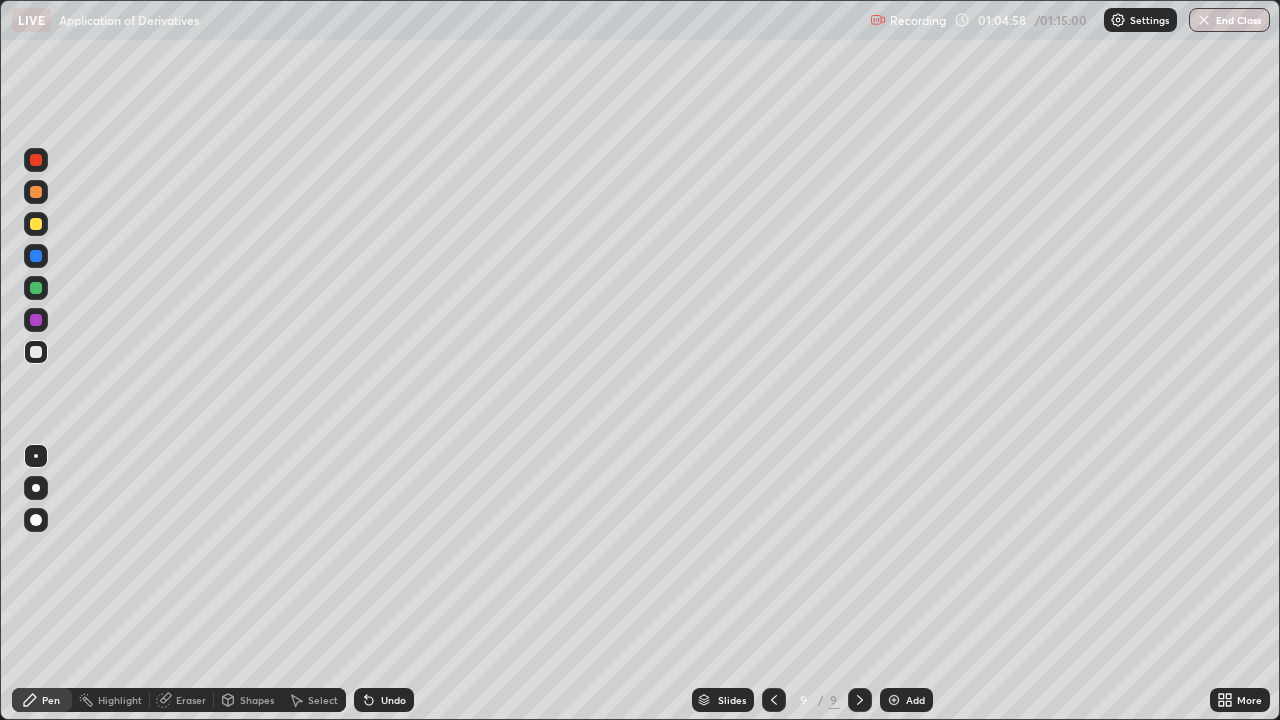 click on "Eraser" at bounding box center (191, 700) 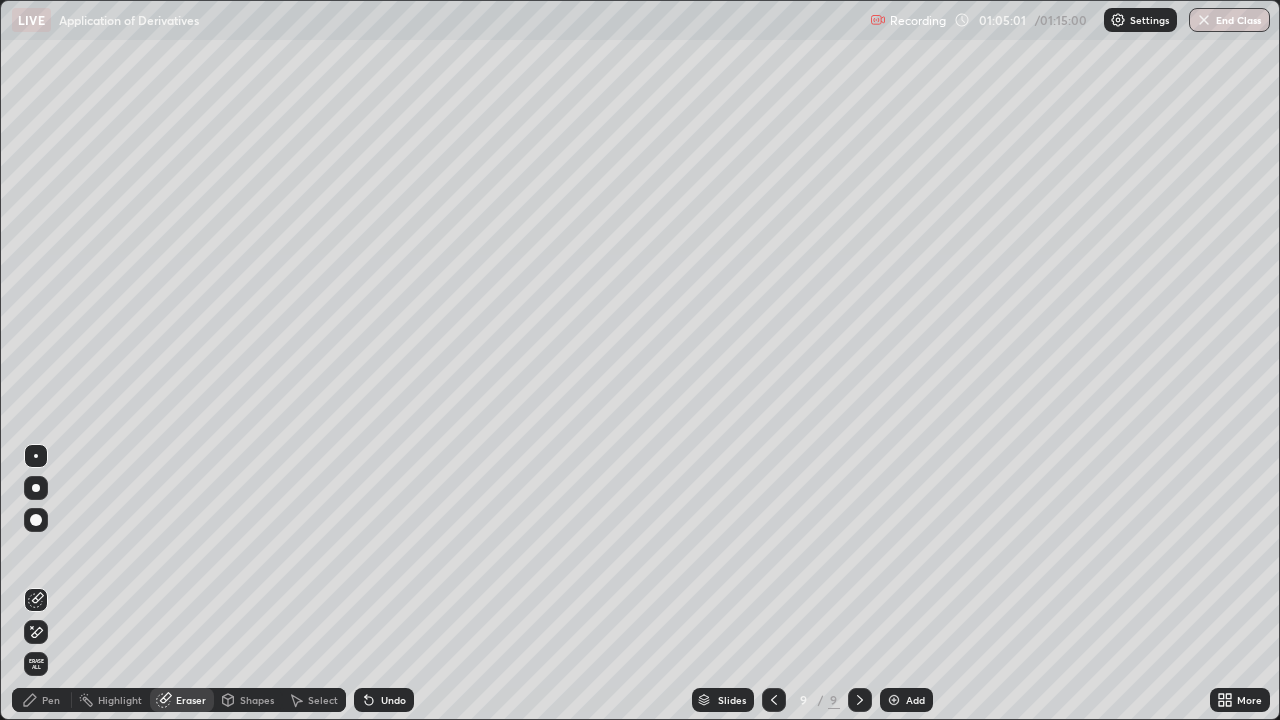 click on "Pen" at bounding box center [51, 700] 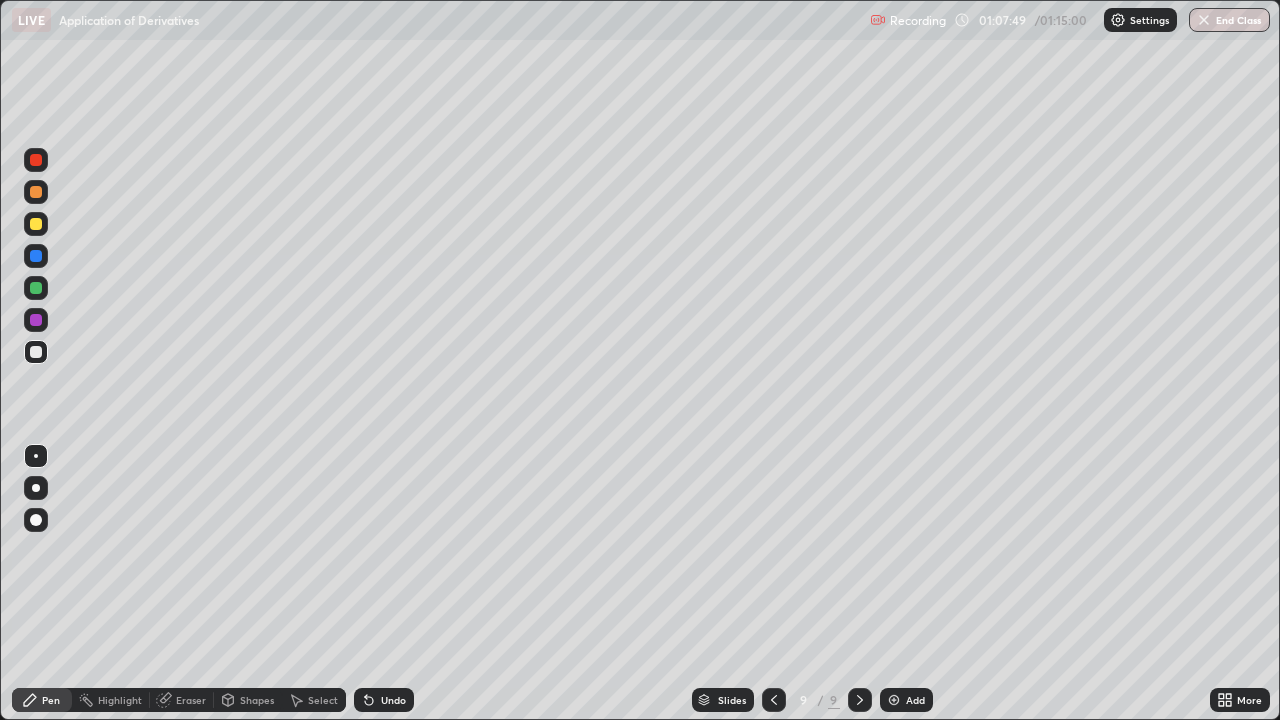 click 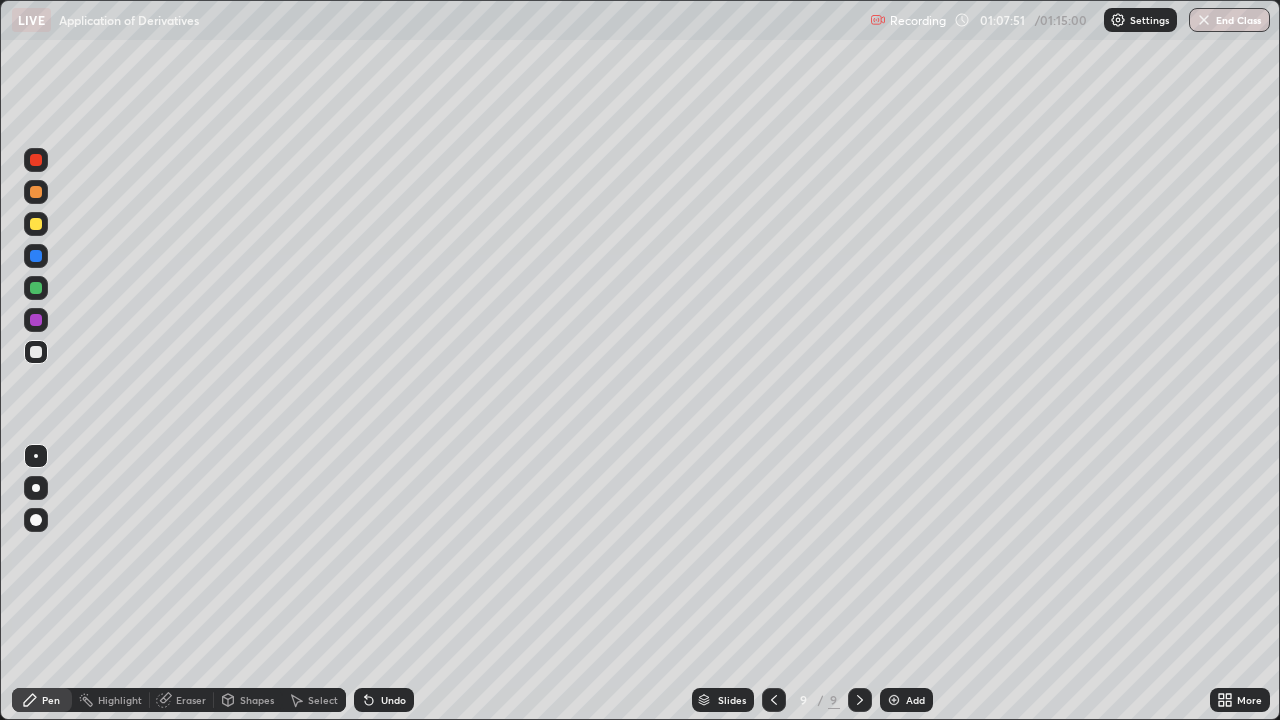click at bounding box center [894, 700] 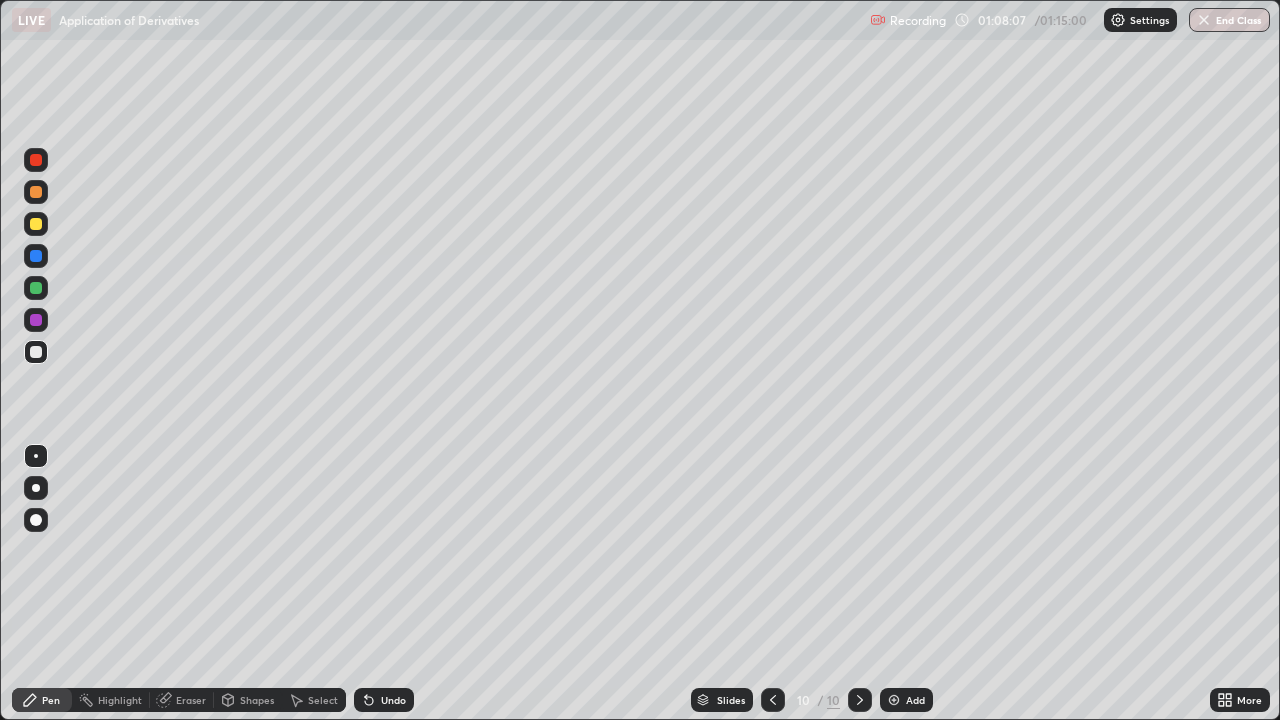 click at bounding box center (36, 224) 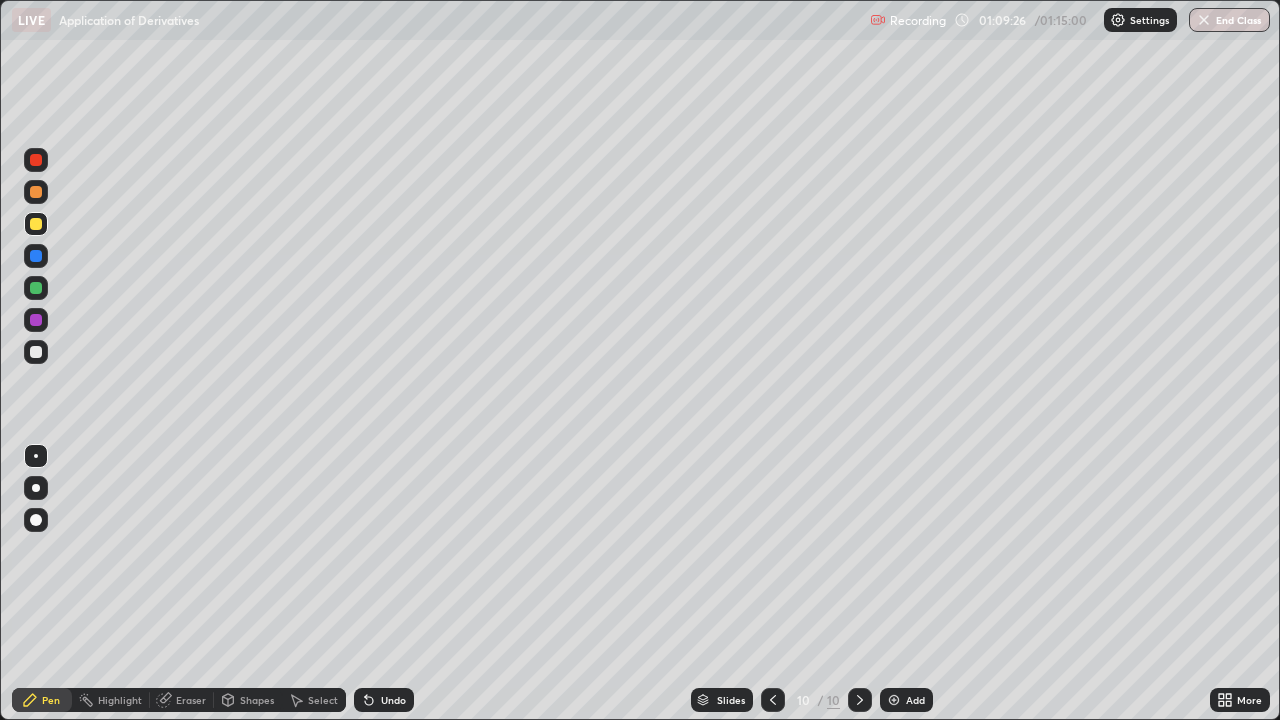 click on "Undo" at bounding box center [393, 700] 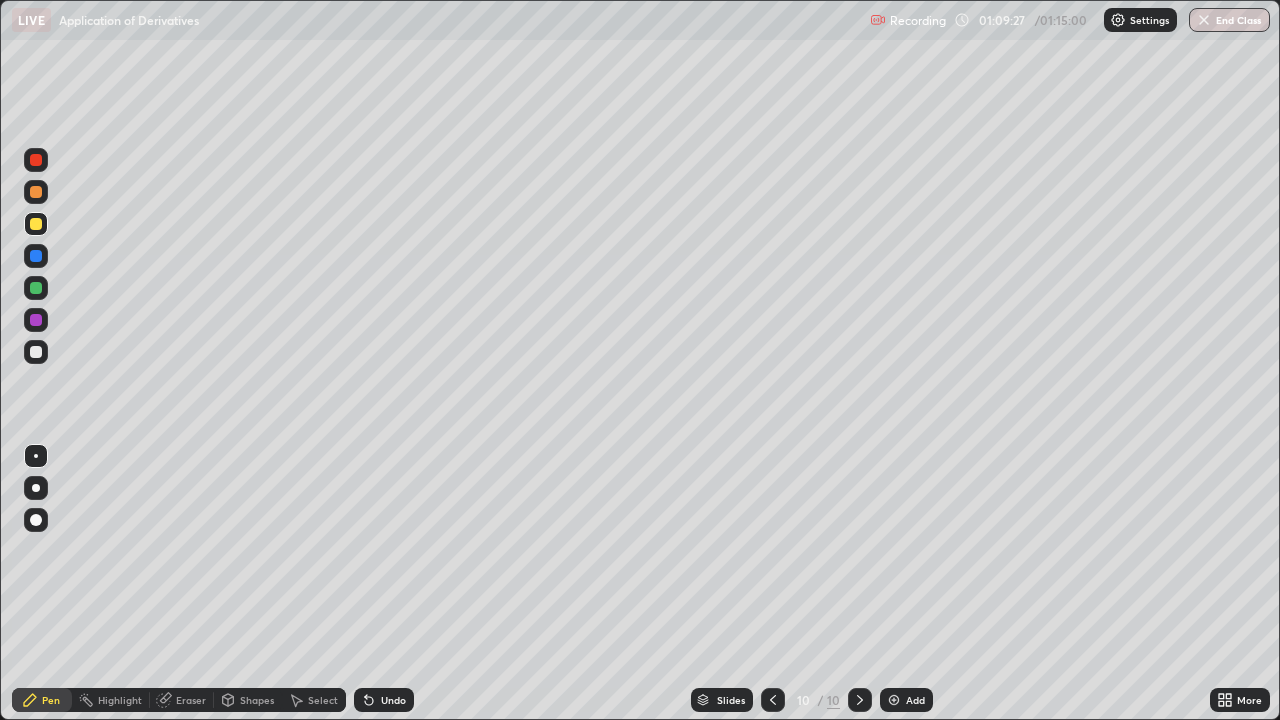 click on "Undo" at bounding box center (384, 700) 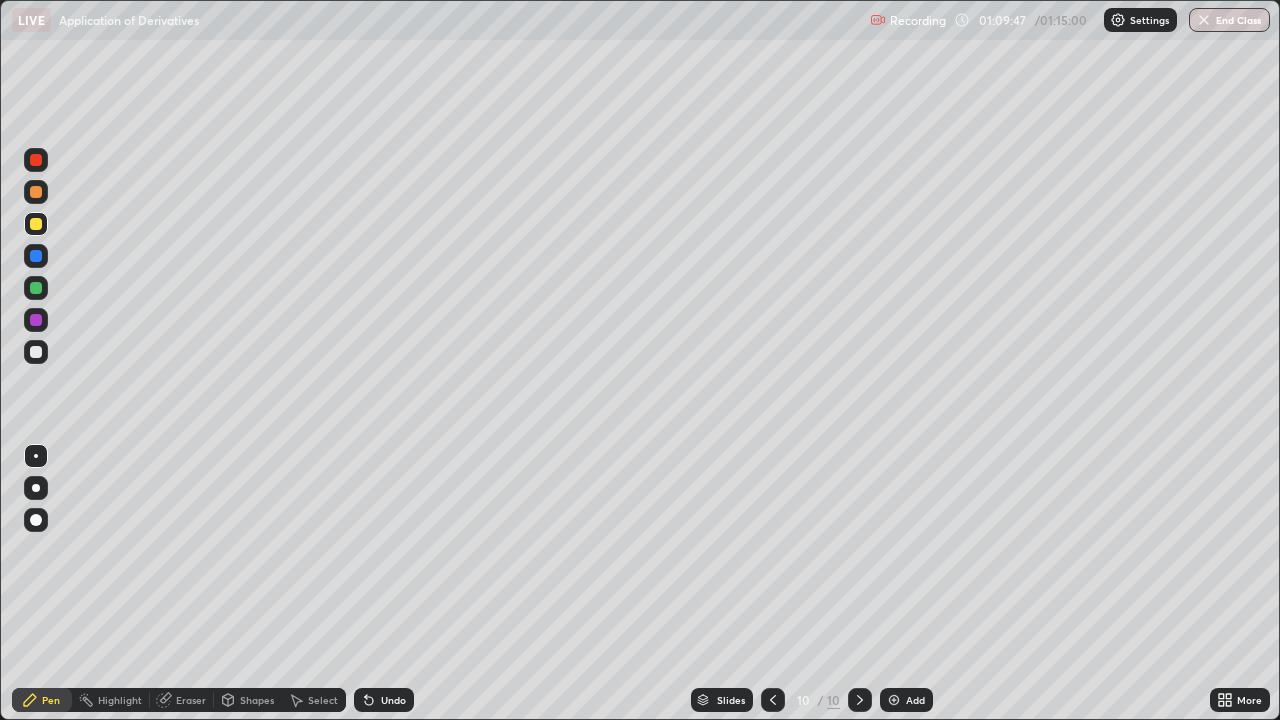 click on "Eraser" at bounding box center [191, 700] 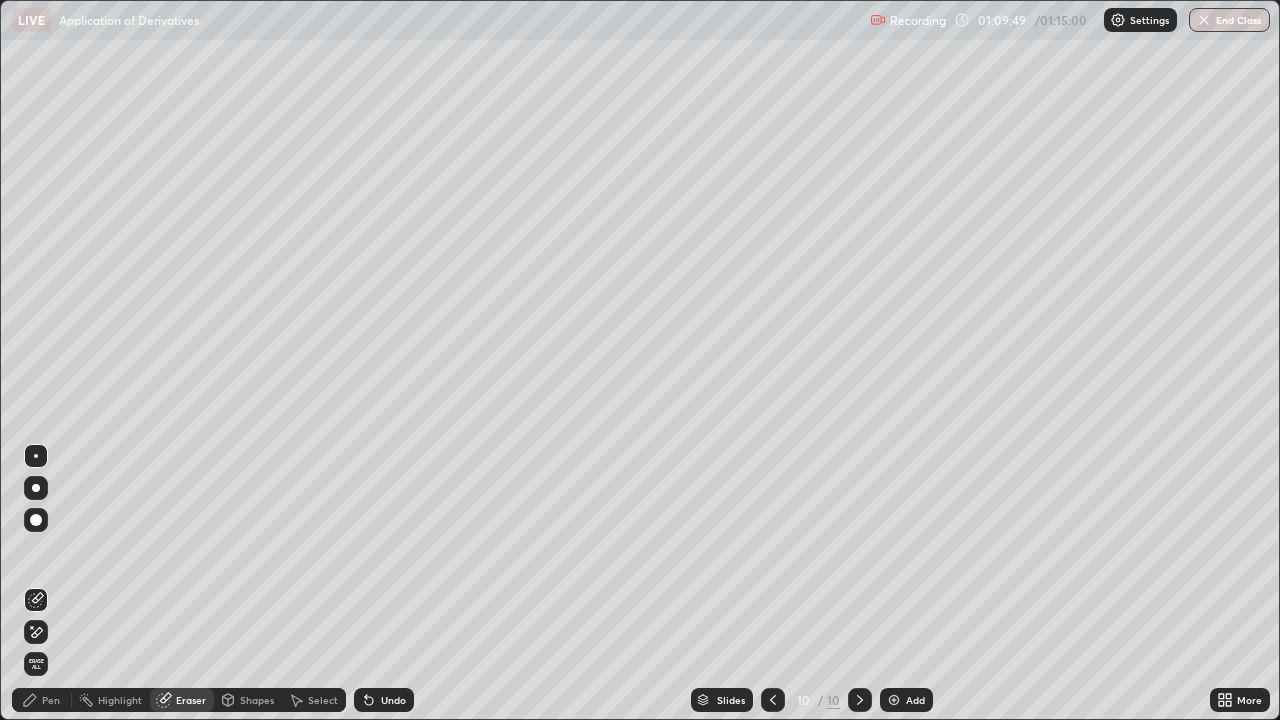 click on "Pen" at bounding box center (51, 700) 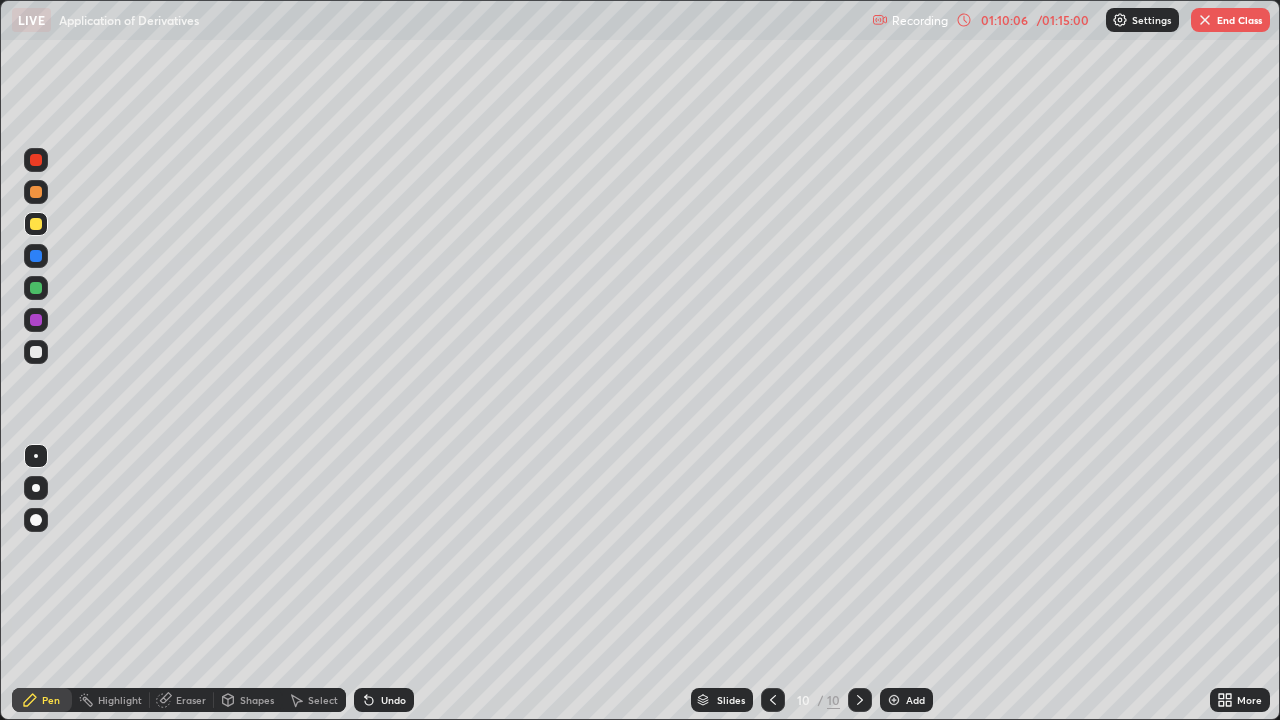 click at bounding box center [36, 352] 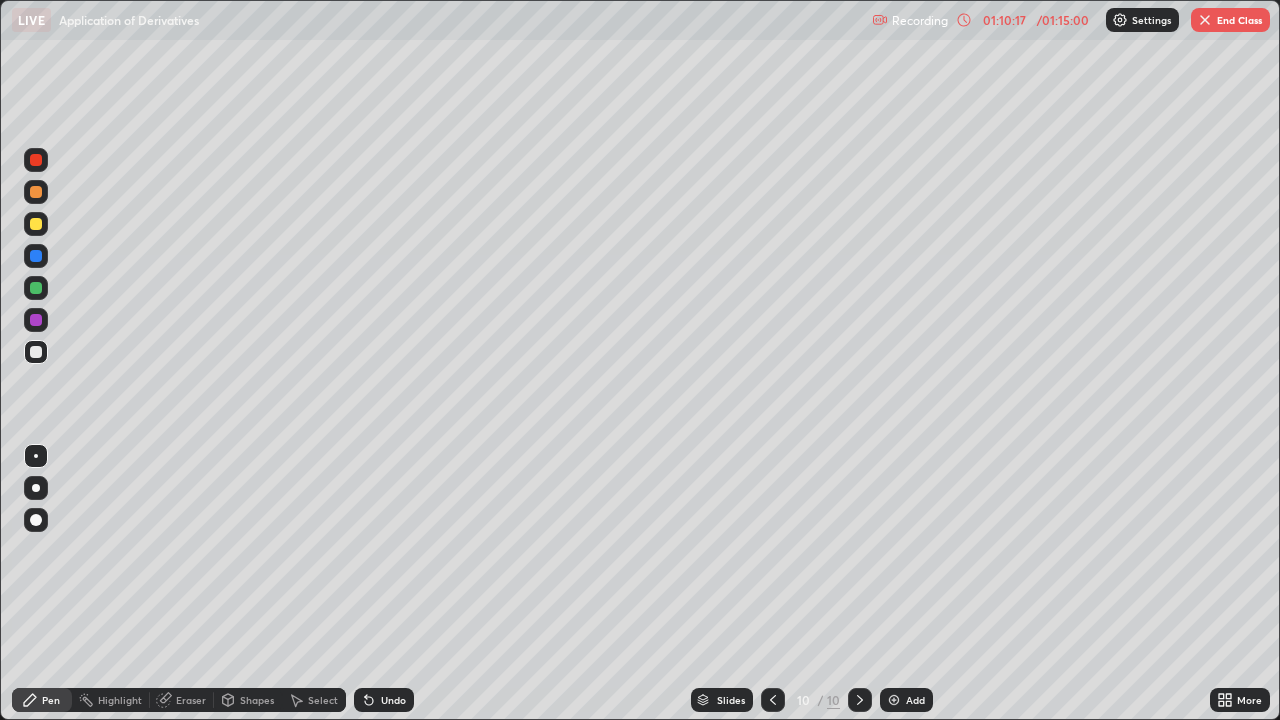 click on "Undo" at bounding box center [393, 700] 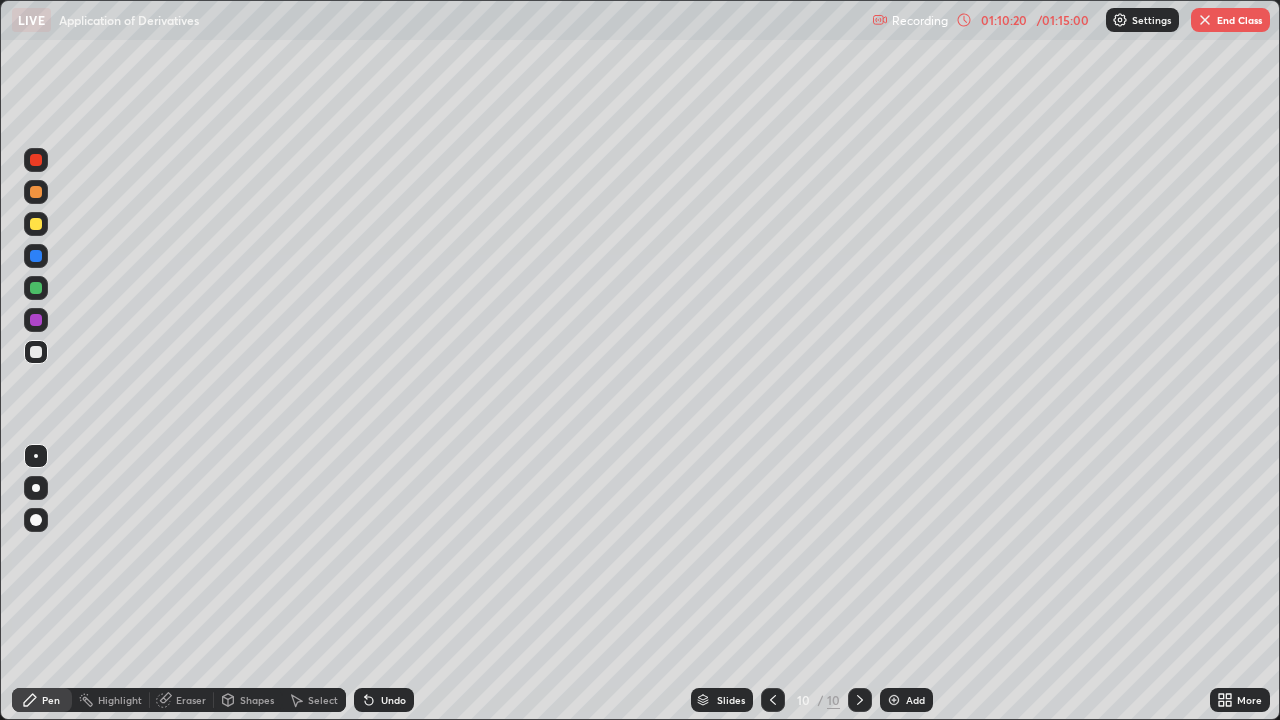 click on "Undo" at bounding box center (393, 700) 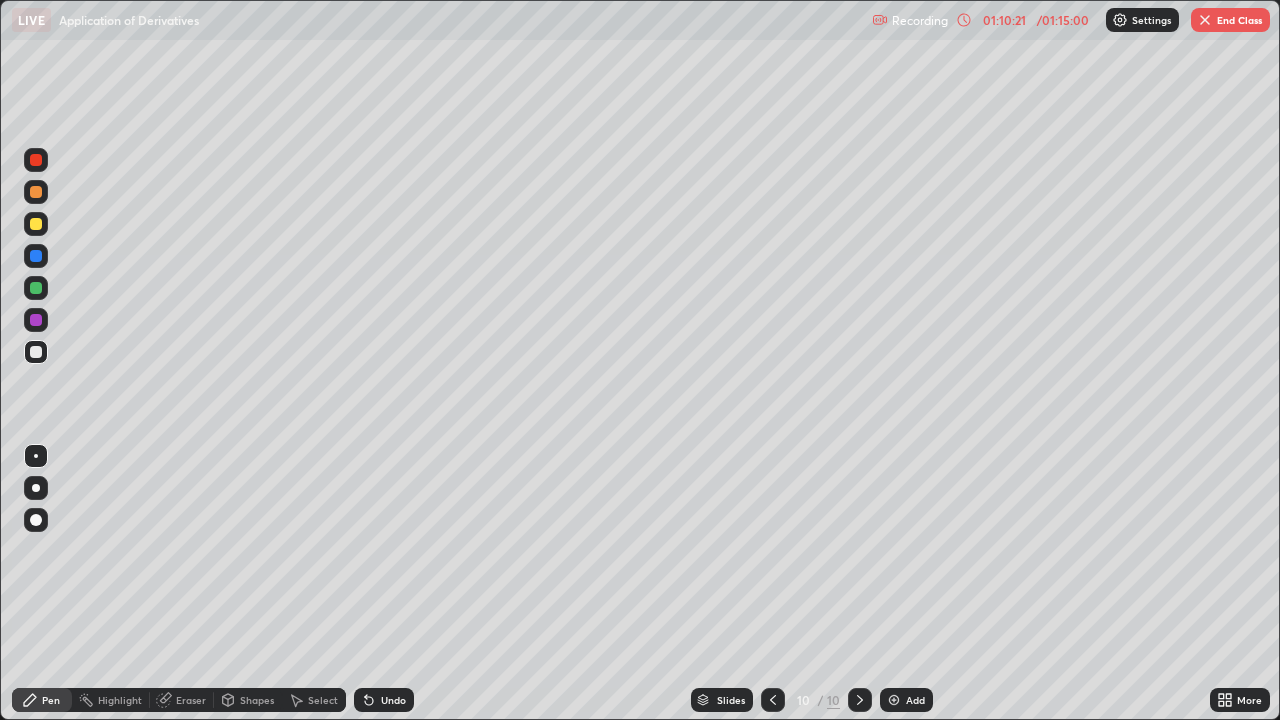 click on "Undo" at bounding box center (393, 700) 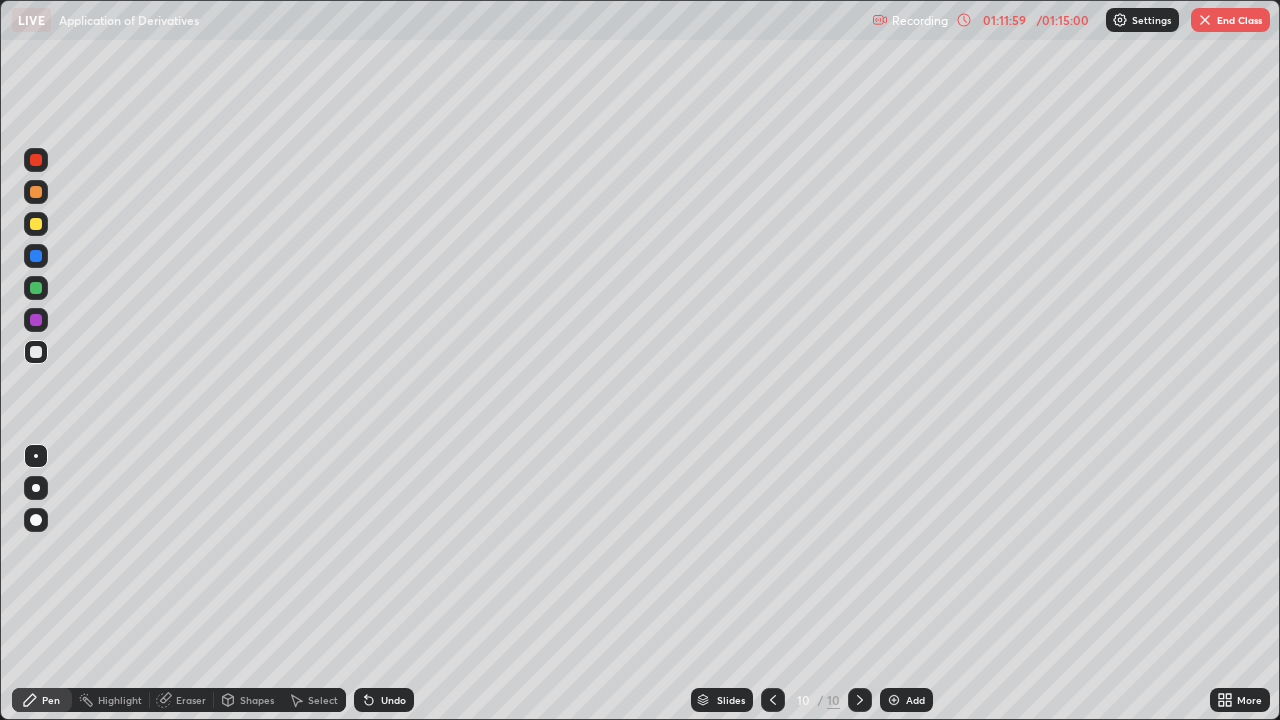 click on "Undo" at bounding box center (393, 700) 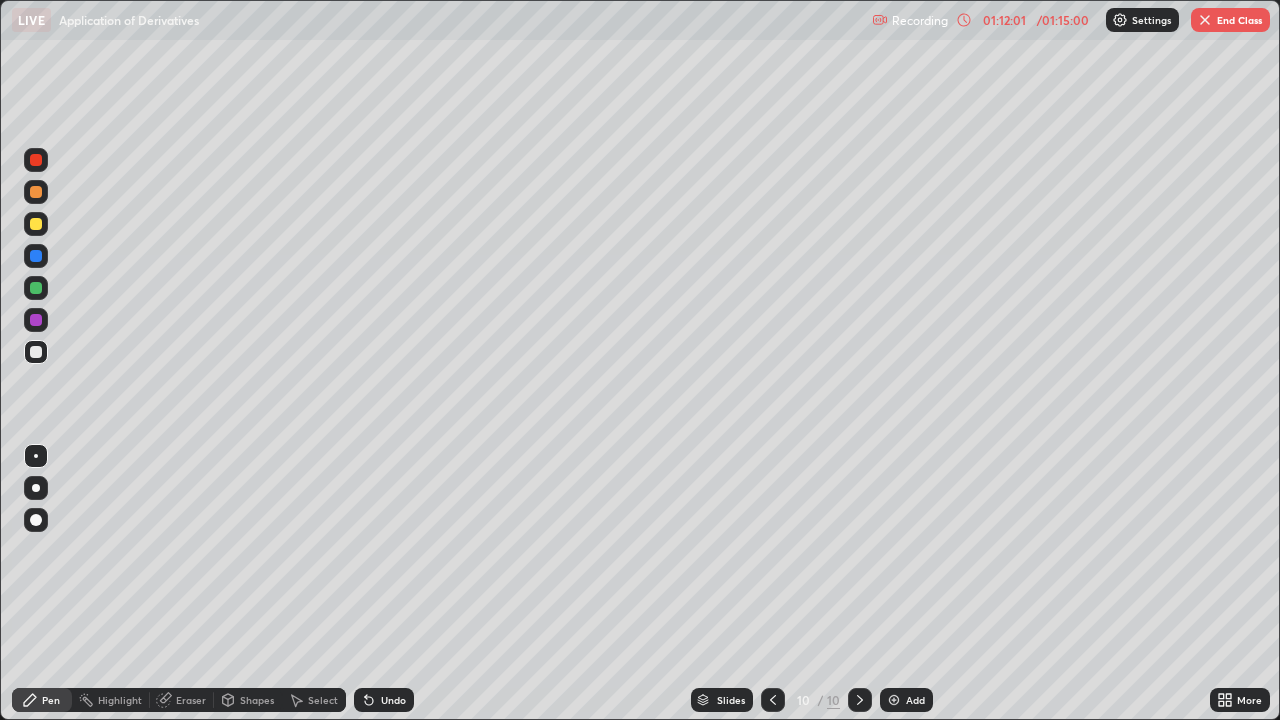 click on "Undo" at bounding box center (393, 700) 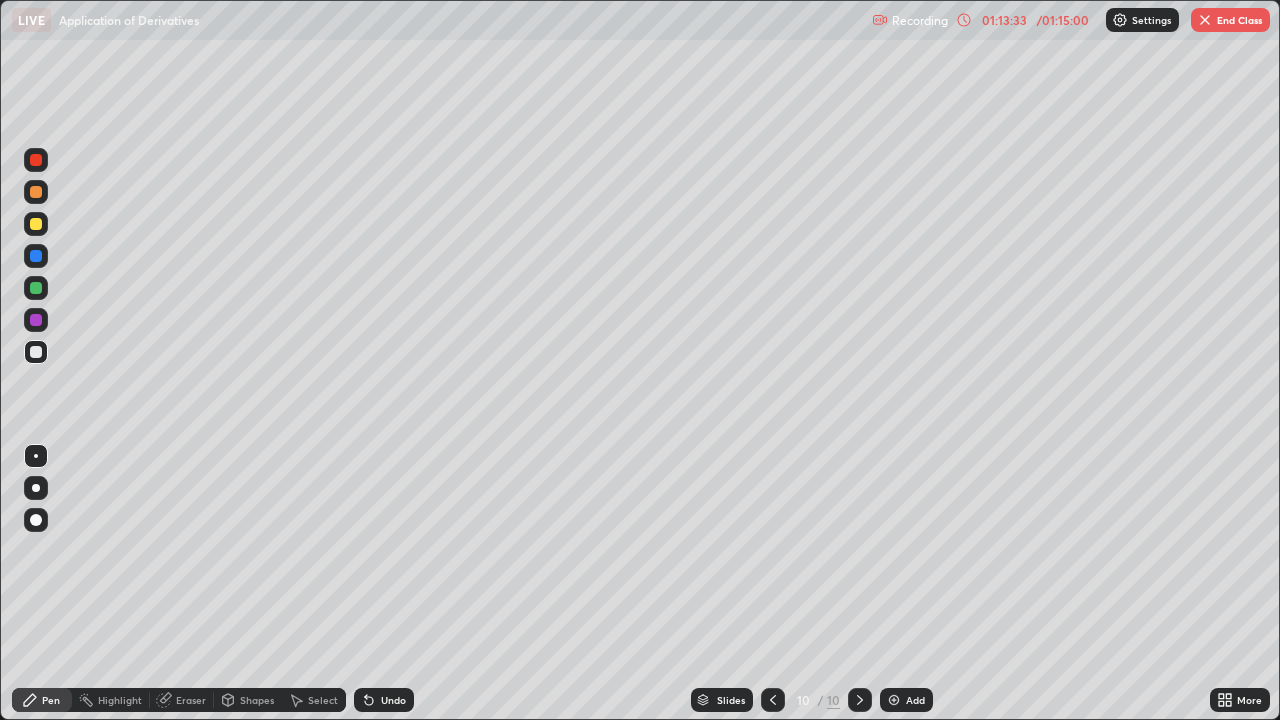 click on "/  01:15:00" at bounding box center [1063, 20] 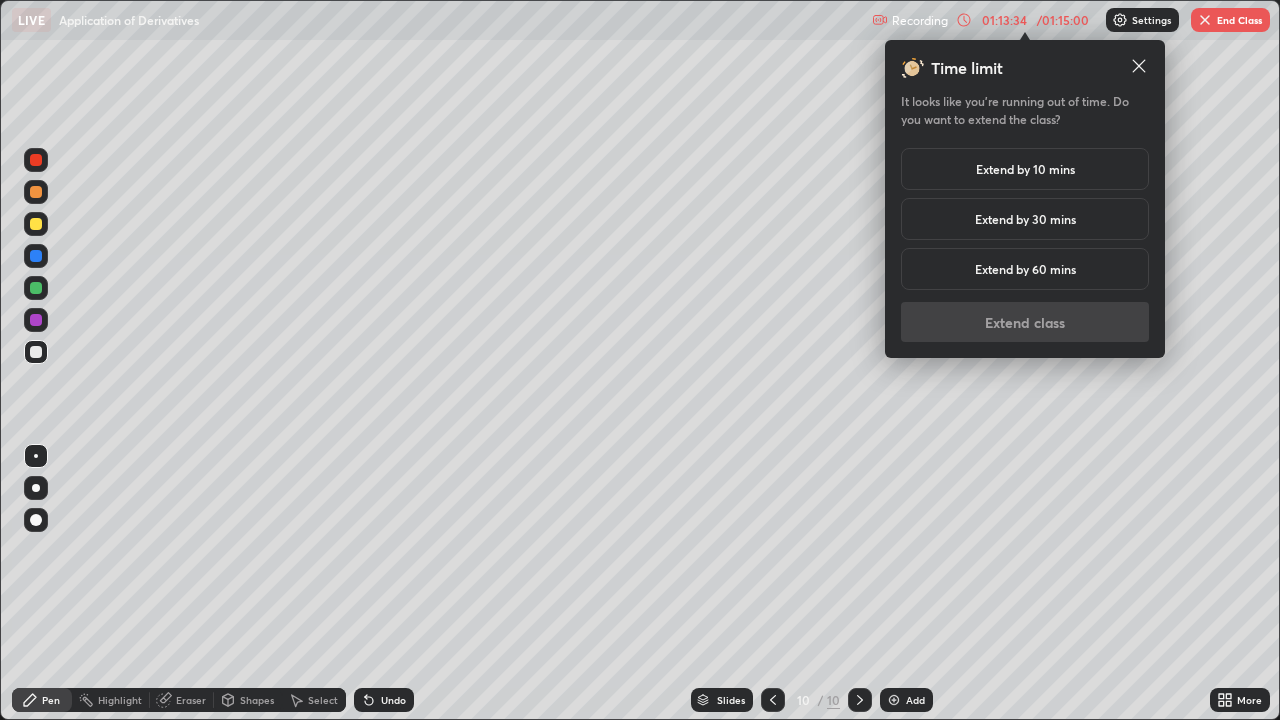click on "Extend by 10 mins" at bounding box center (1025, 169) 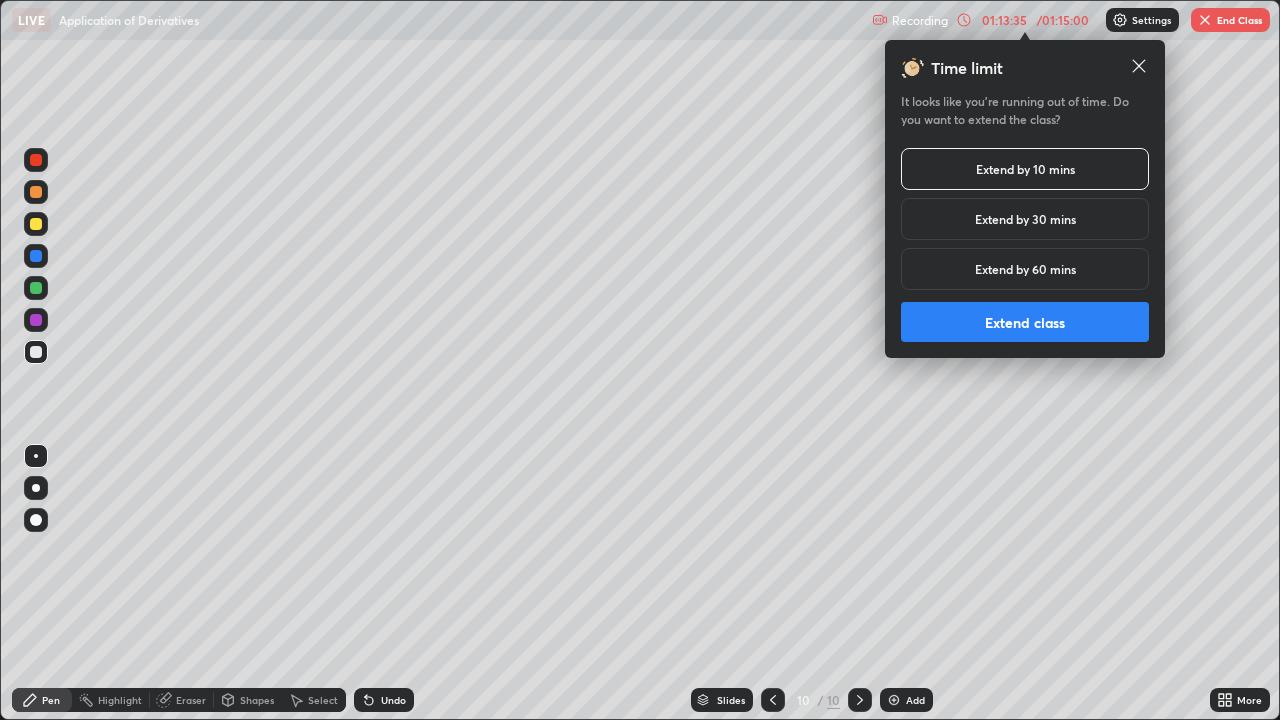 click on "Extend class" at bounding box center [1025, 322] 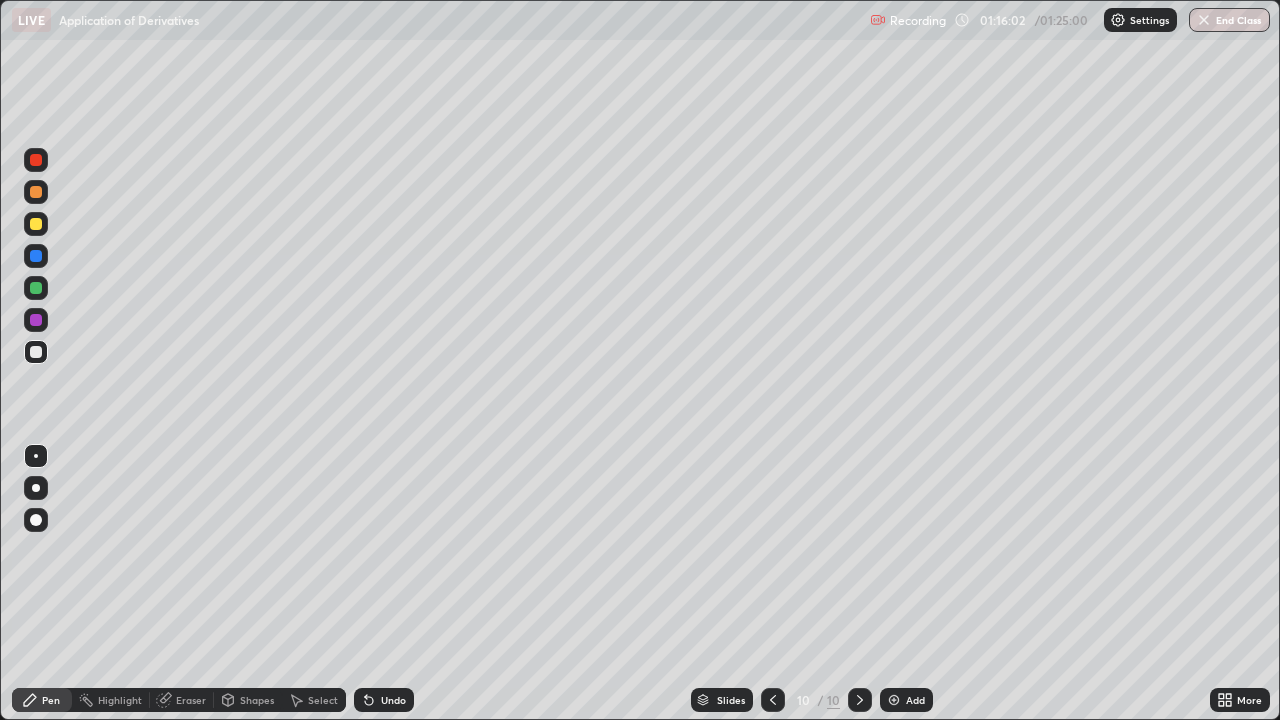 click on "Undo" at bounding box center (393, 700) 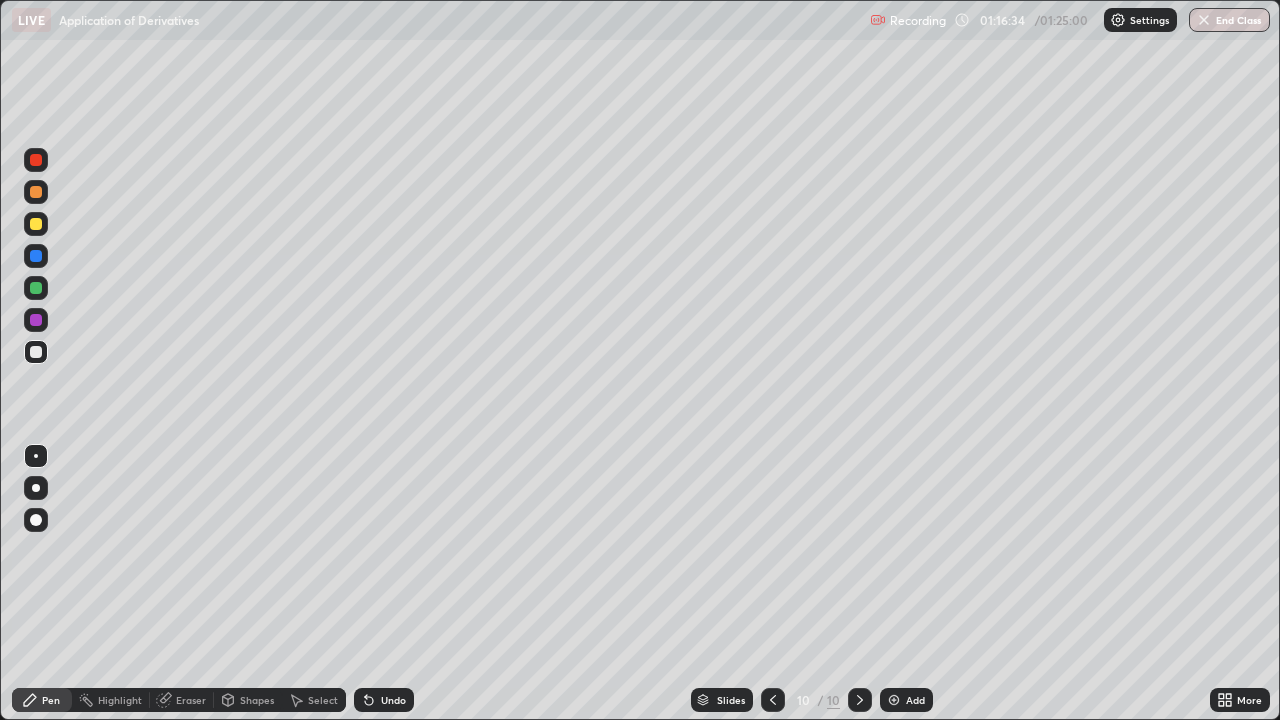 click on "Undo" at bounding box center (393, 700) 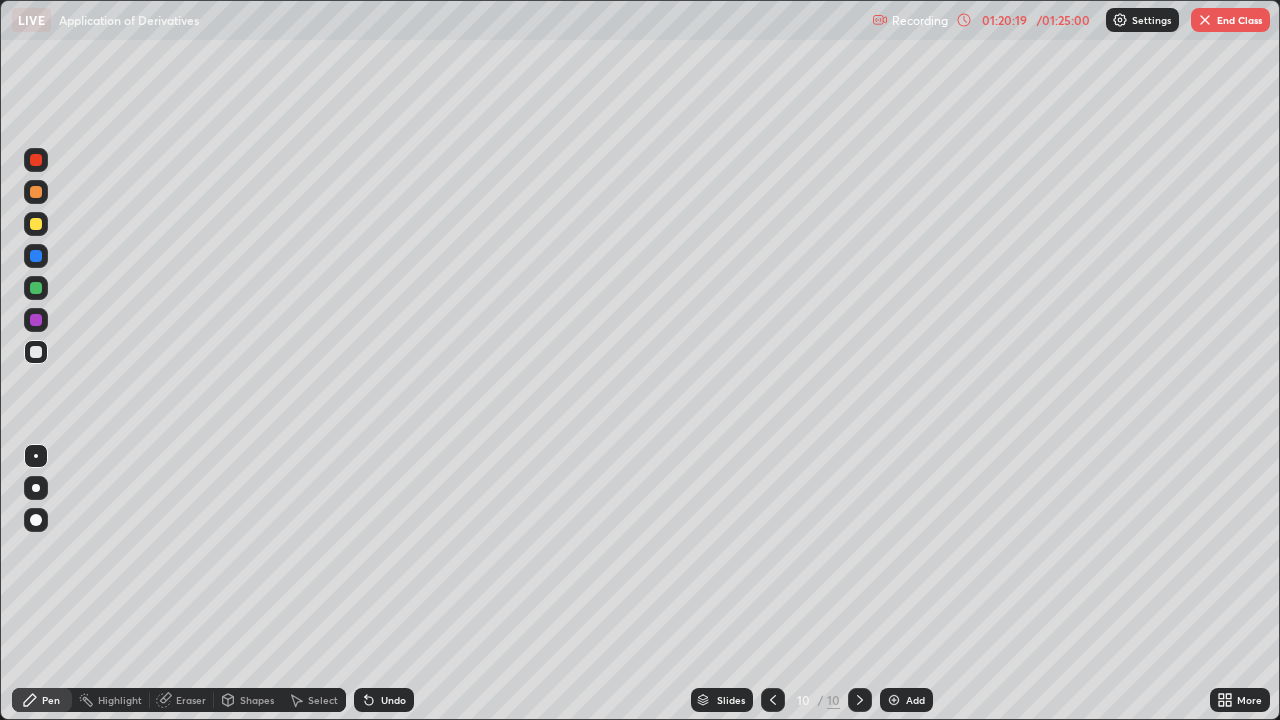 click on "End Class" at bounding box center [1230, 20] 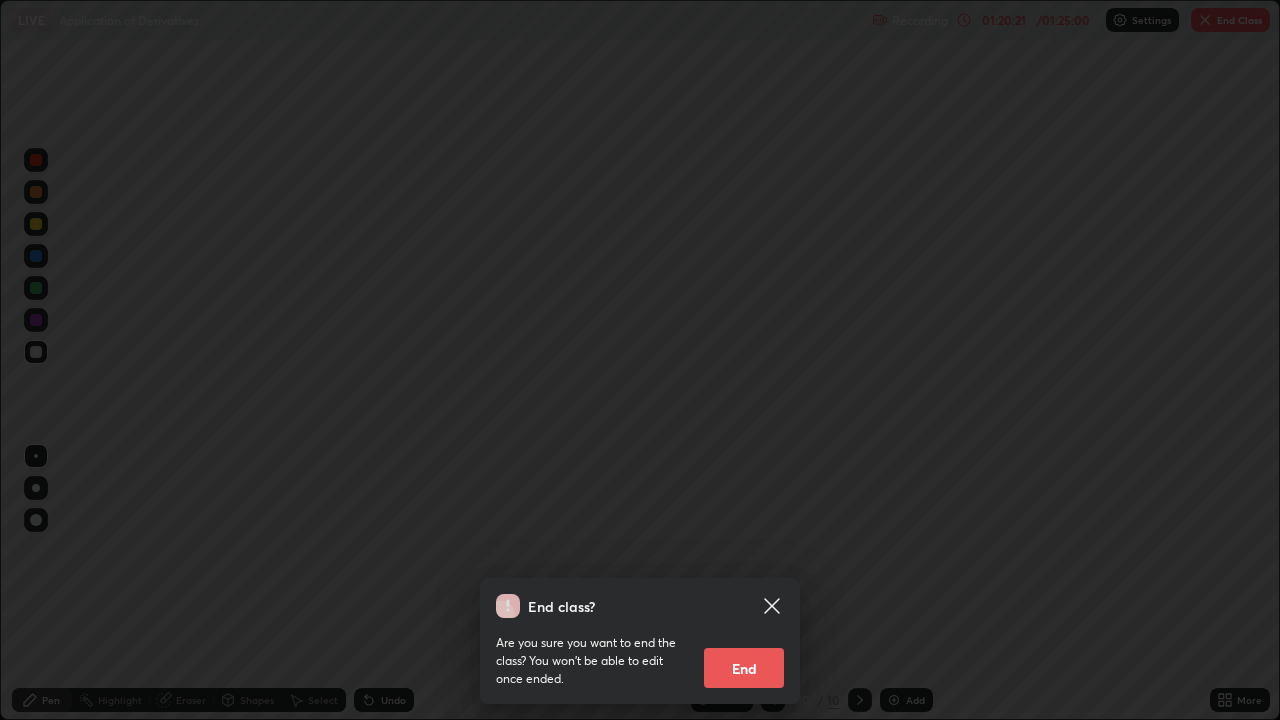 click on "End" at bounding box center [744, 668] 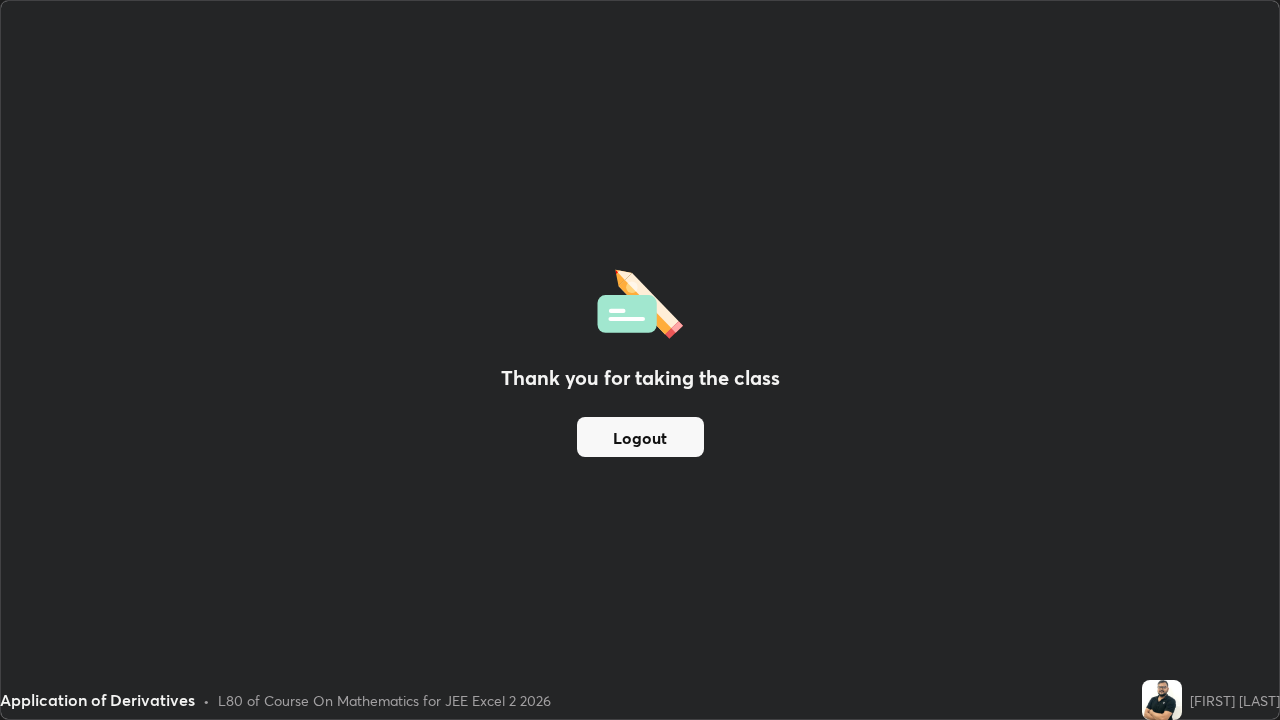 click on "Logout" at bounding box center [640, 437] 